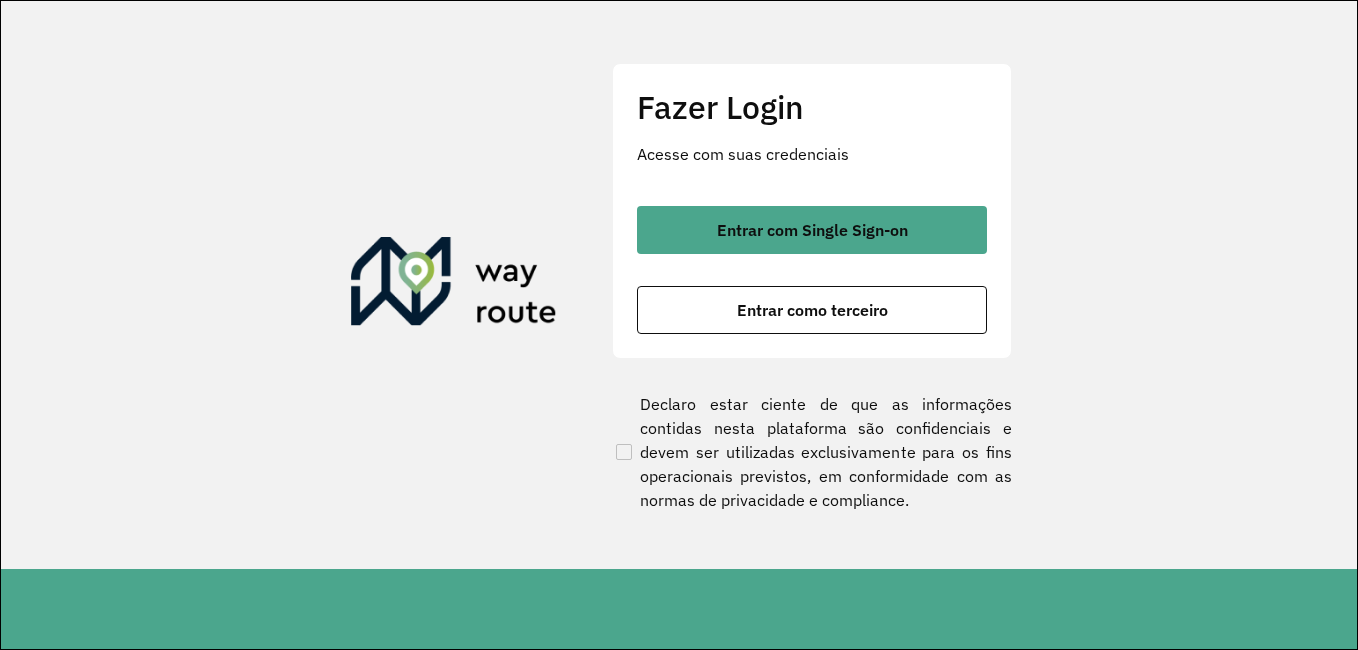 scroll, scrollTop: 0, scrollLeft: 0, axis: both 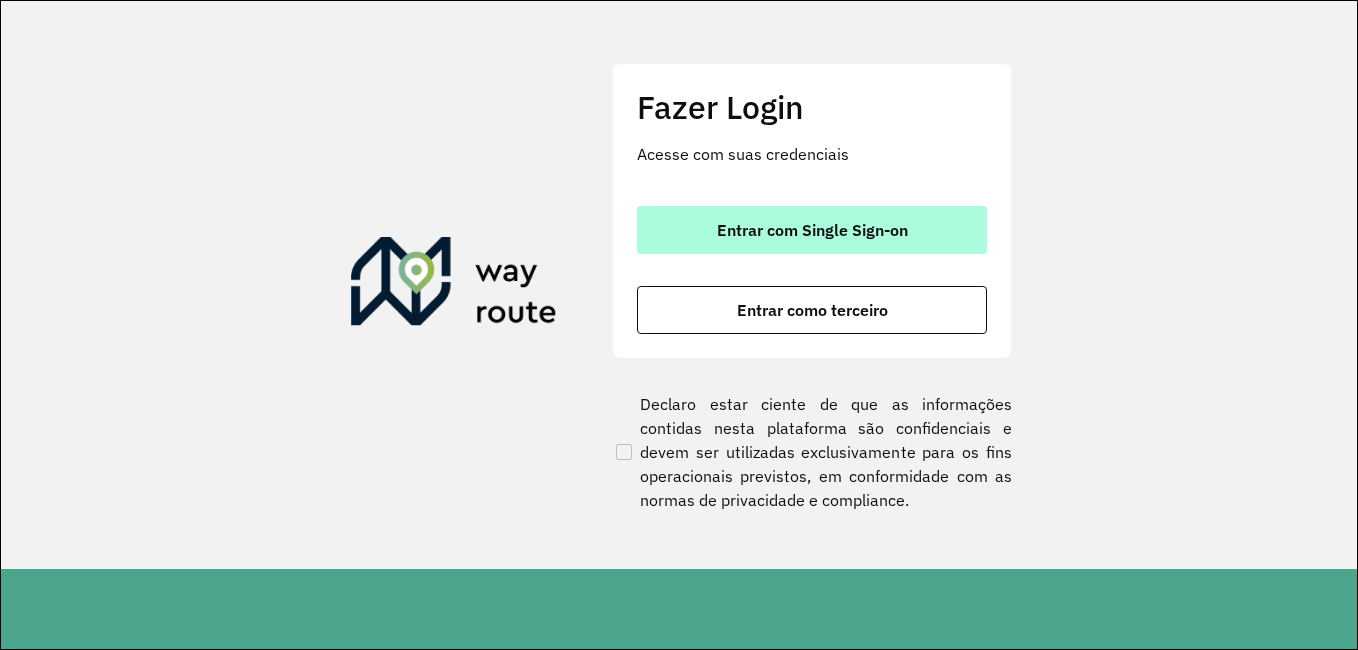 click on "Entrar com Single Sign-on" at bounding box center (812, 230) 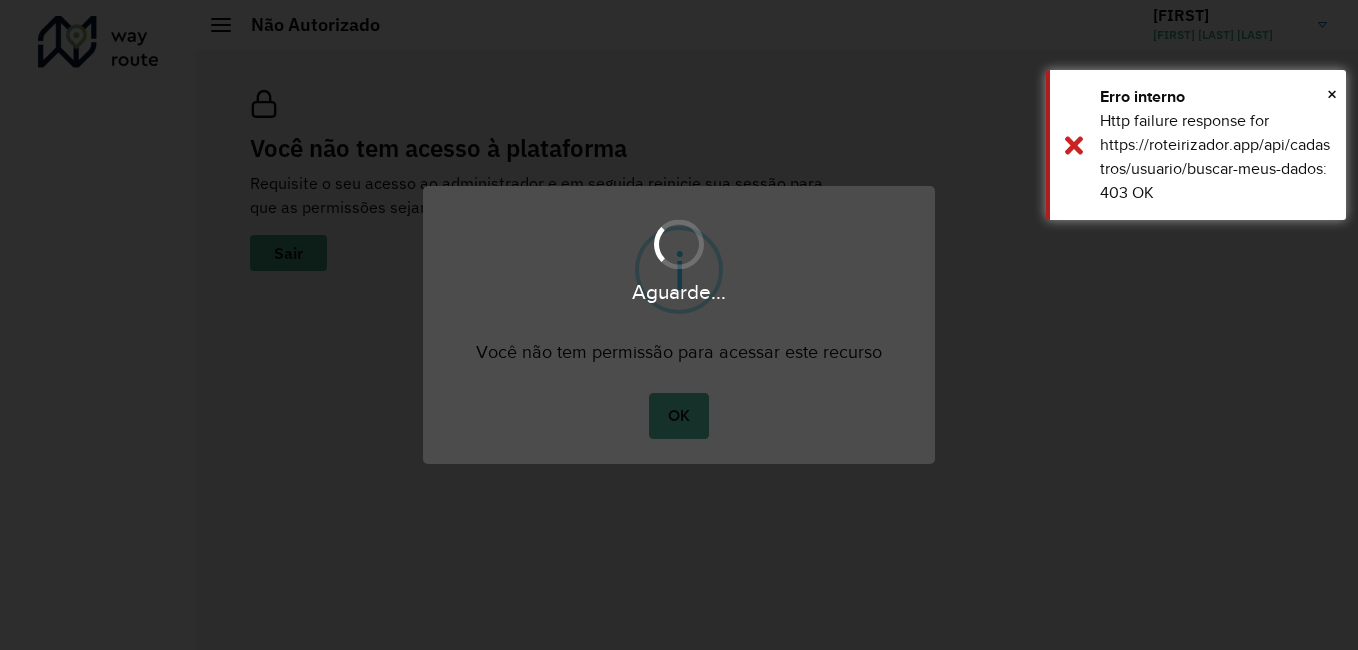 scroll, scrollTop: 0, scrollLeft: 0, axis: both 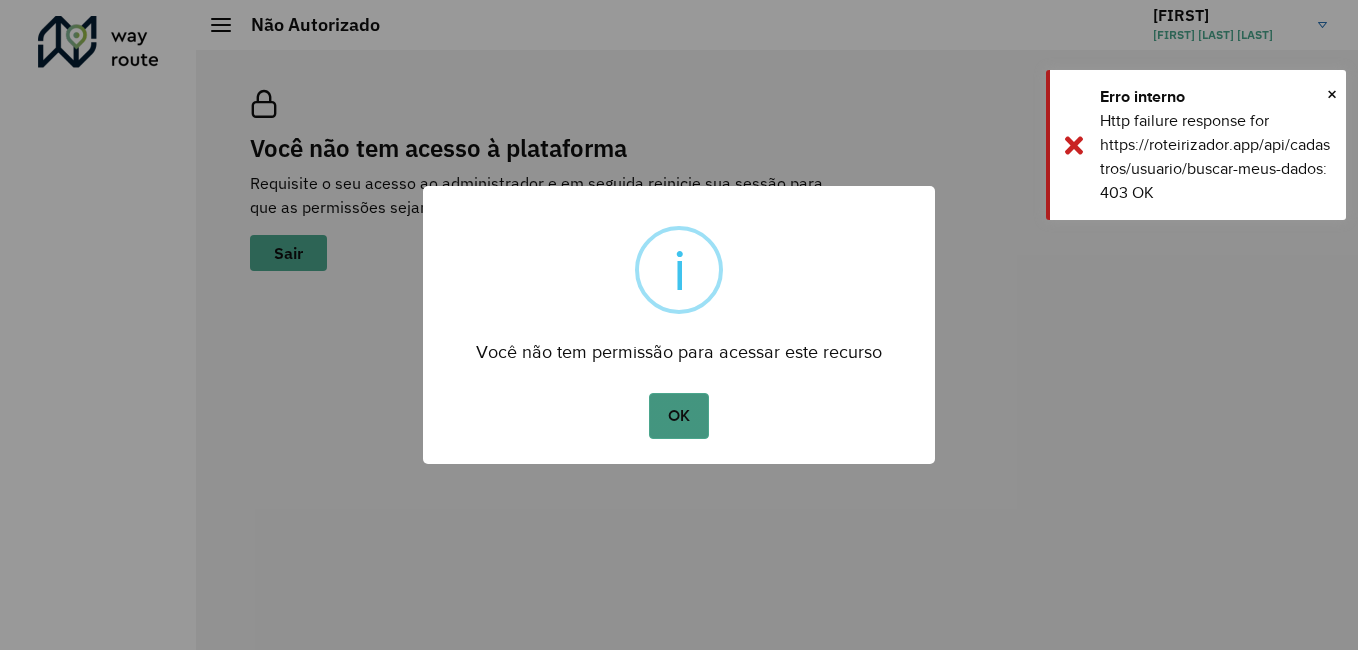 click on "OK" at bounding box center (678, 416) 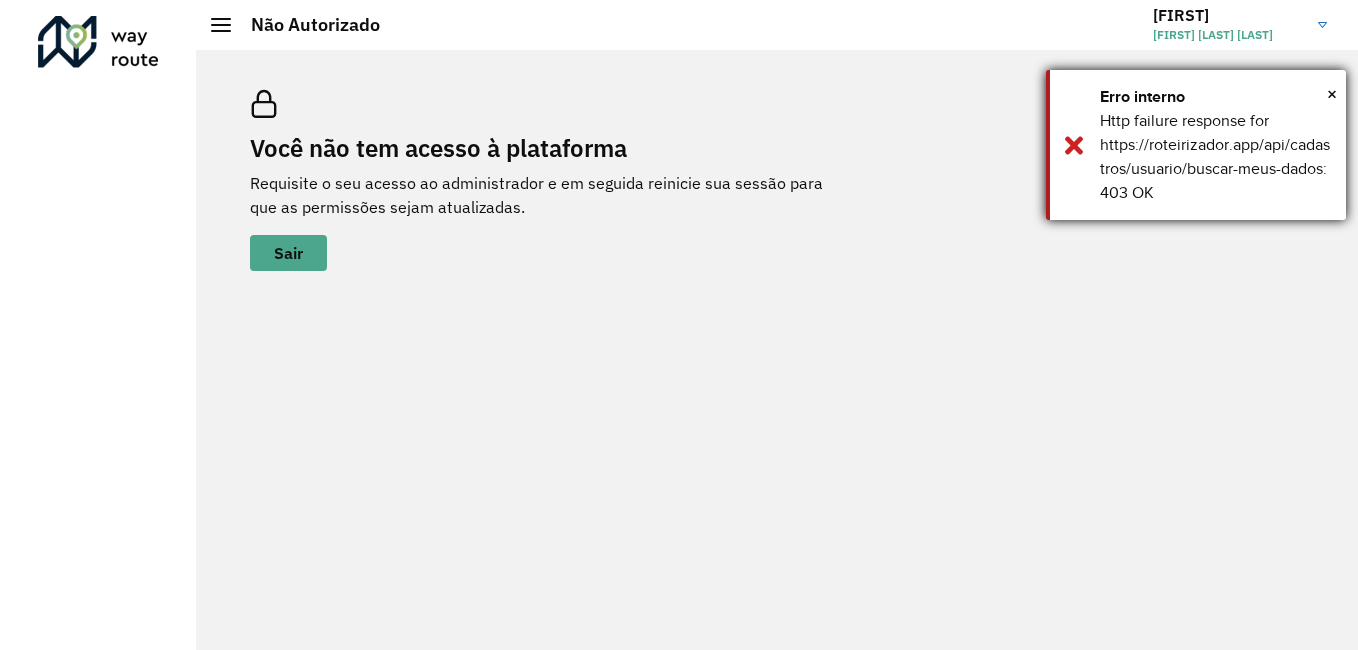 click on "×  Erro interno  Http failure response for https://roteirizador.app/api/cadastros/usuario/buscar-meus-dados: 403 OK" at bounding box center (1196, 145) 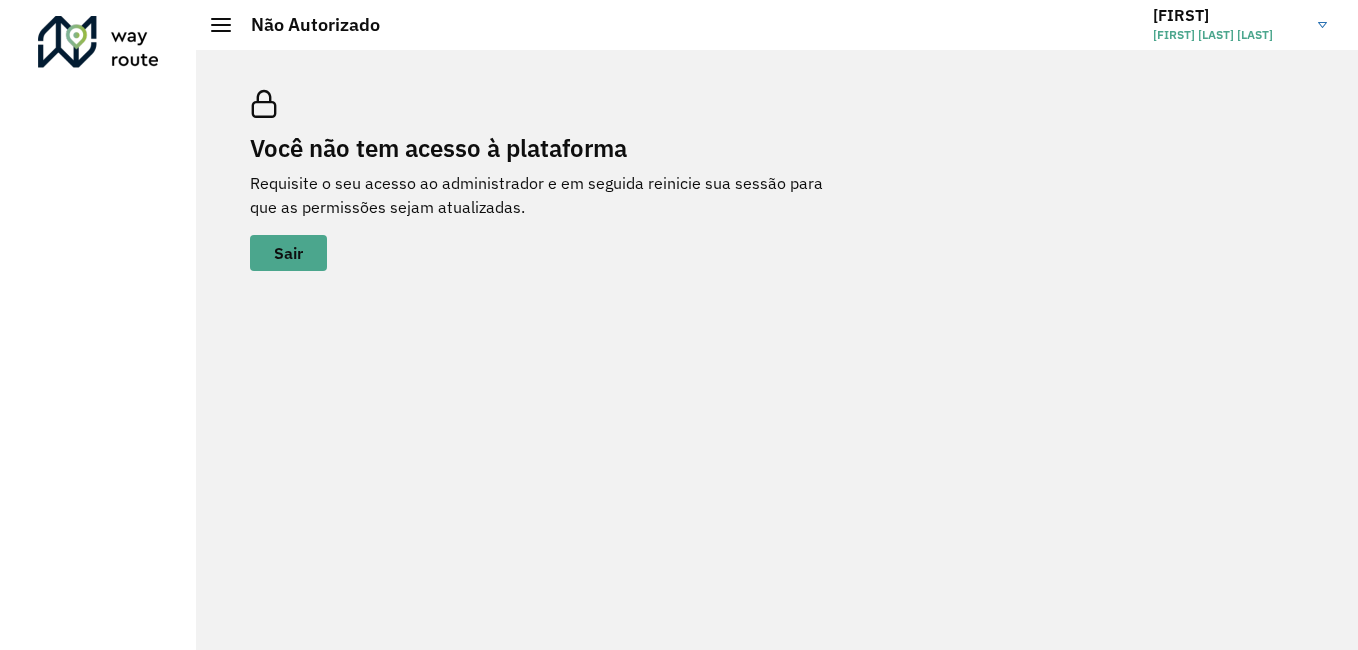 click on "Rodrigo Rodrigo Baldez Lopes" 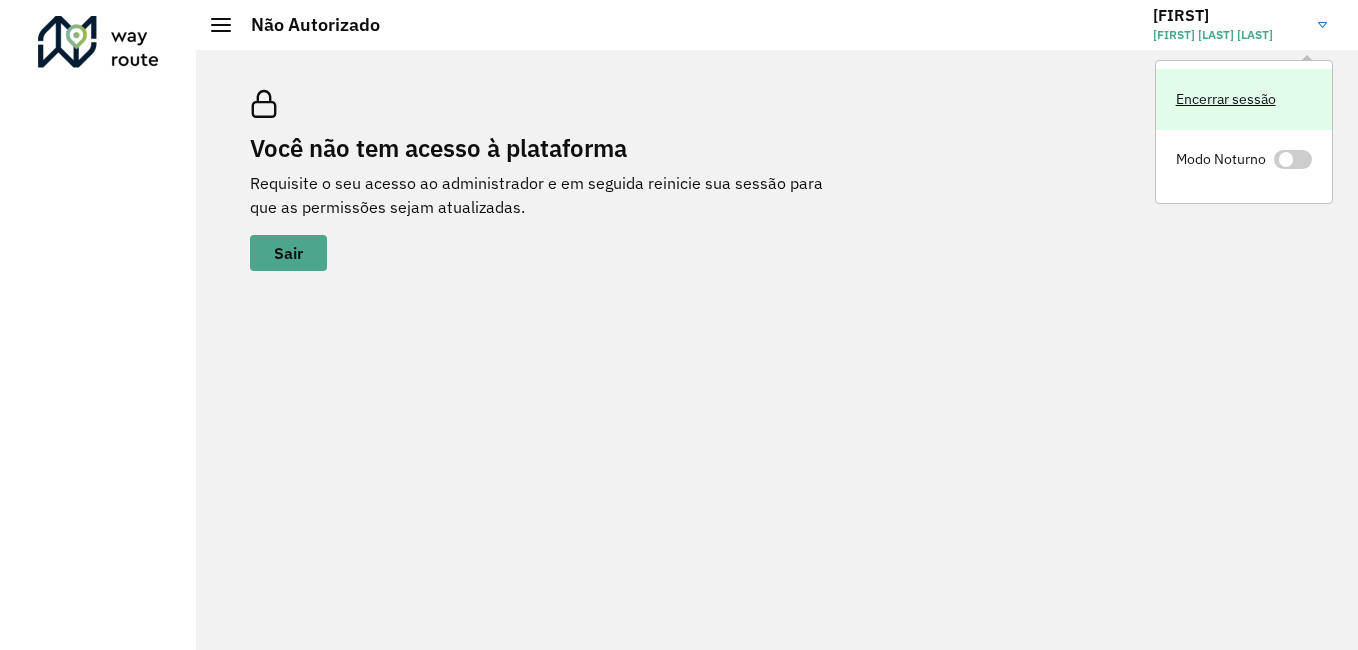 click on "Encerrar sessão" 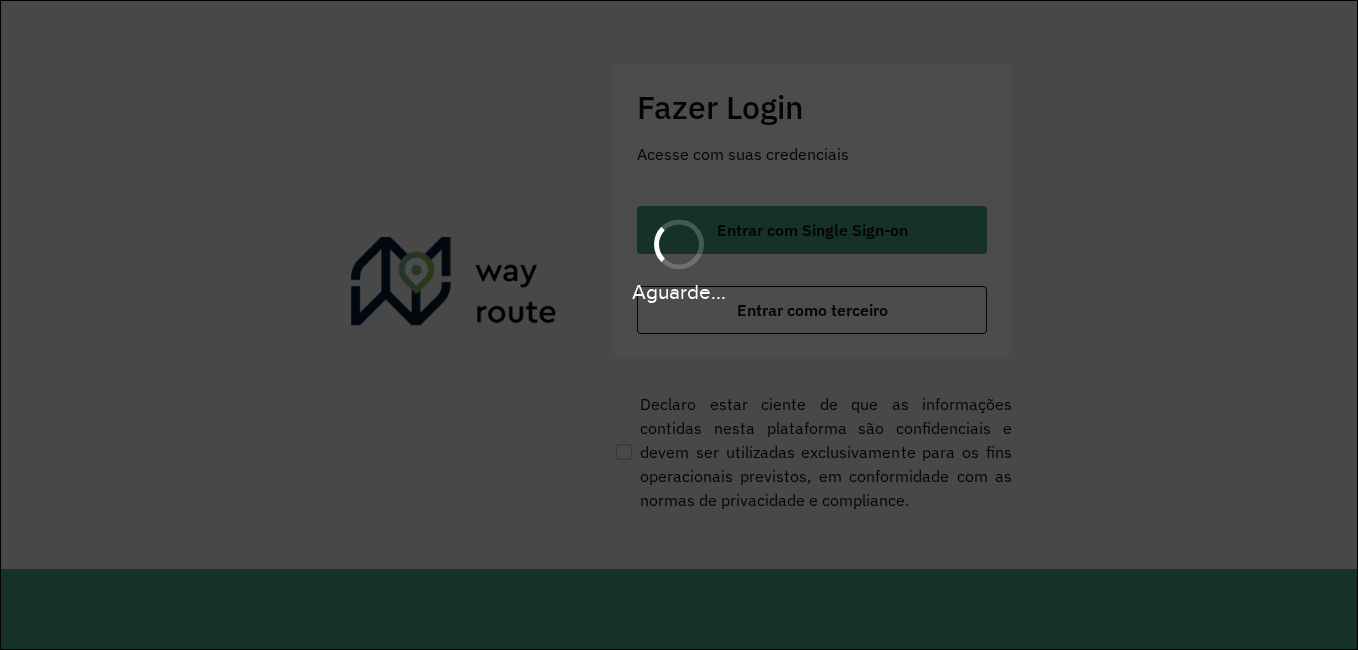 scroll, scrollTop: 0, scrollLeft: 0, axis: both 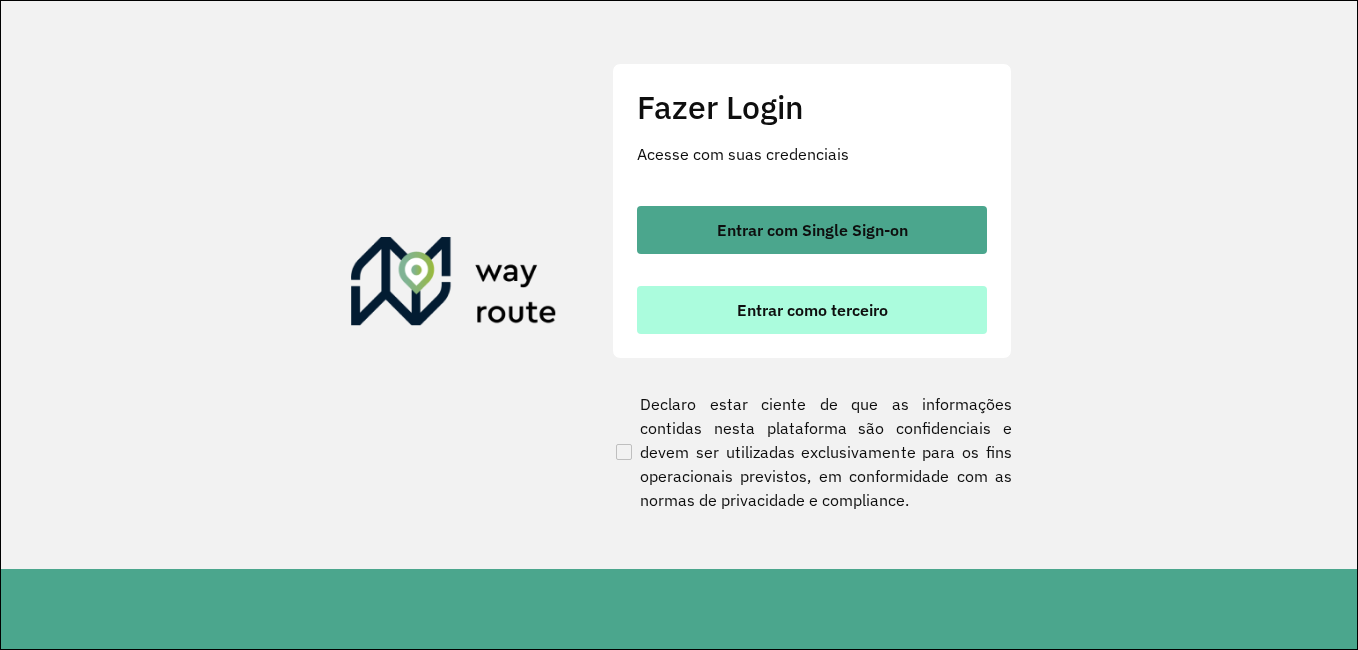 click on "Entrar como terceiro" at bounding box center (812, 310) 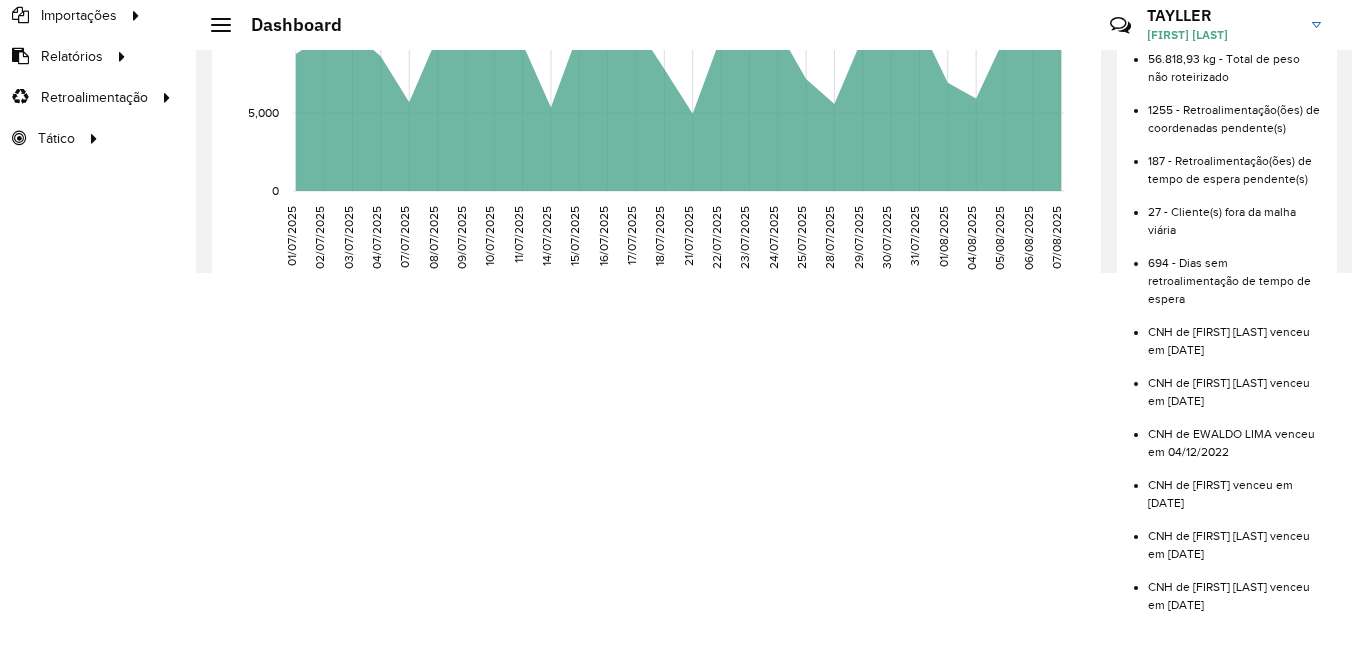 scroll, scrollTop: 0, scrollLeft: 0, axis: both 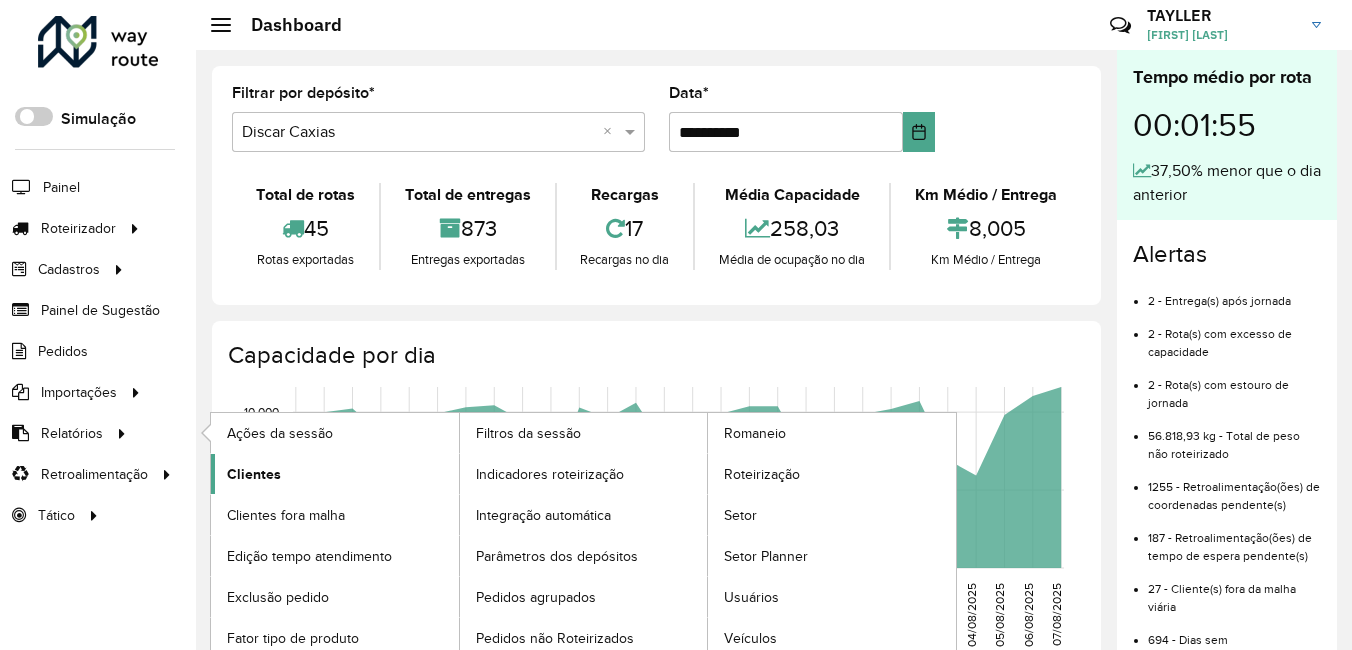click on "Clientes" 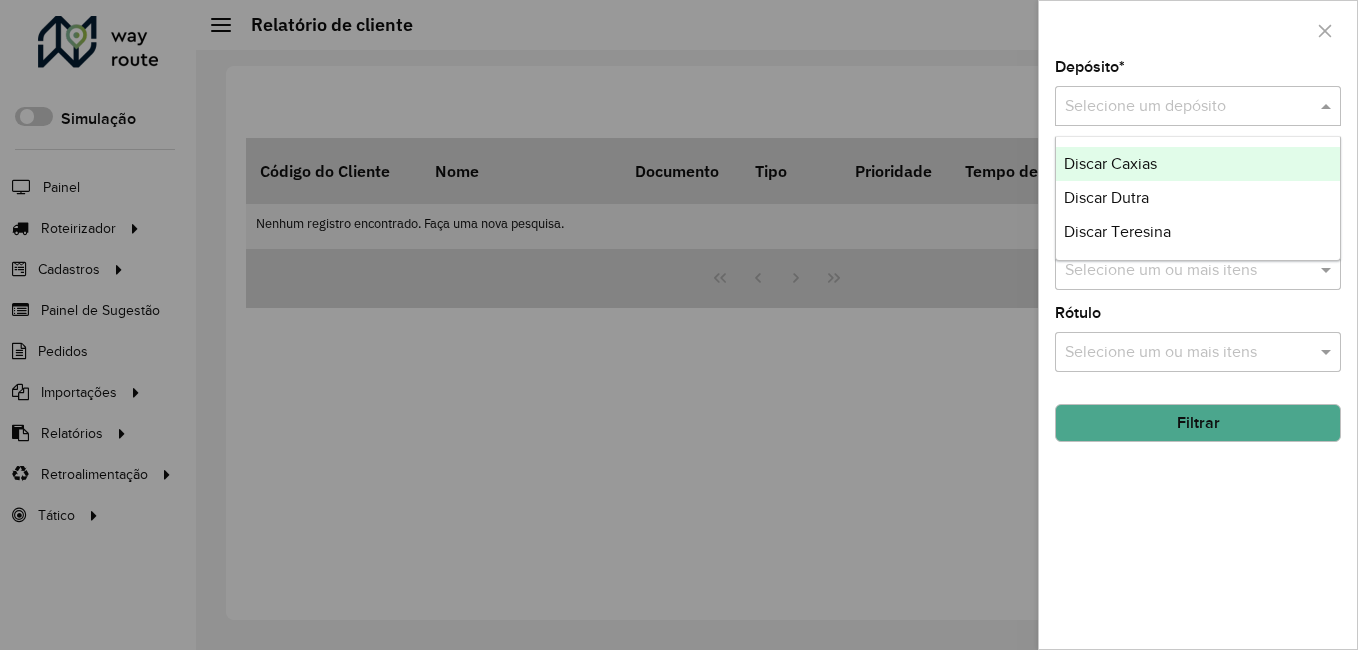 click at bounding box center (1178, 107) 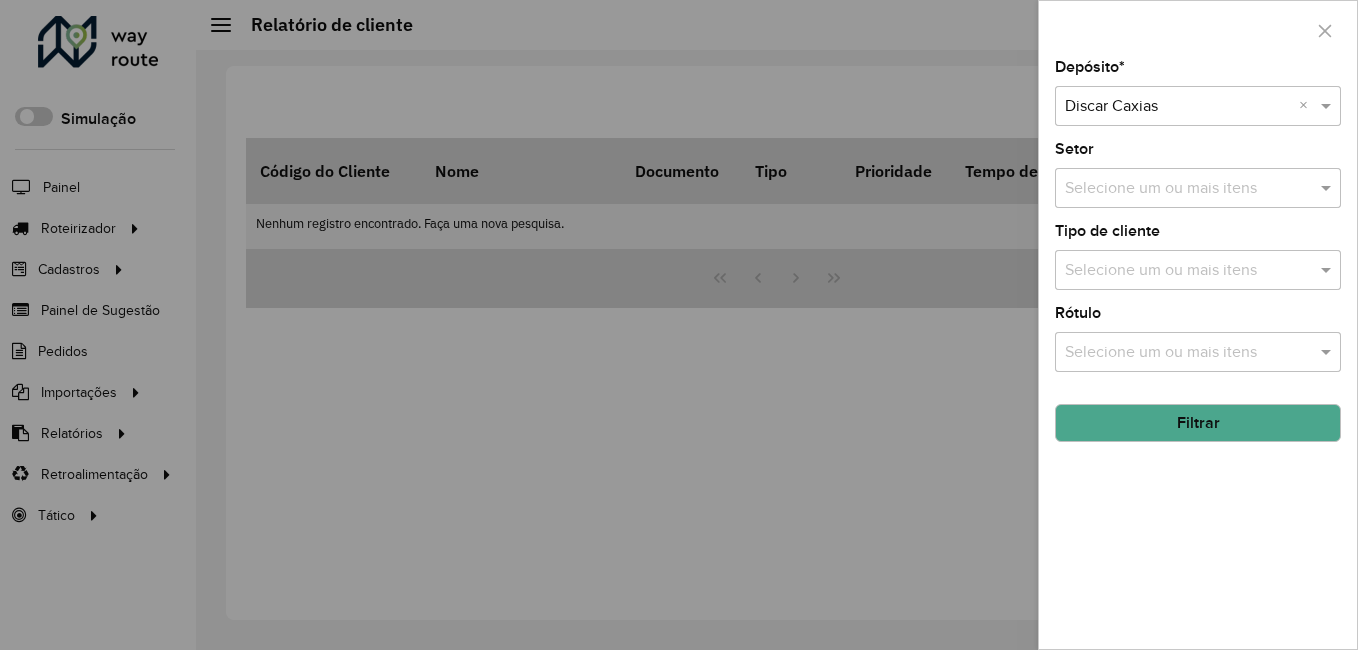 click on "Filtrar" 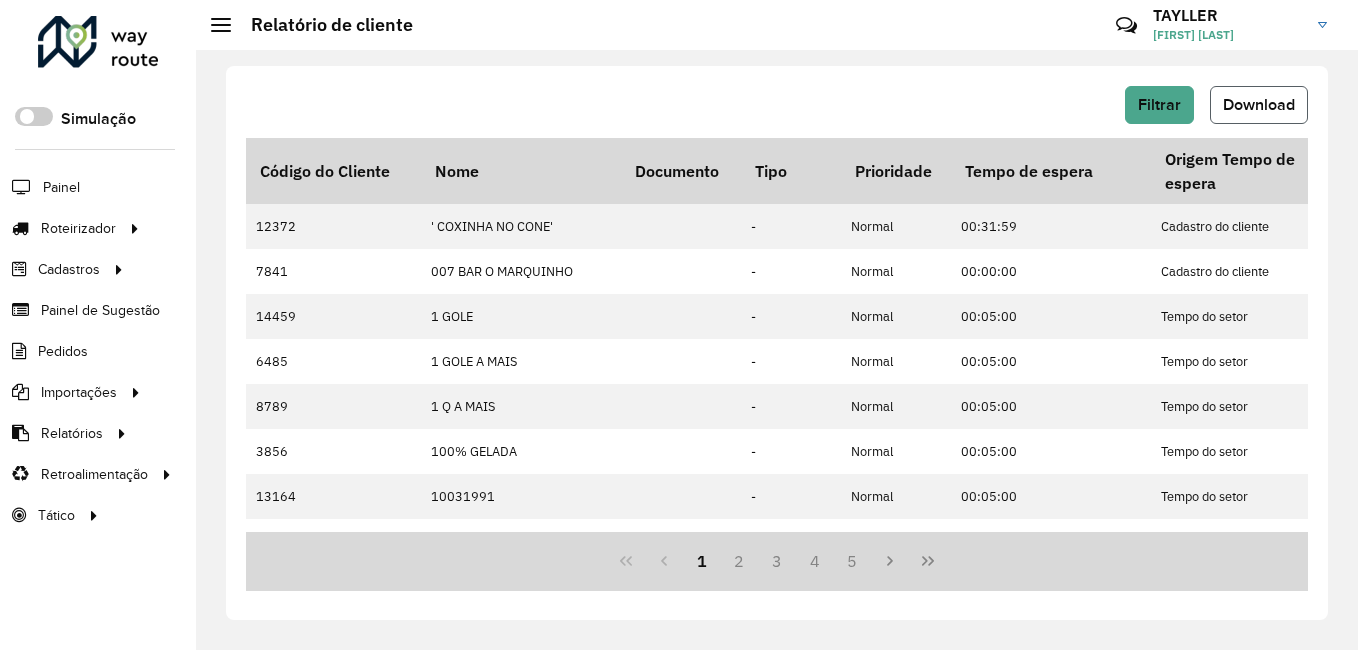 click on "Download" 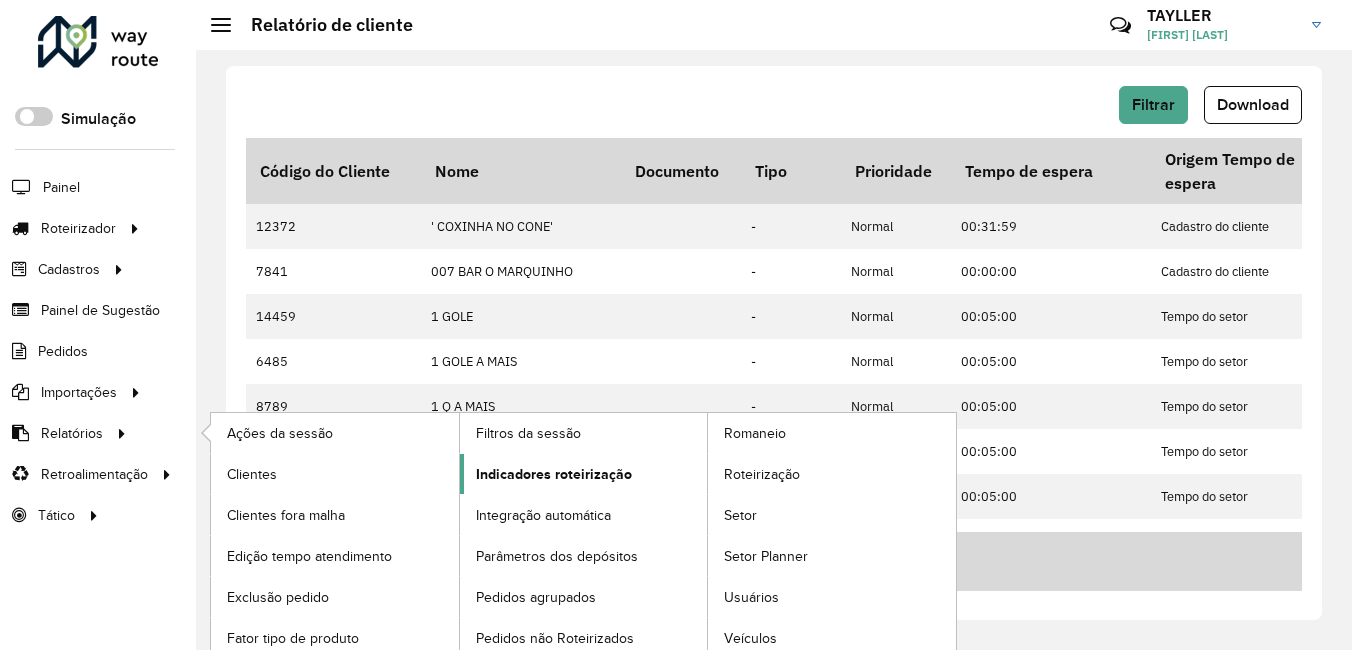 click on "Indicadores roteirização" 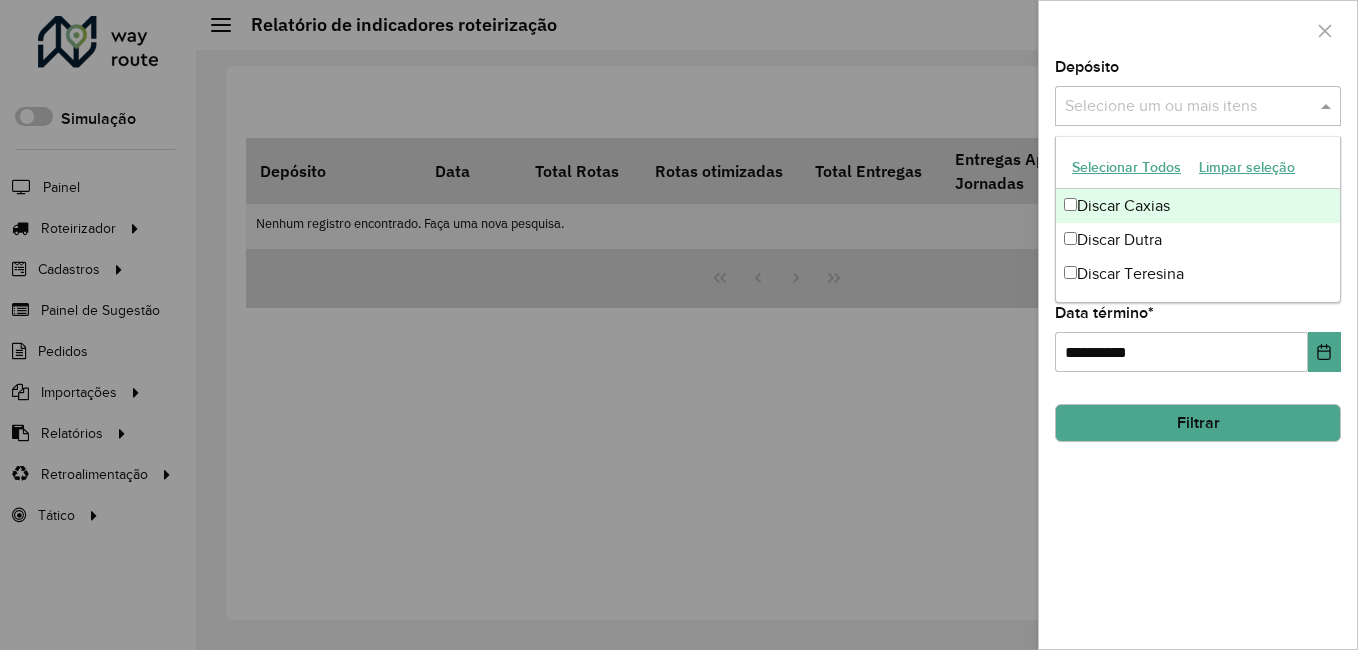 click at bounding box center (1188, 107) 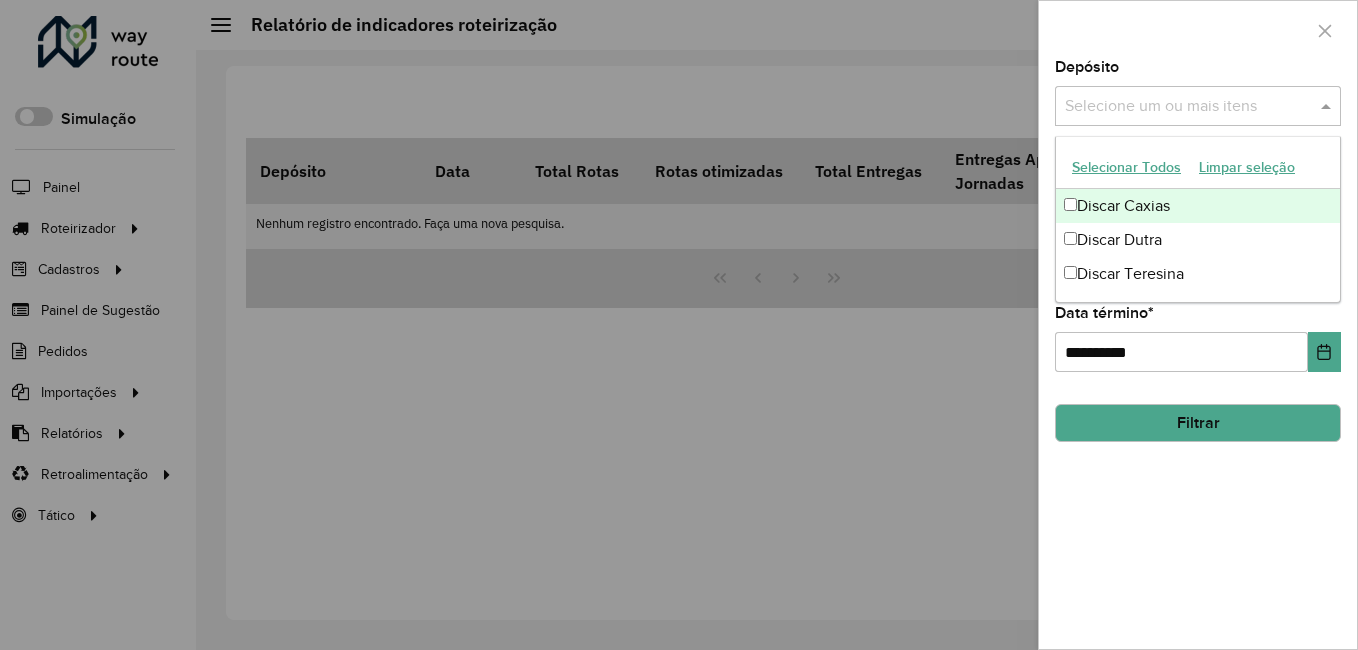 click on "Discar Caxias" at bounding box center [1198, 206] 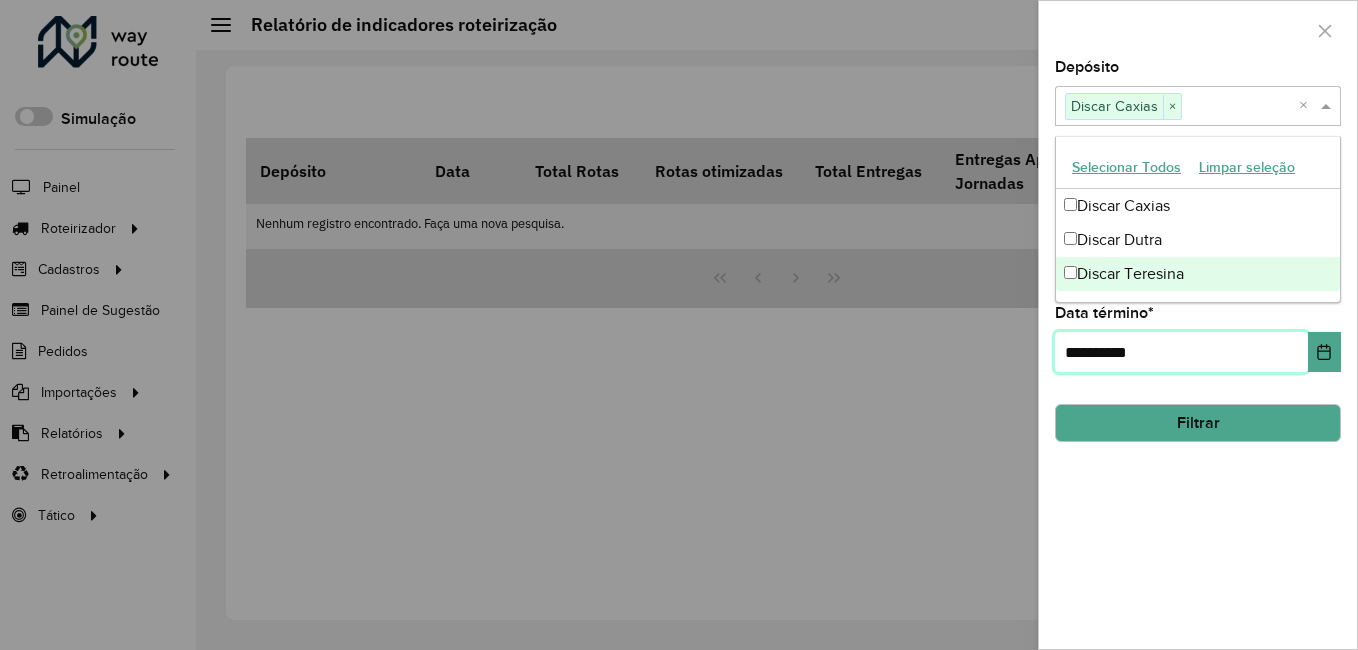 click on "**********" at bounding box center (1181, 352) 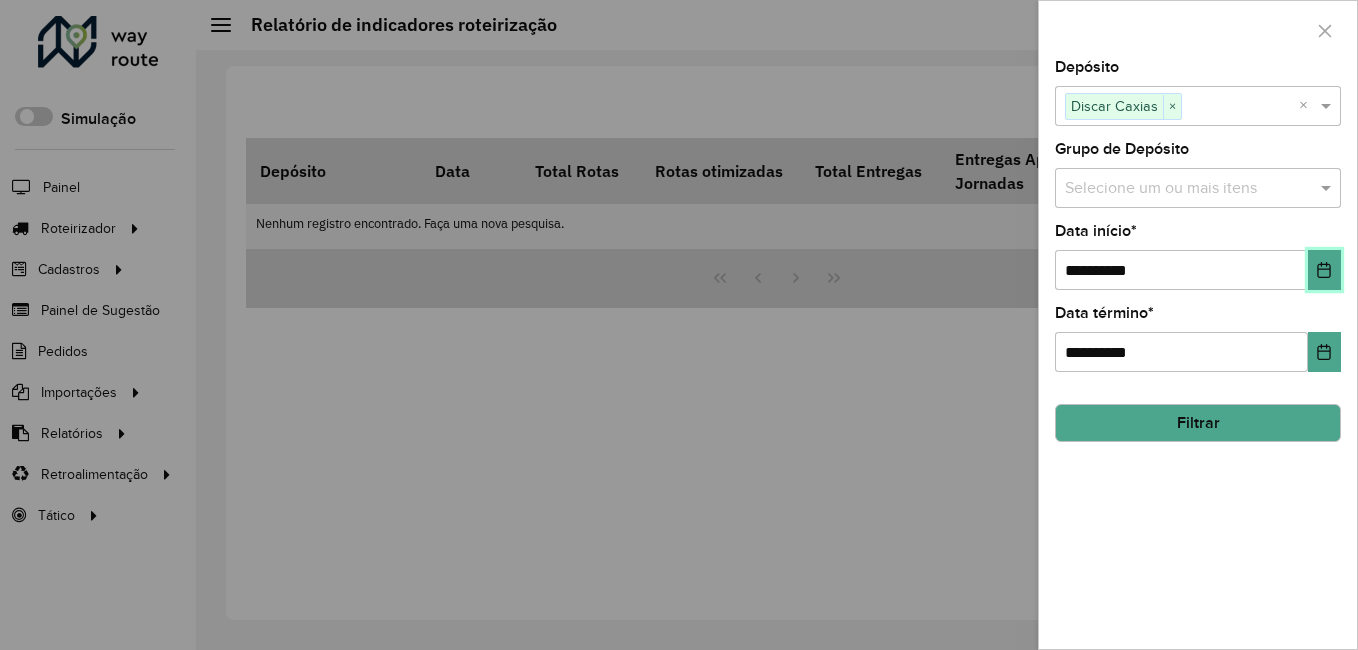 click at bounding box center [1324, 270] 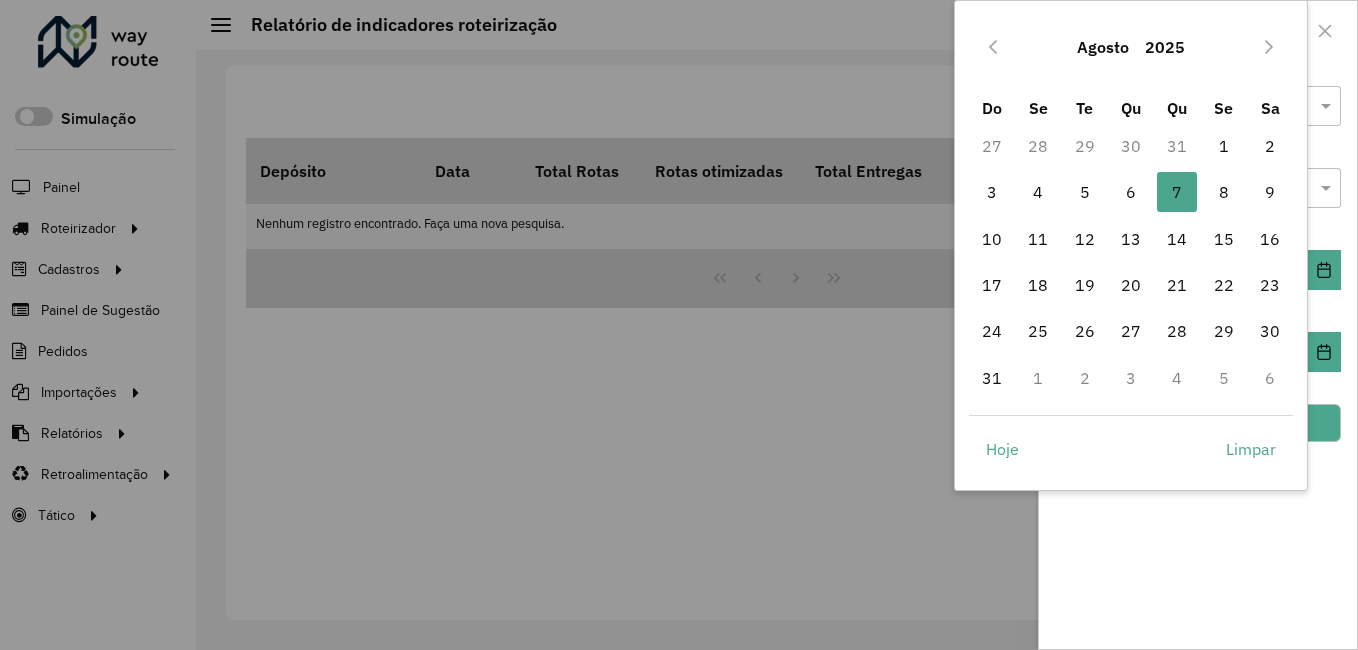 click on "Agosto" at bounding box center [1103, 47] 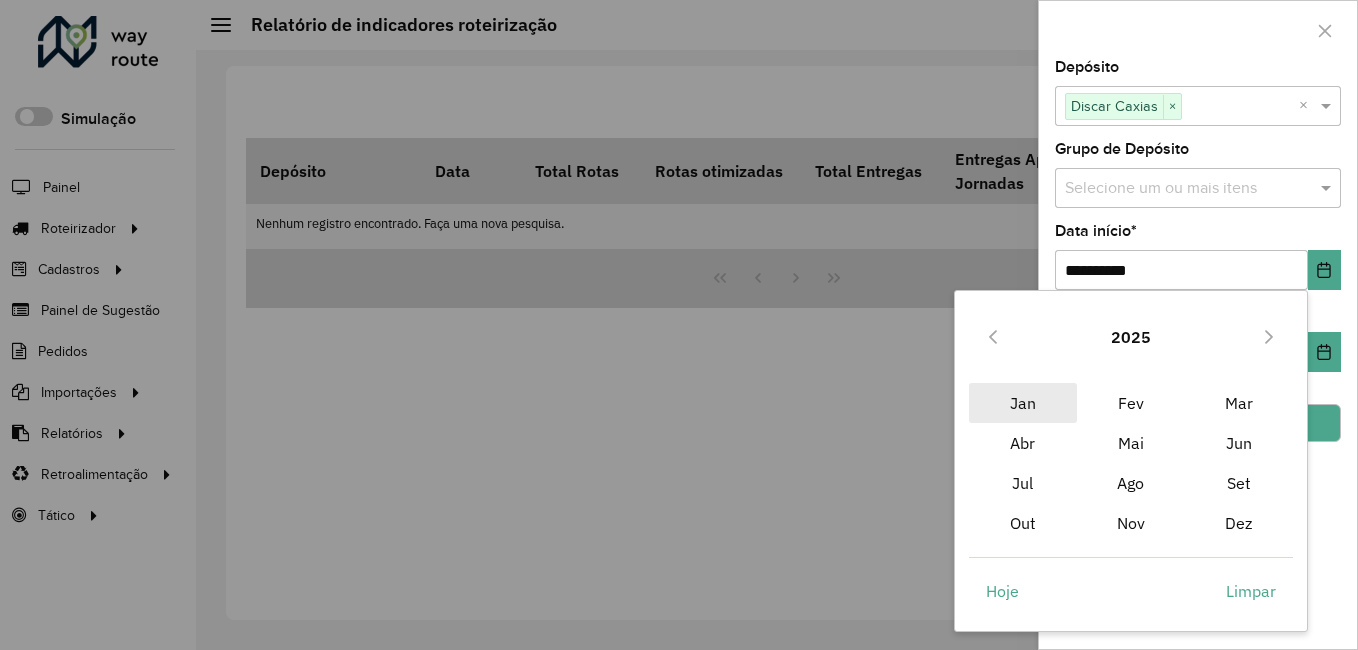 click on "Jan" at bounding box center [1023, 403] 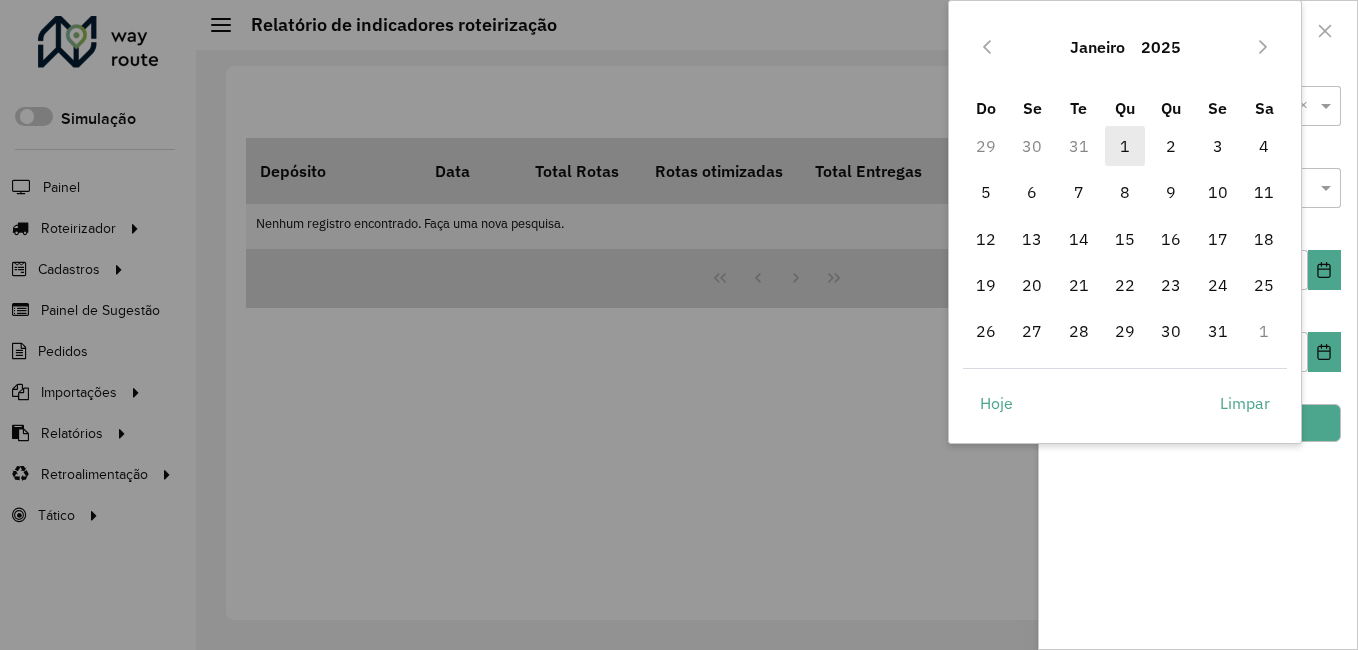 click on "1" at bounding box center (1125, 146) 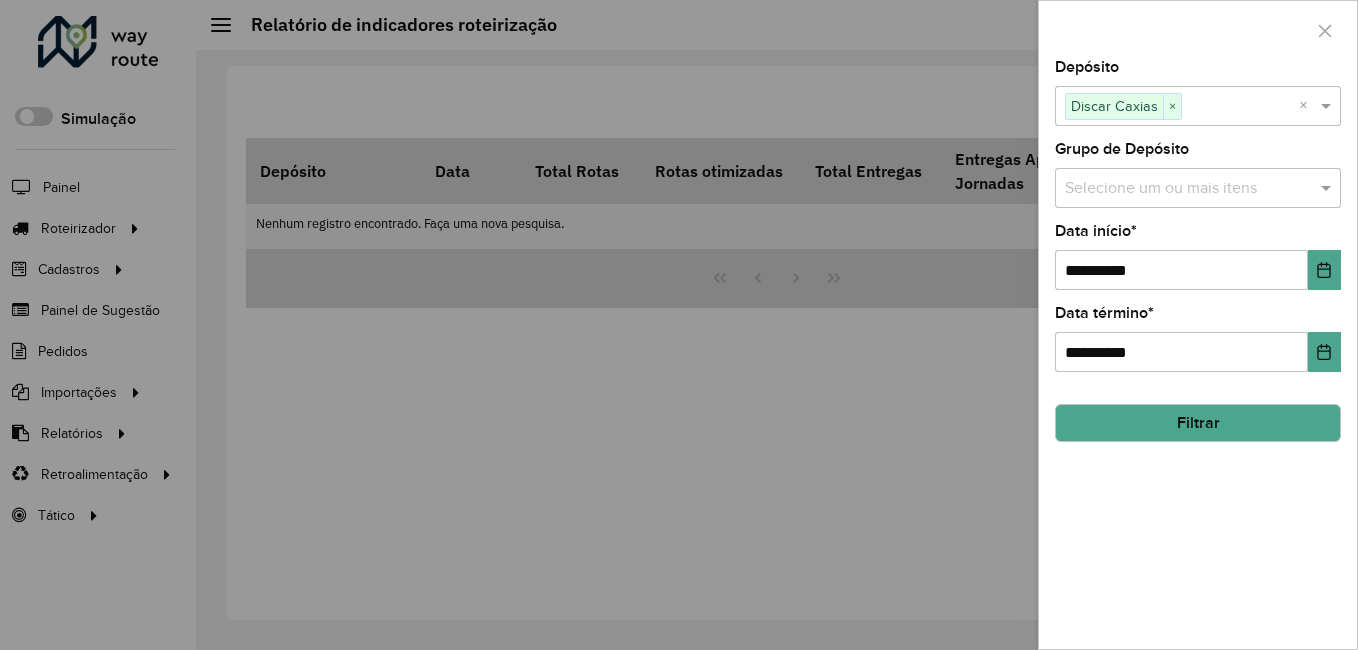 click on "Filtrar" 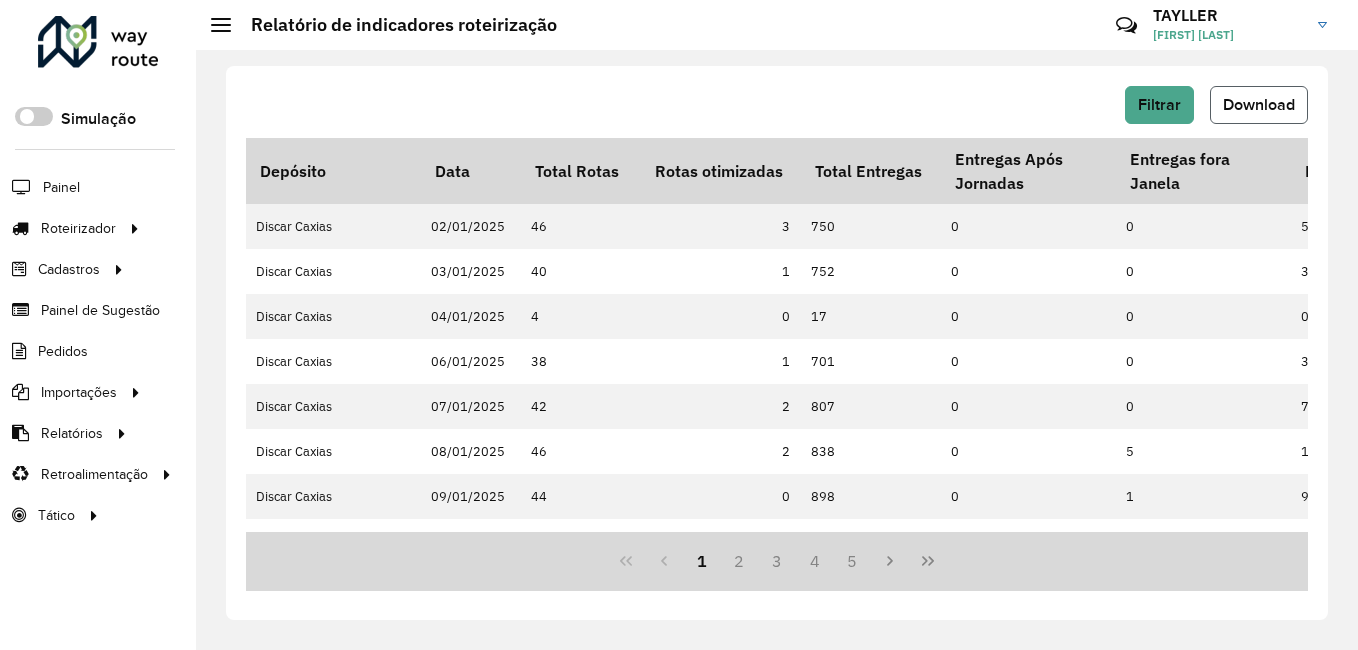 click on "Download" 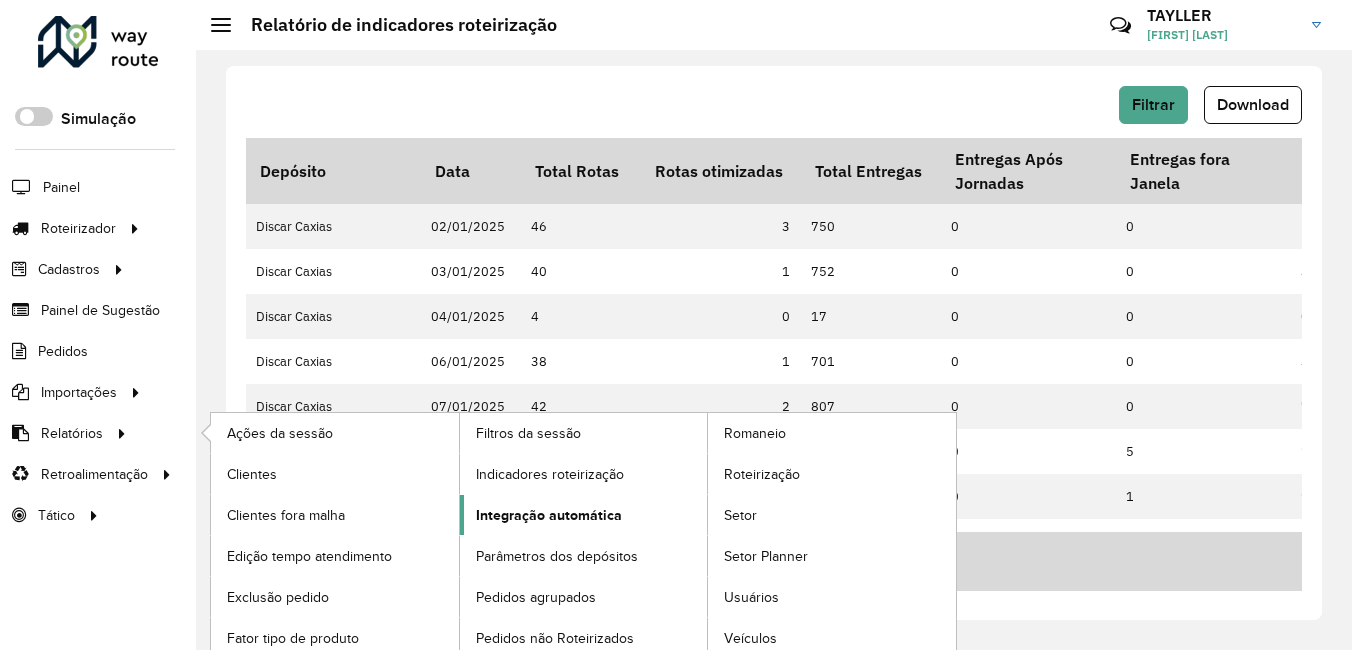 scroll, scrollTop: 10, scrollLeft: 0, axis: vertical 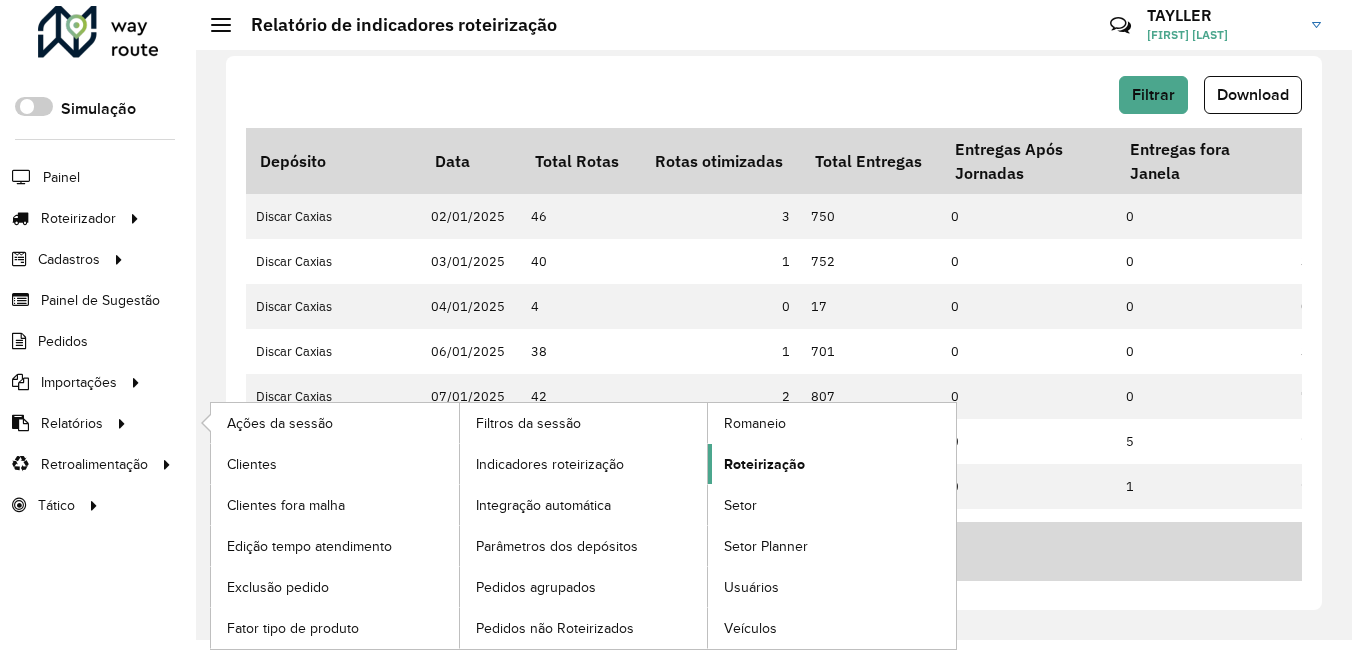 click on "Roteirização" 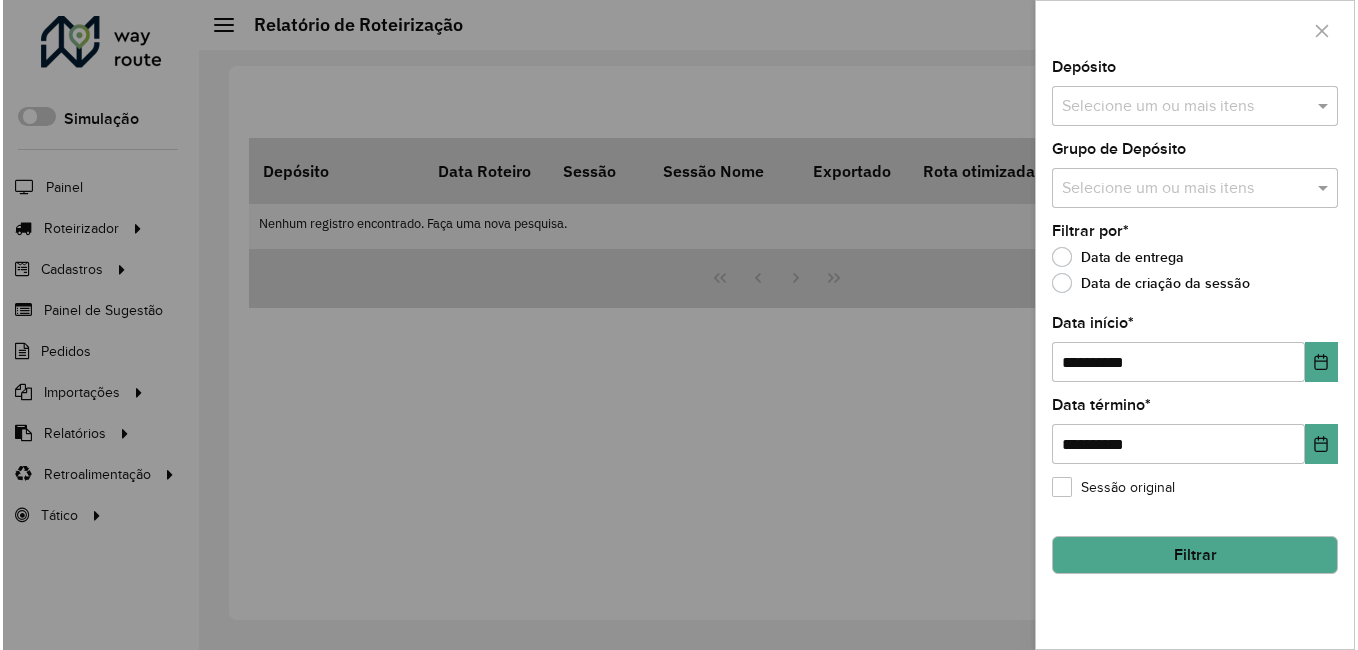 scroll, scrollTop: 0, scrollLeft: 0, axis: both 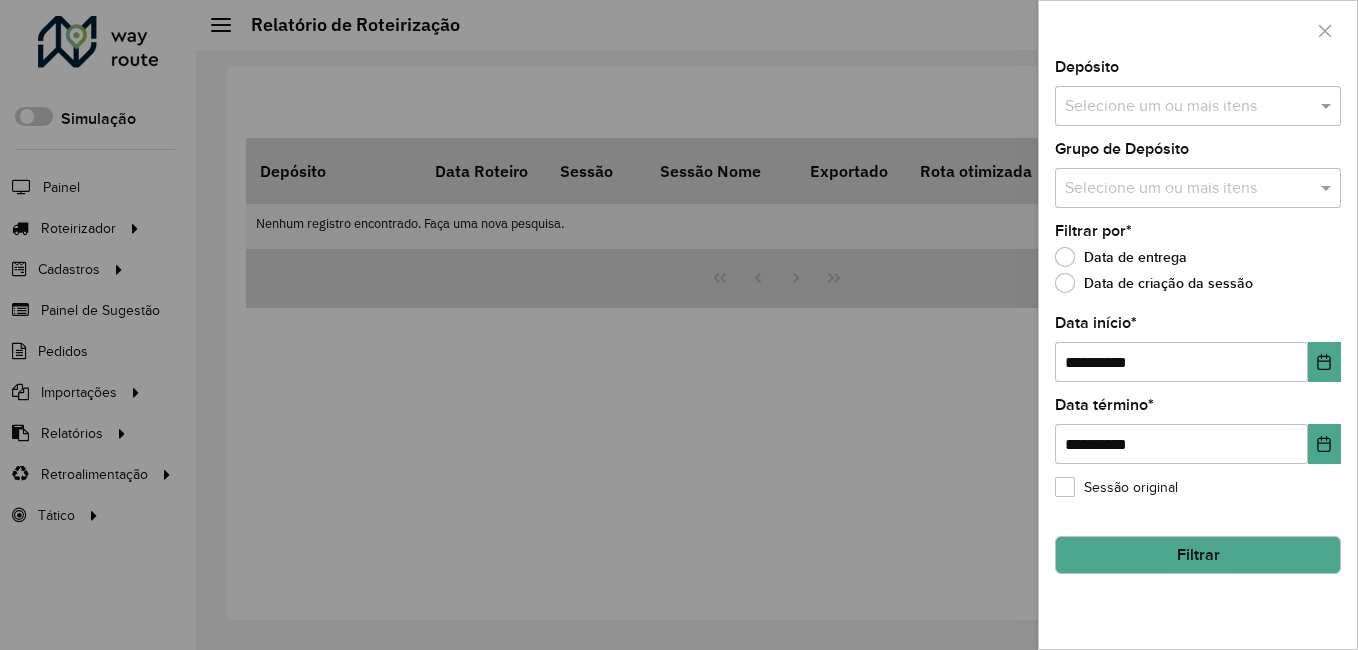 click at bounding box center [1188, 107] 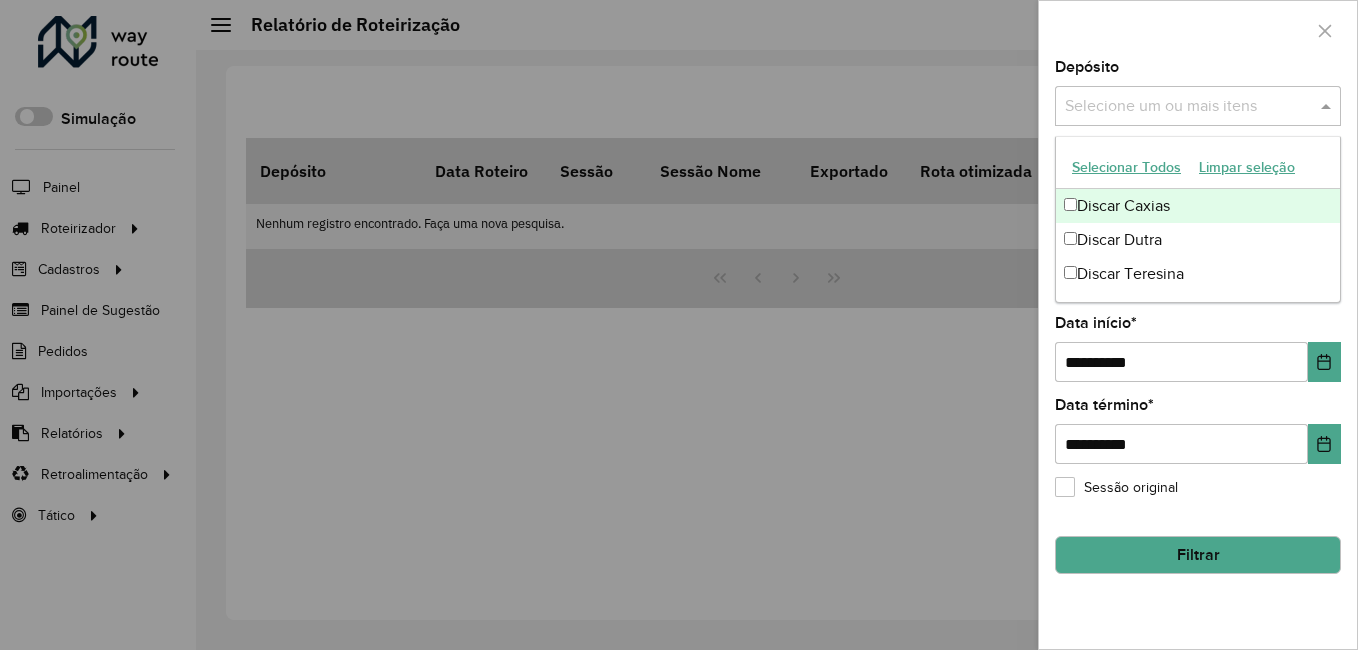 click on "Discar Caxias" at bounding box center (1198, 206) 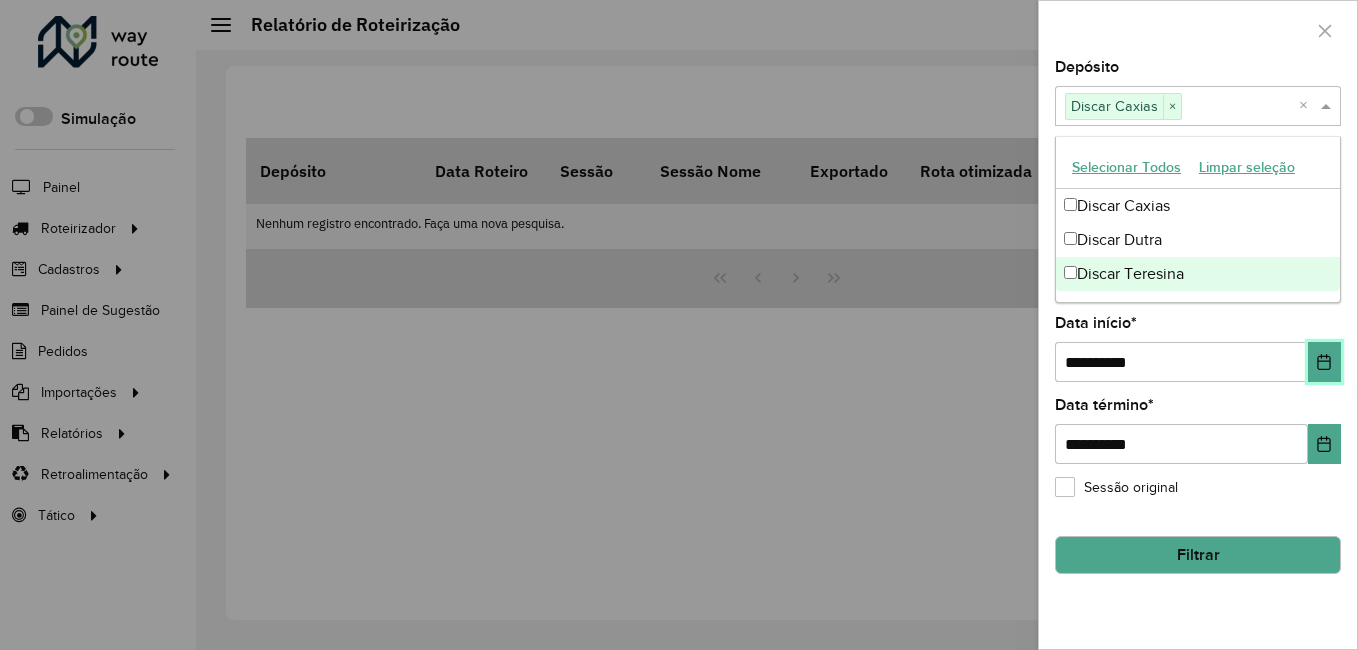 click 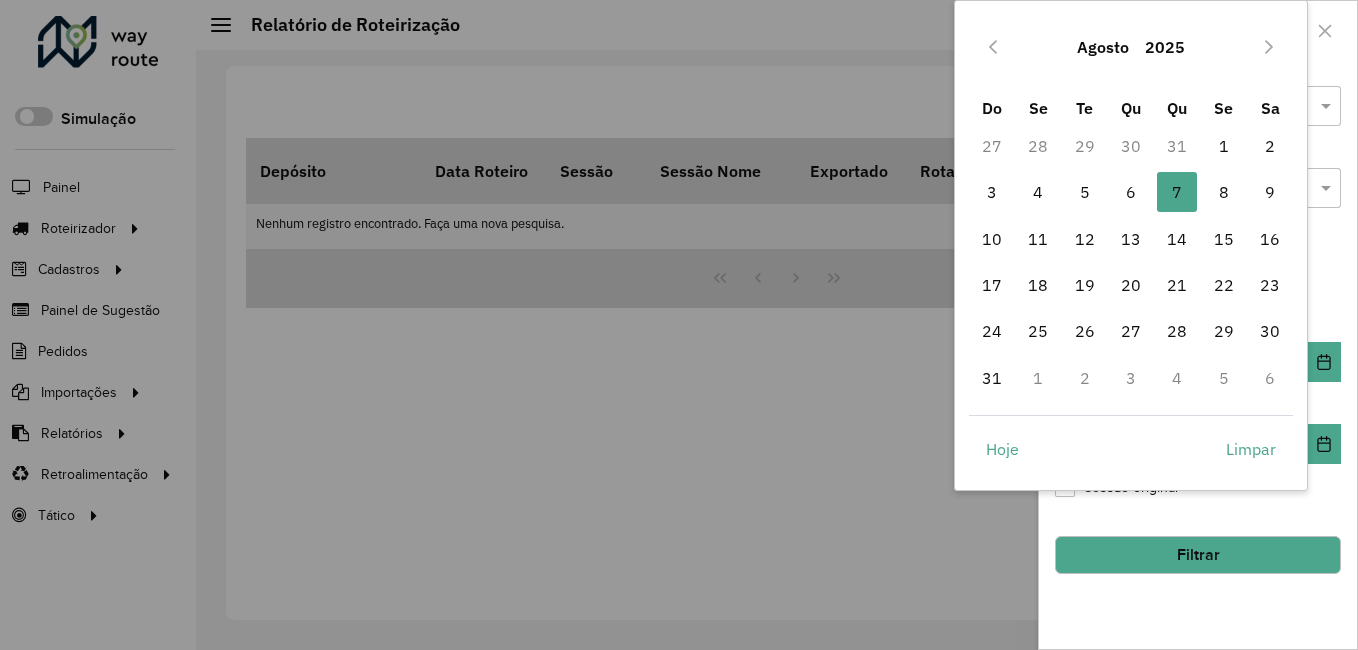click on "Agosto" at bounding box center (1103, 47) 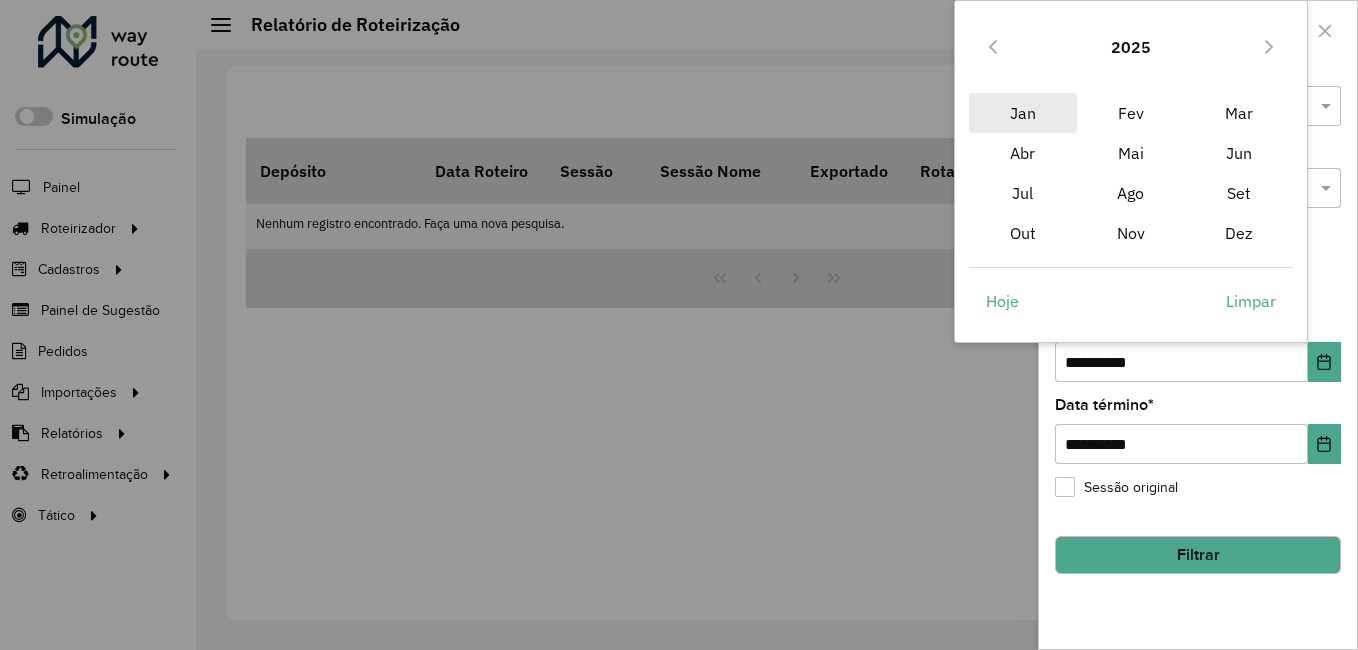 click on "Jan" at bounding box center (1023, 113) 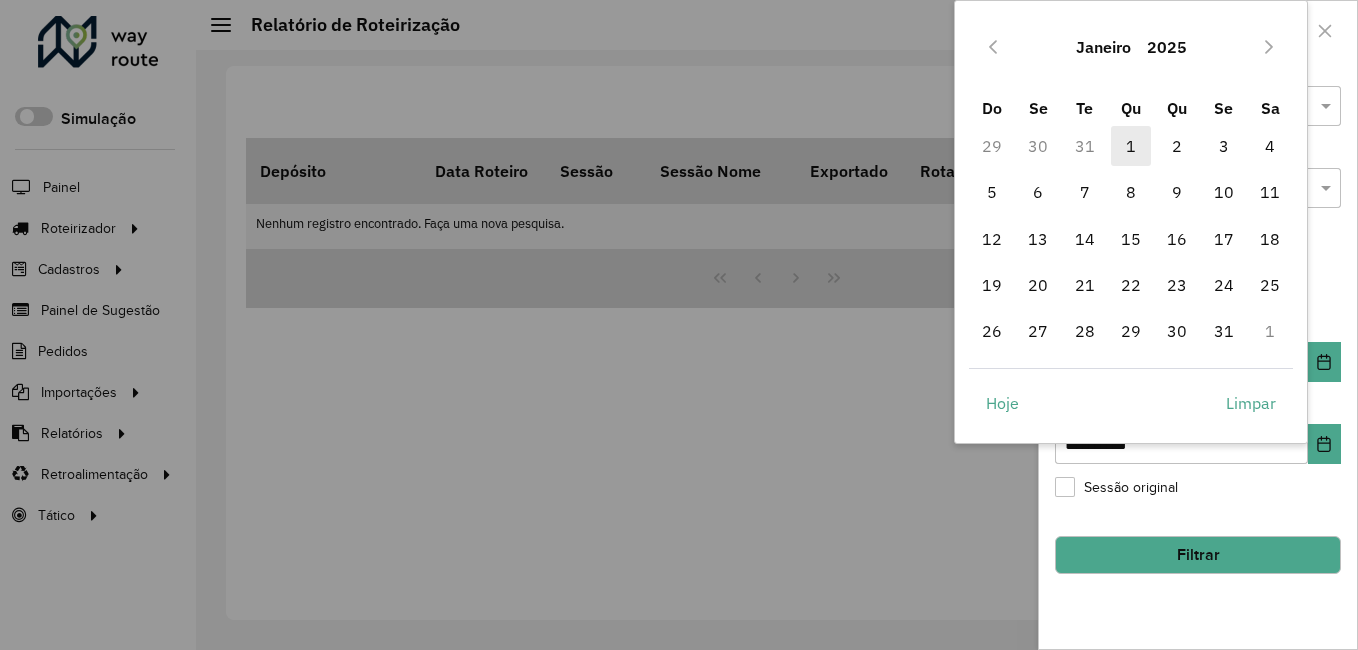 click on "1" at bounding box center [1131, 146] 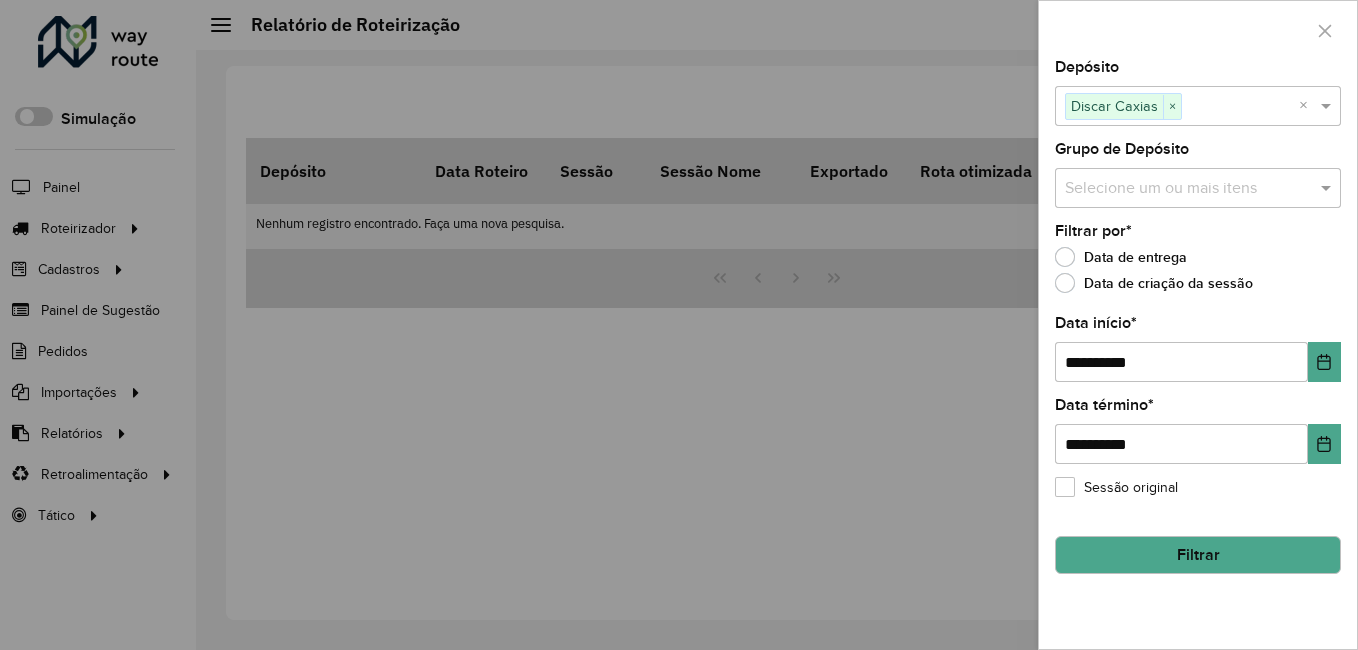 click on "Filtrar" 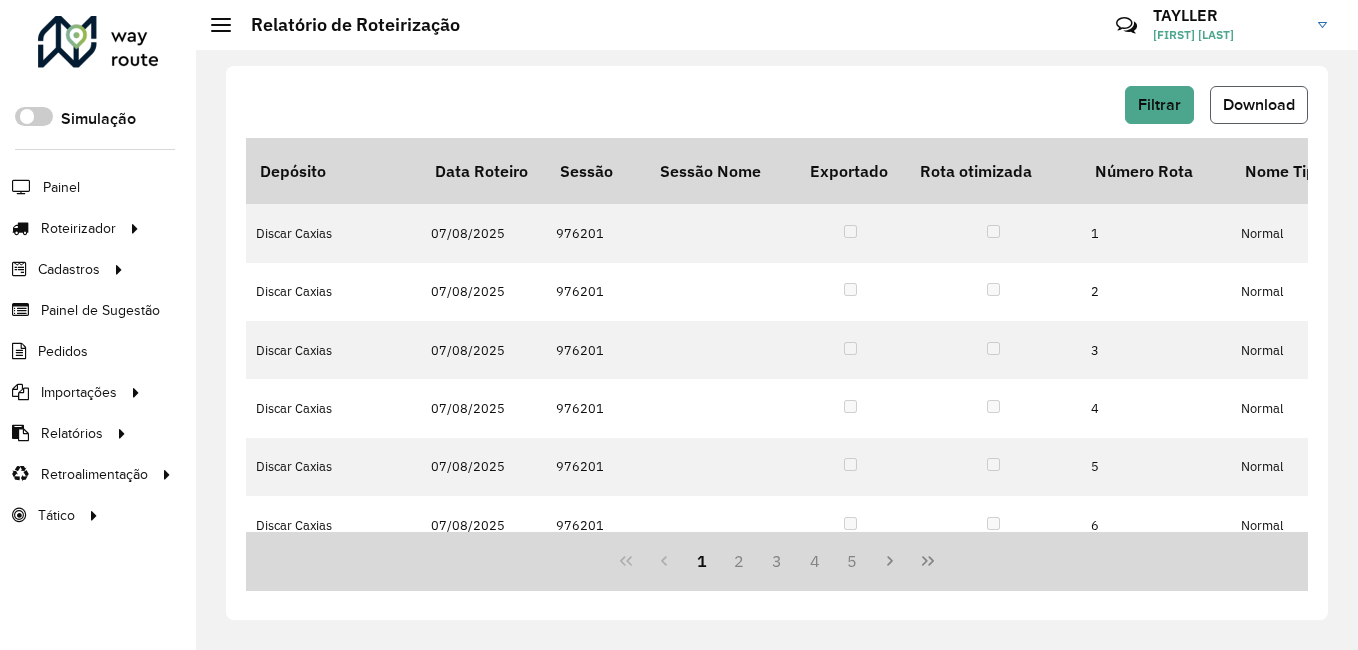 click on "Download" 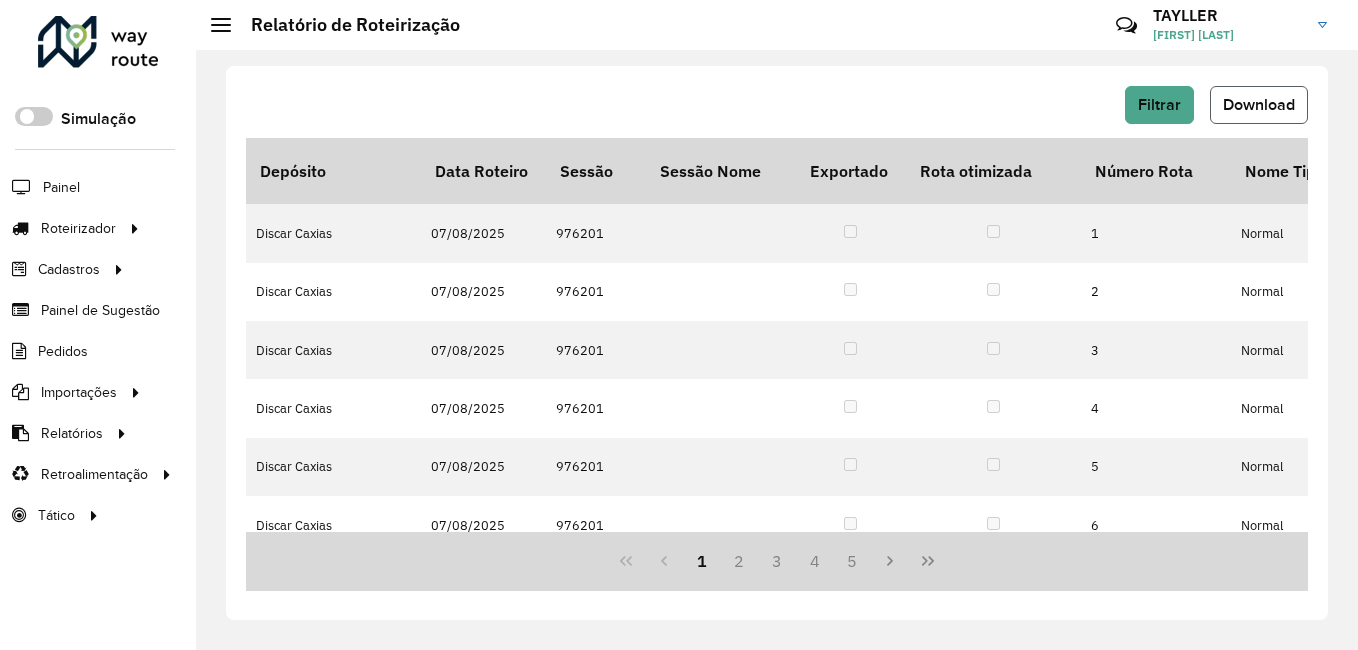 click on "Download" 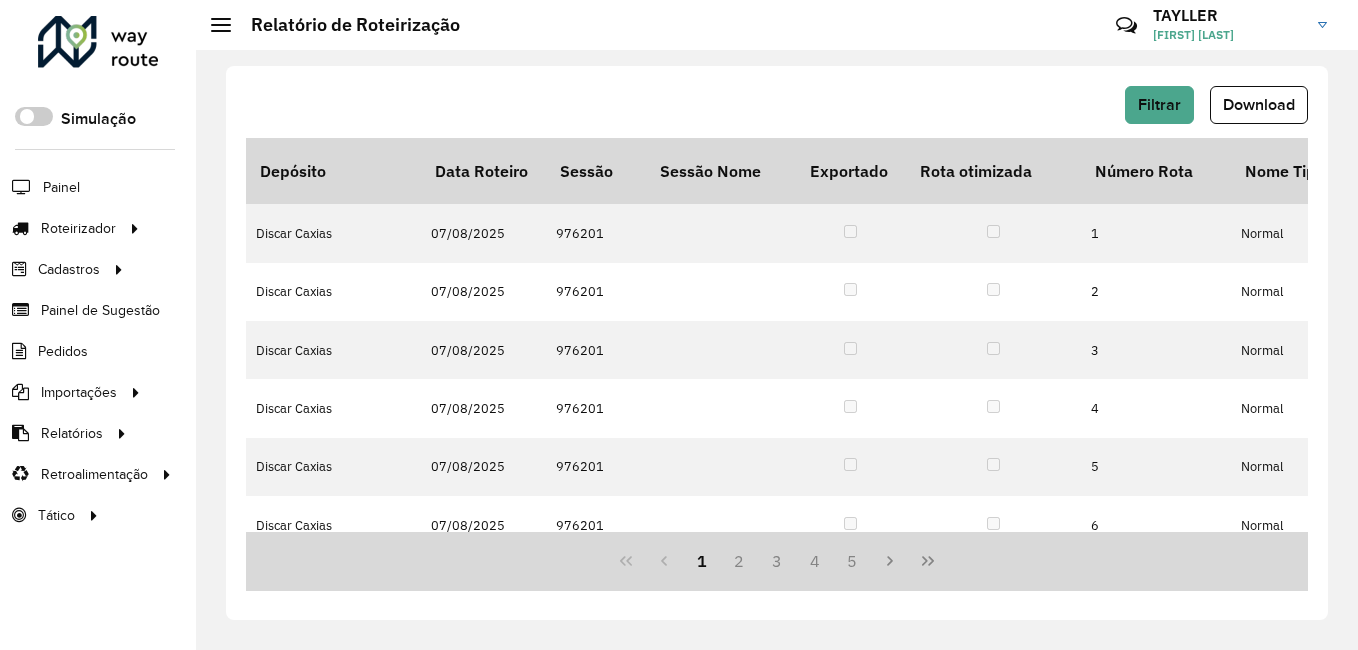 click on "Filtrar   Download   Depósito   Data Roteiro   Sessão   Sessão Nome   Exportado   Rota otimizada   Número Rota   Nome Tipo Rota  Ponto de saída Veículo Tipo do veículo  Nome Rota  Motorista Pedágio  Custo Distância   Custo Quantidade Dias   Custo Fixo Rota   Custo Hora   Custo Quantidade Atividades   Custo Fórmula  Custo Valor  % Custo   % Capacidade   Capacidade Veículo   Capacidade Utilizada   % Peso   Peso Veículo   Peso Utilizado   Início da Rota   Fim da Rota   Tempo Rota  Dias em rota  Tempo Dirigido   Tempo Atendimento  Entregas  Distancia (km)   Distância Ida Ponto Apoio   Distância Volta Ponto Apoio   Setores  Transportadora  Quantidade Pallets  Jornada Total de itens Prateleira  Hectolitro (hl)  Recarga  Justificativa da violação  Discar Caxias  07/08/2025   976201      1  Normal PTF7127 VW/17.230 AFONSO CUNHA 01 NELSON ( Timon ) 0,00 0,00 0,00 0,00  0,00  0,00 36.002,58 0,00  86,65  280,00 242,63  95,44  7.880,00 7.521,02  07/08/2025 07:20   07/08/2025 15:57  08:37:00 1 05:49:00 4" 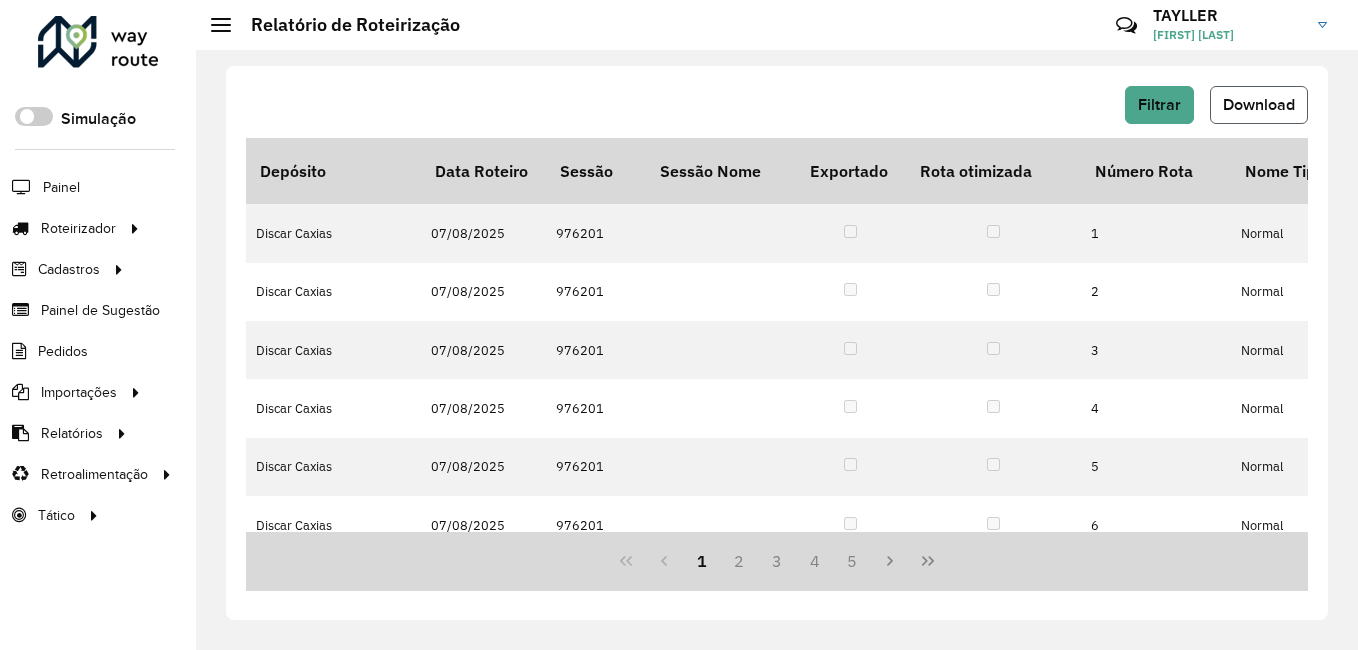 click on "Download" 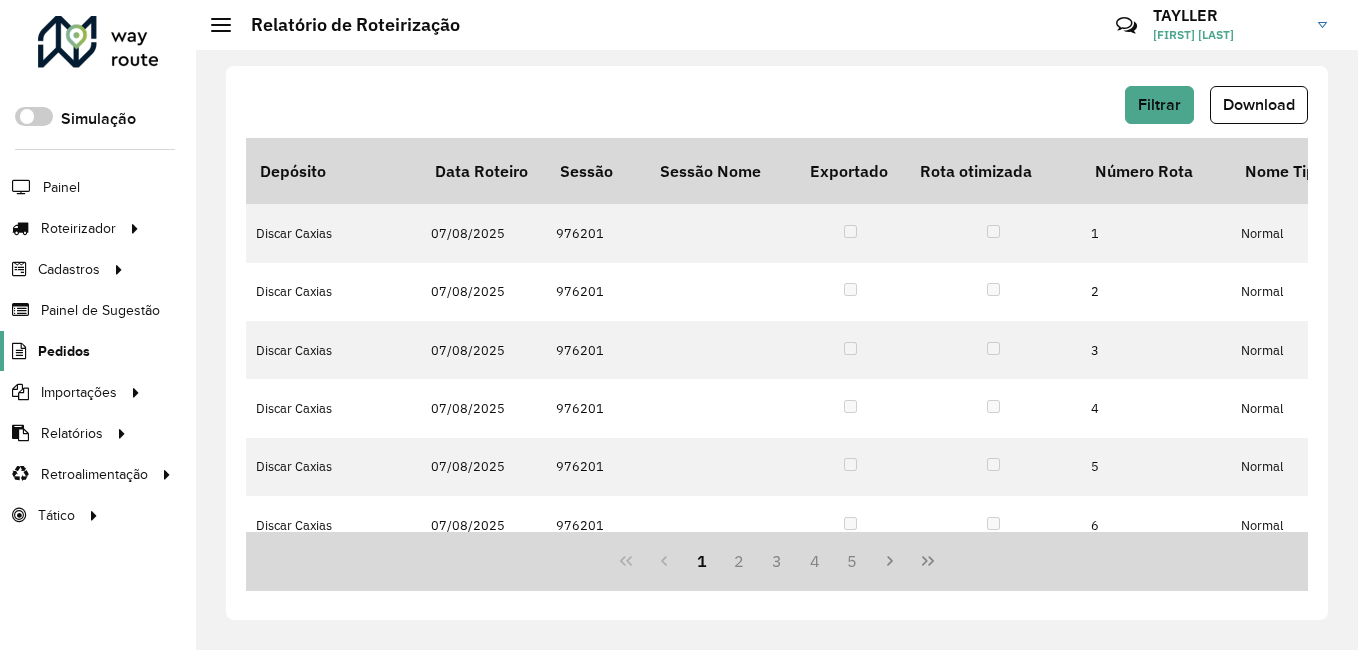 click on "Pedidos" 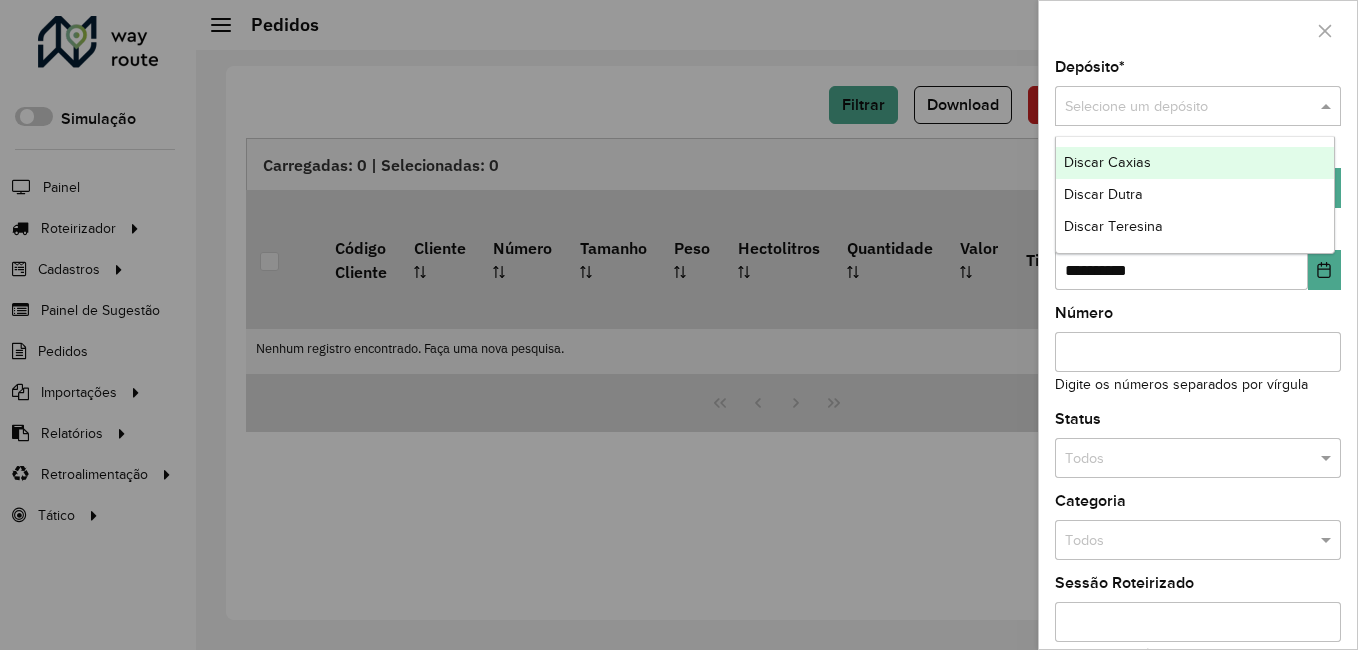 click at bounding box center (1178, 107) 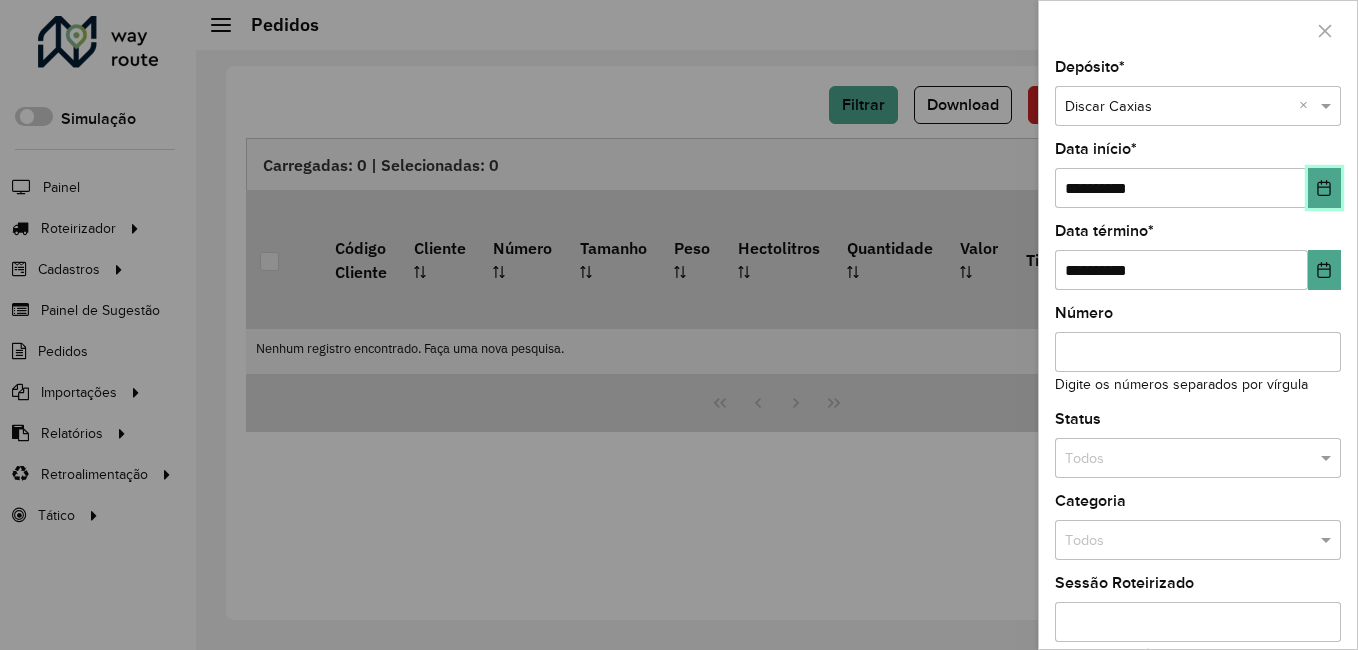 click 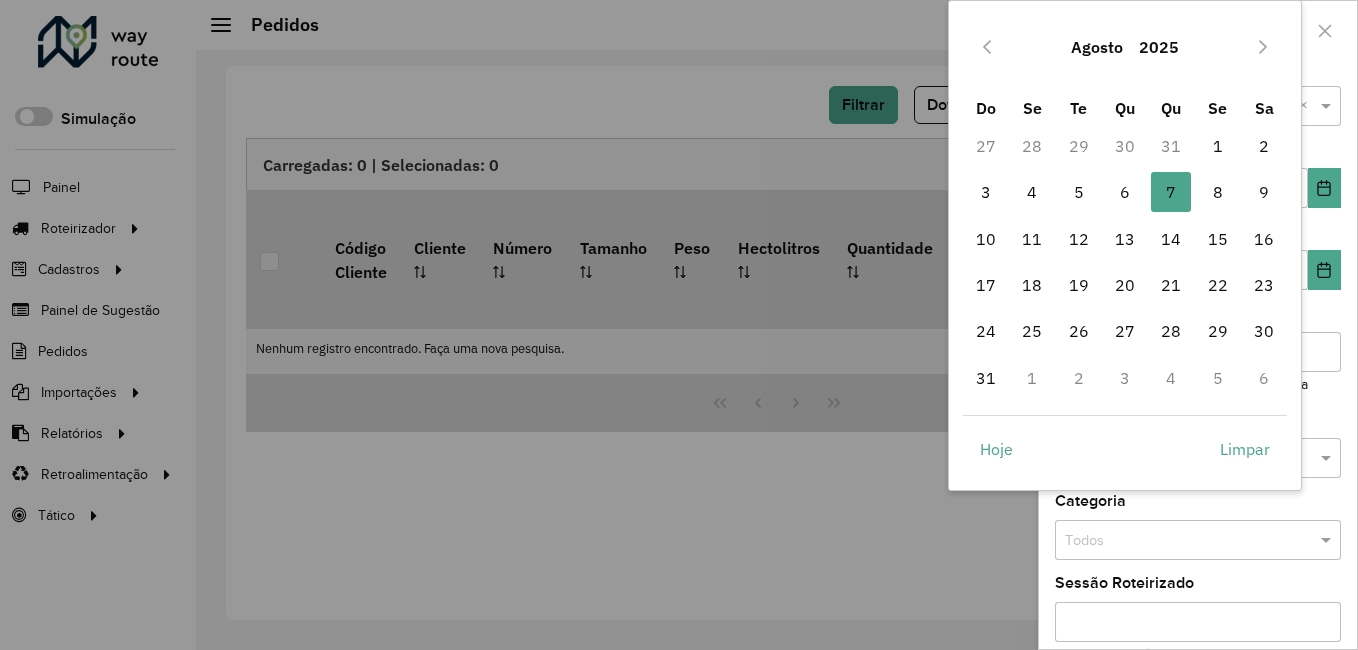 click on "2025" at bounding box center [1159, 47] 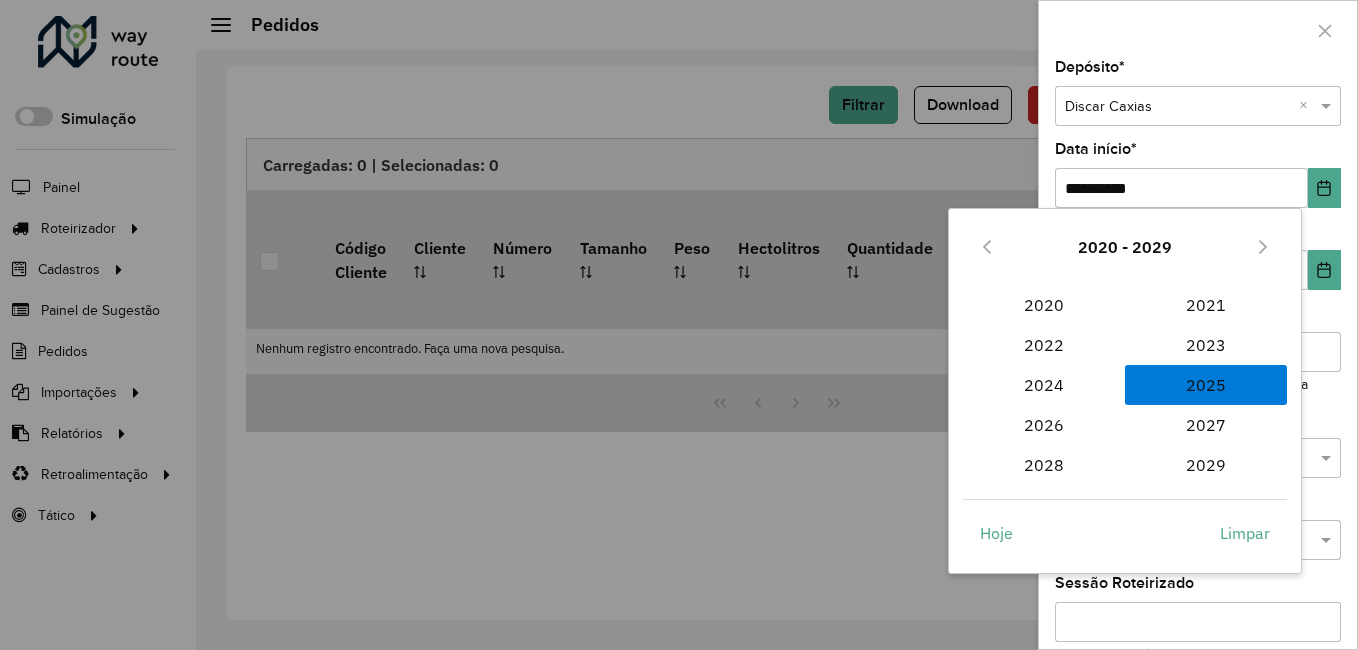click on "2025   2025" at bounding box center (1206, 385) 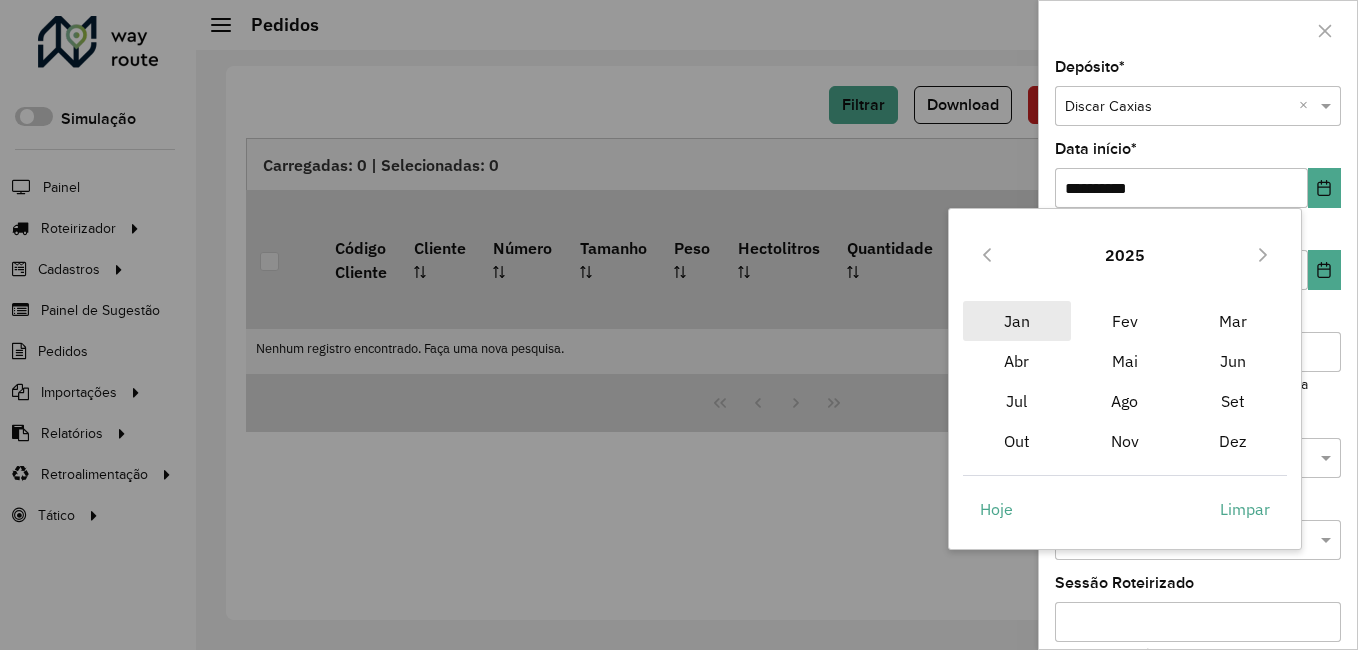 click on "Jan" at bounding box center (1017, 321) 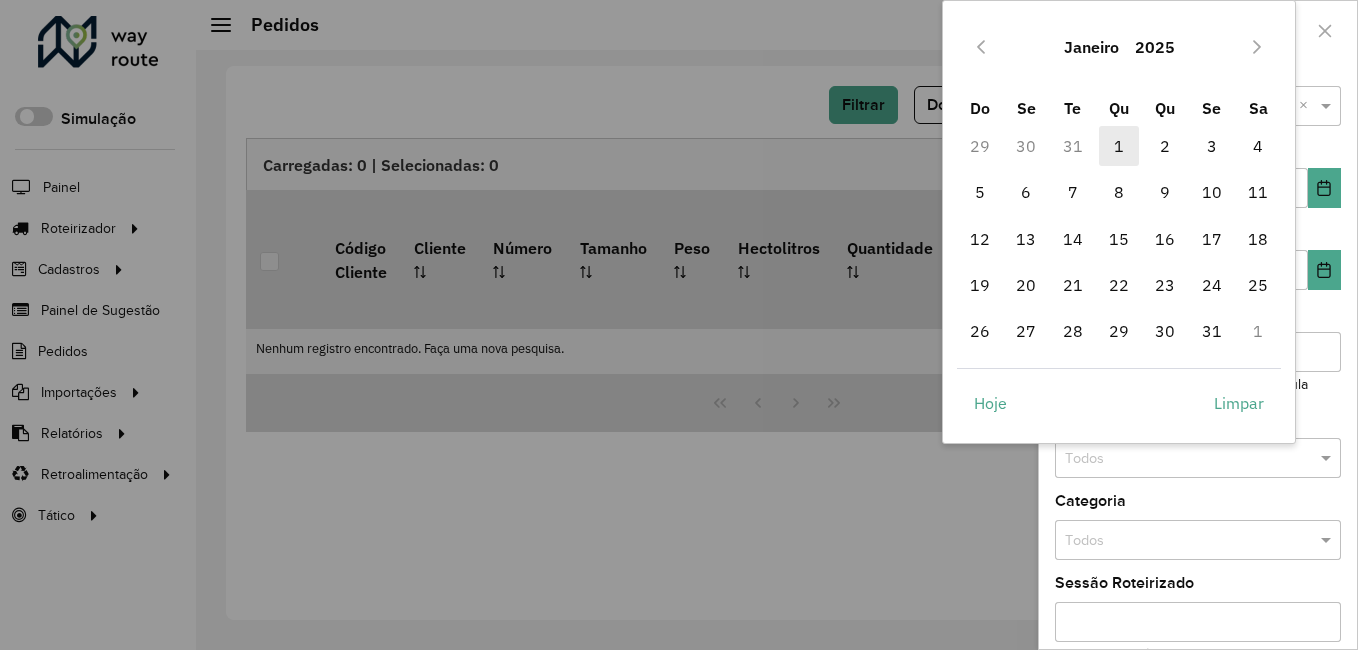 click on "1" at bounding box center (1119, 146) 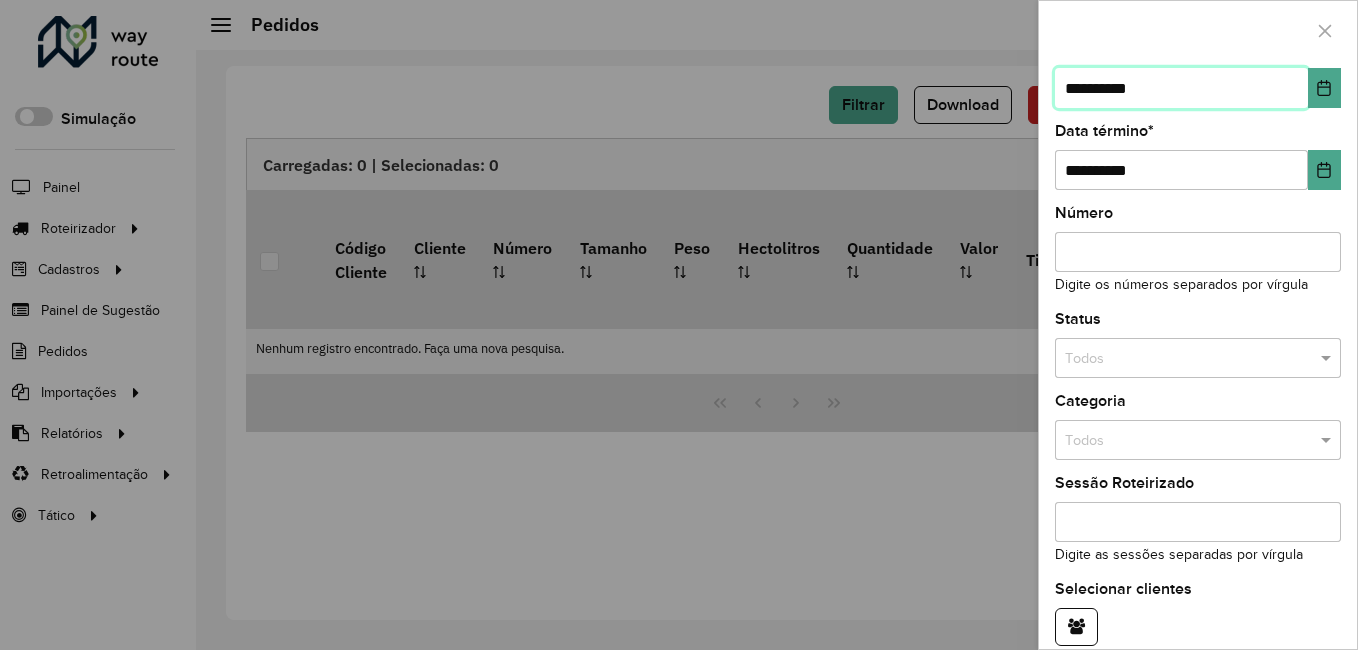 scroll, scrollTop: 192, scrollLeft: 0, axis: vertical 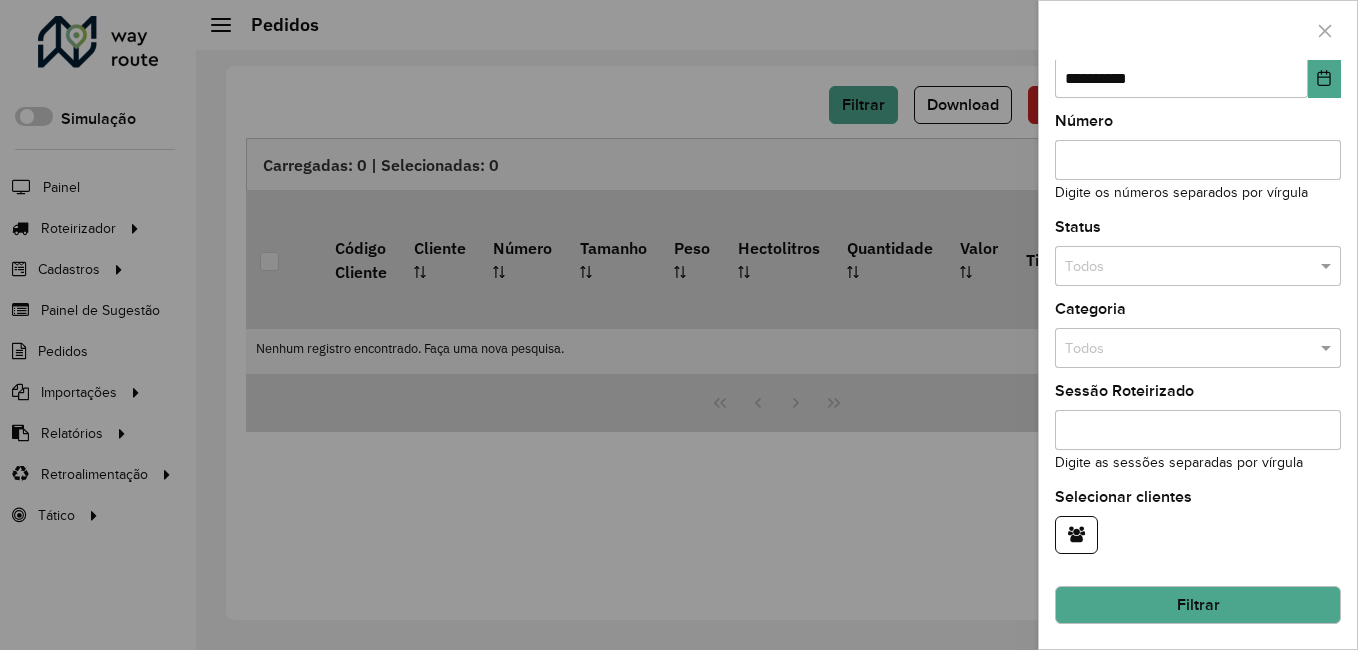 click on "Filtrar" 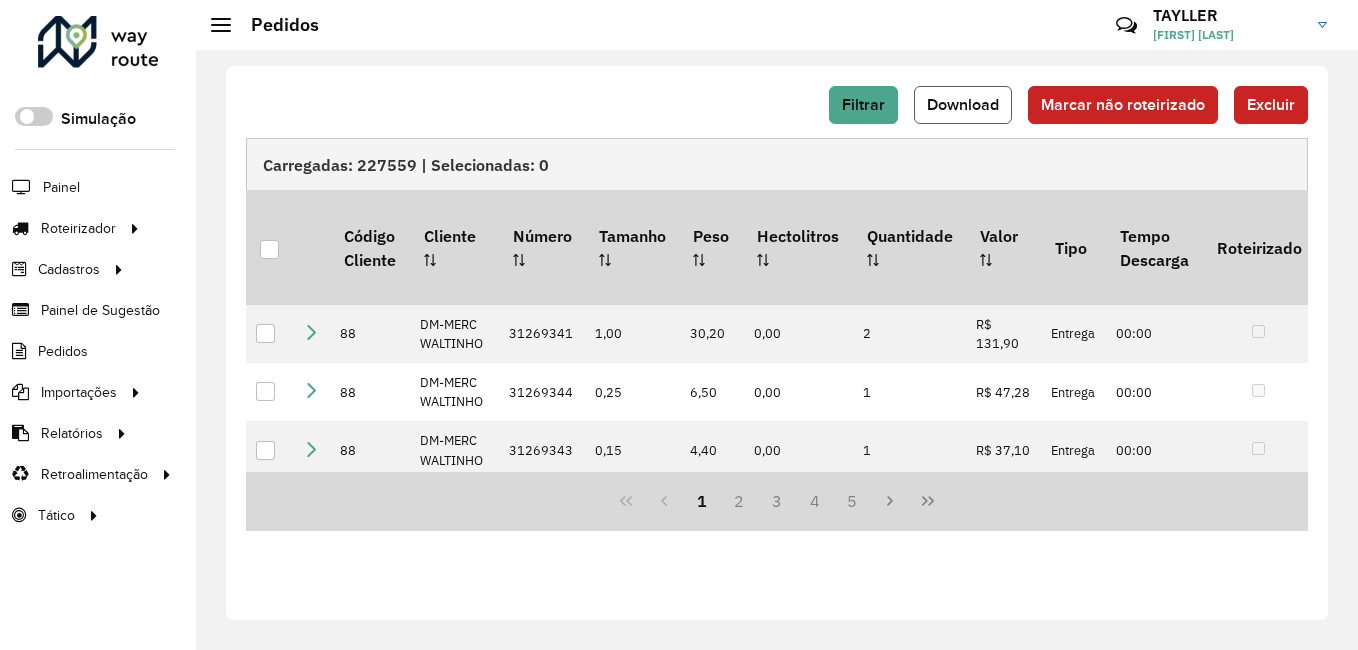 click on "Download" 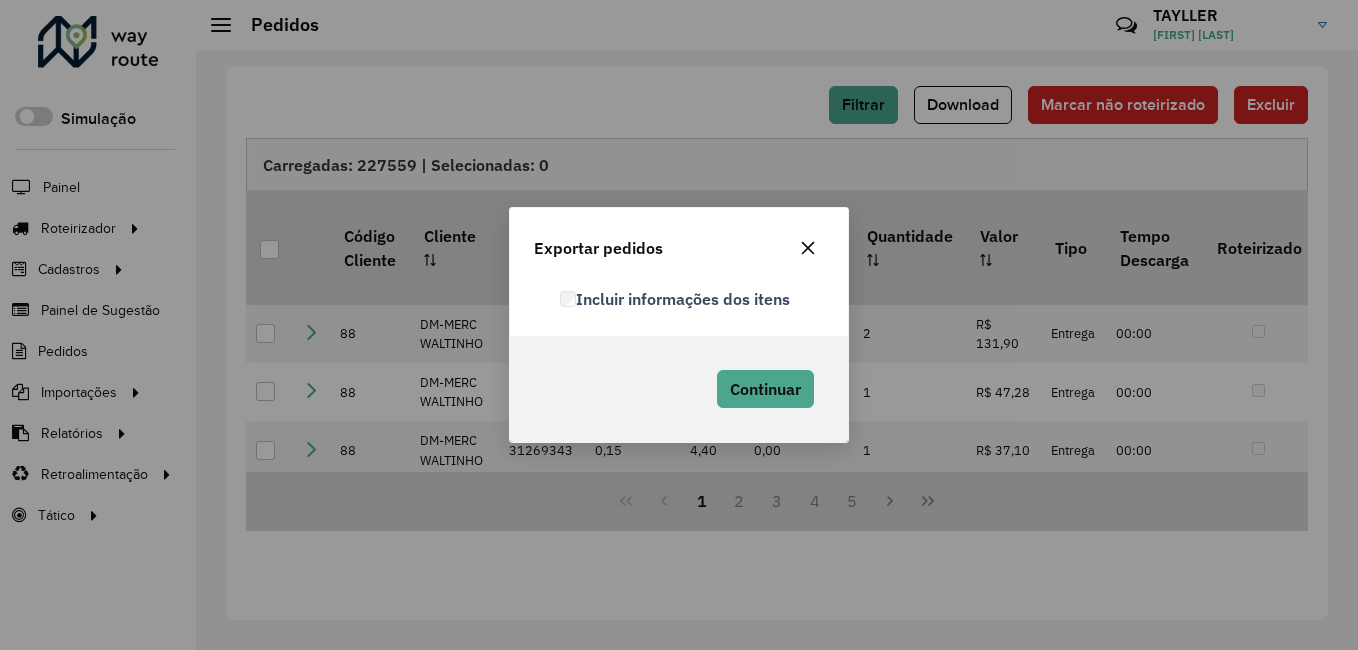 click 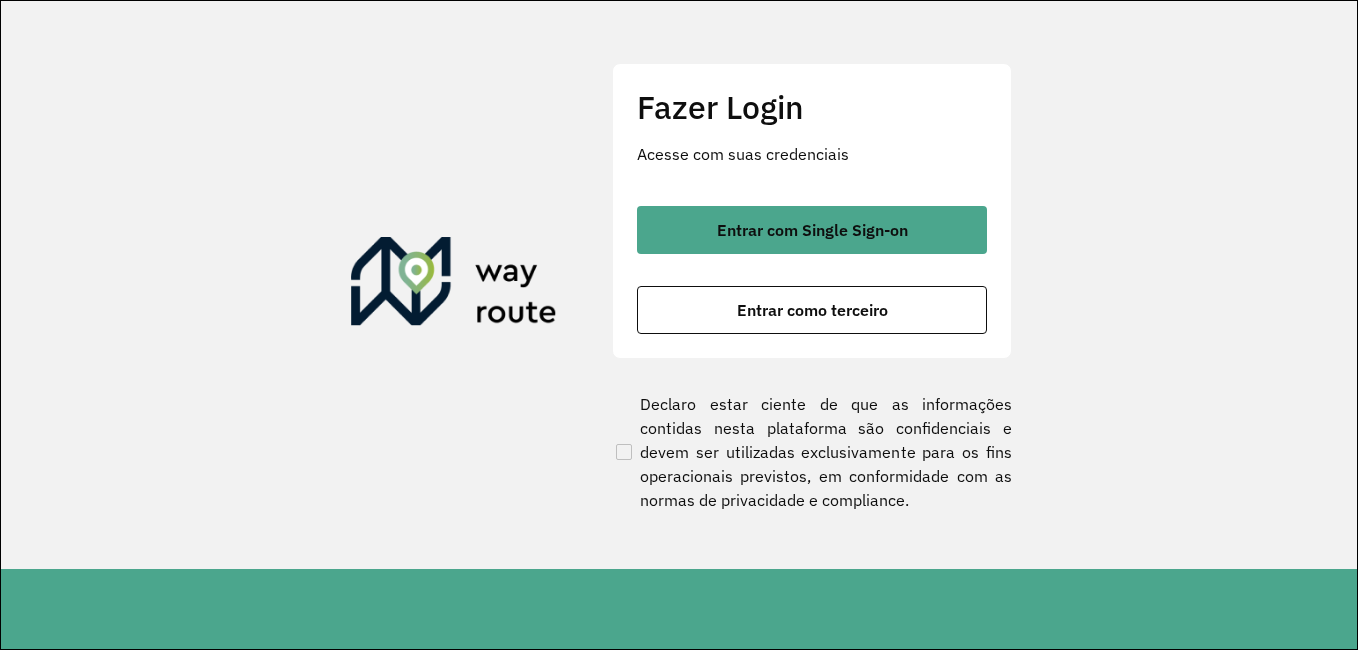 scroll, scrollTop: 0, scrollLeft: 0, axis: both 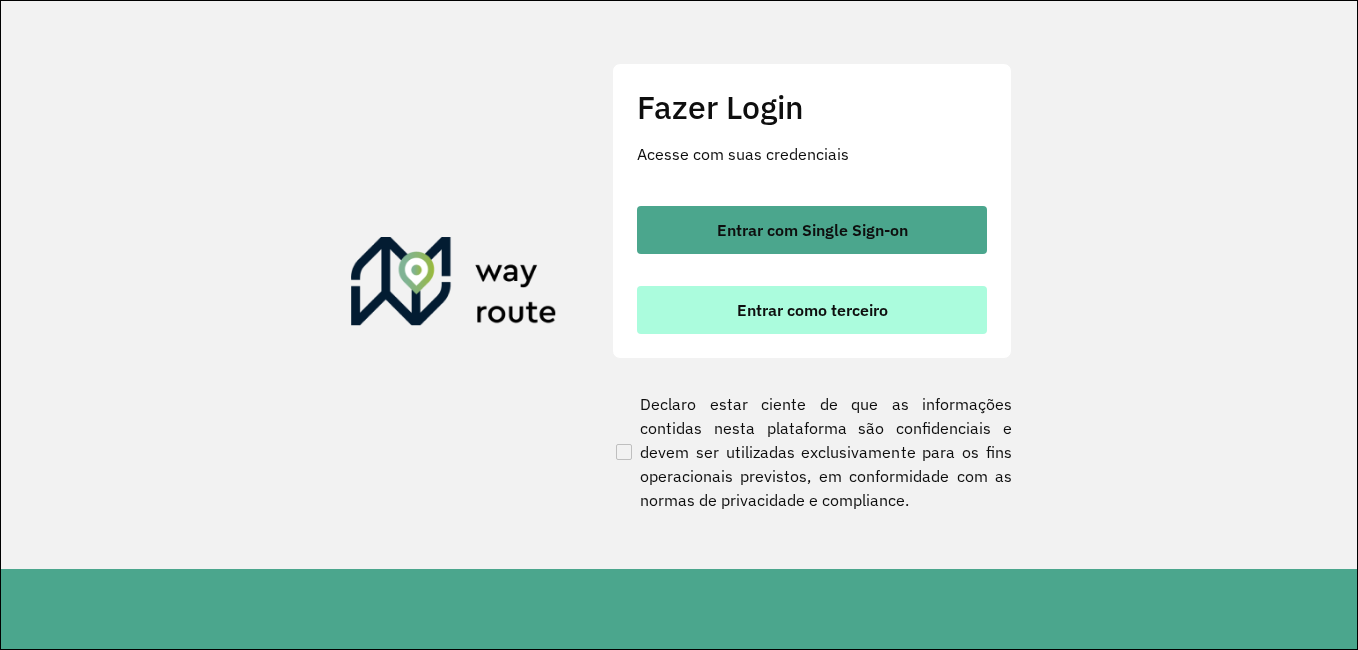 click on "Entrar como terceiro" at bounding box center (812, 310) 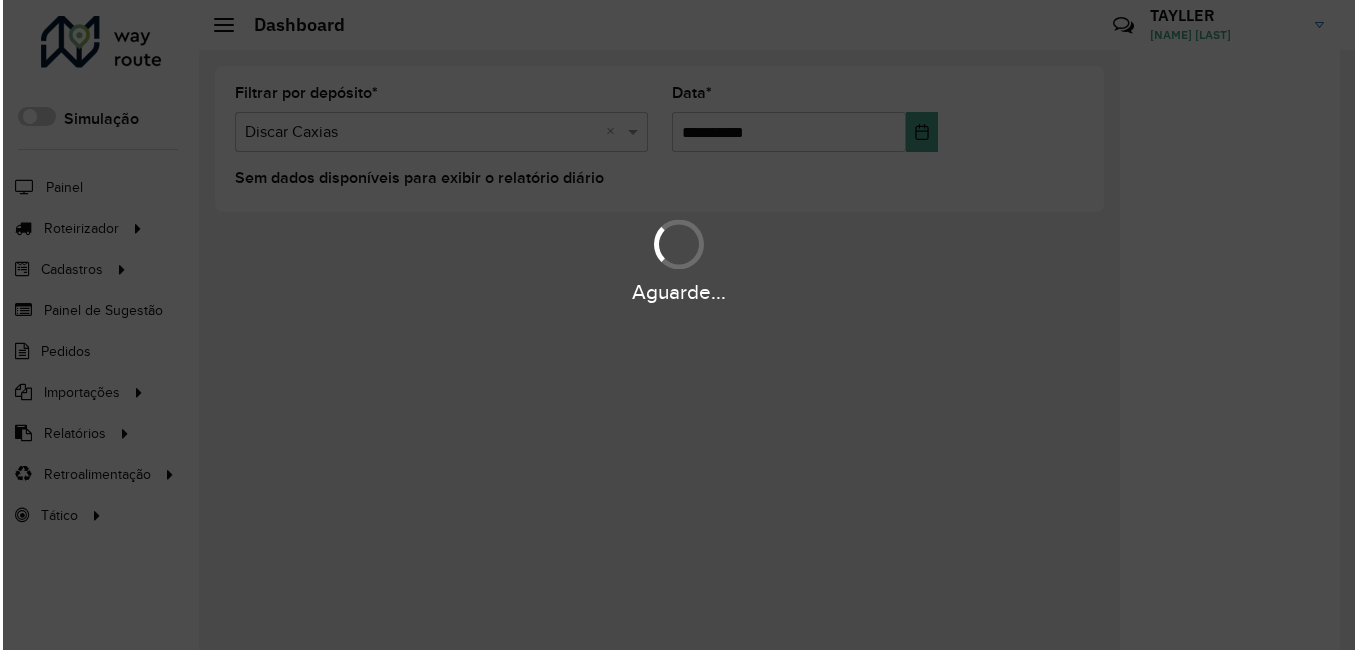 scroll, scrollTop: 0, scrollLeft: 0, axis: both 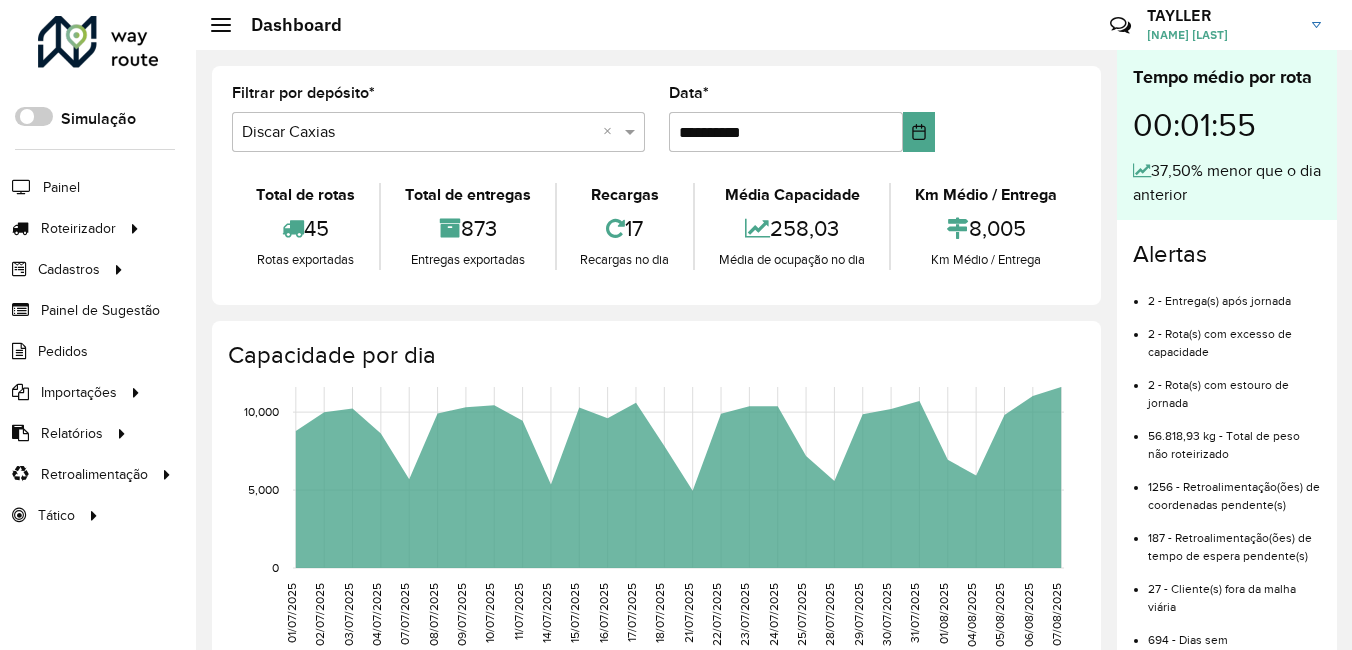 click on "Dashboard  Críticas? Dúvidas? Elogios? Sugestões? Entre em contato conosco!  TAYLLER TAYLLER NUNES  BARROS" 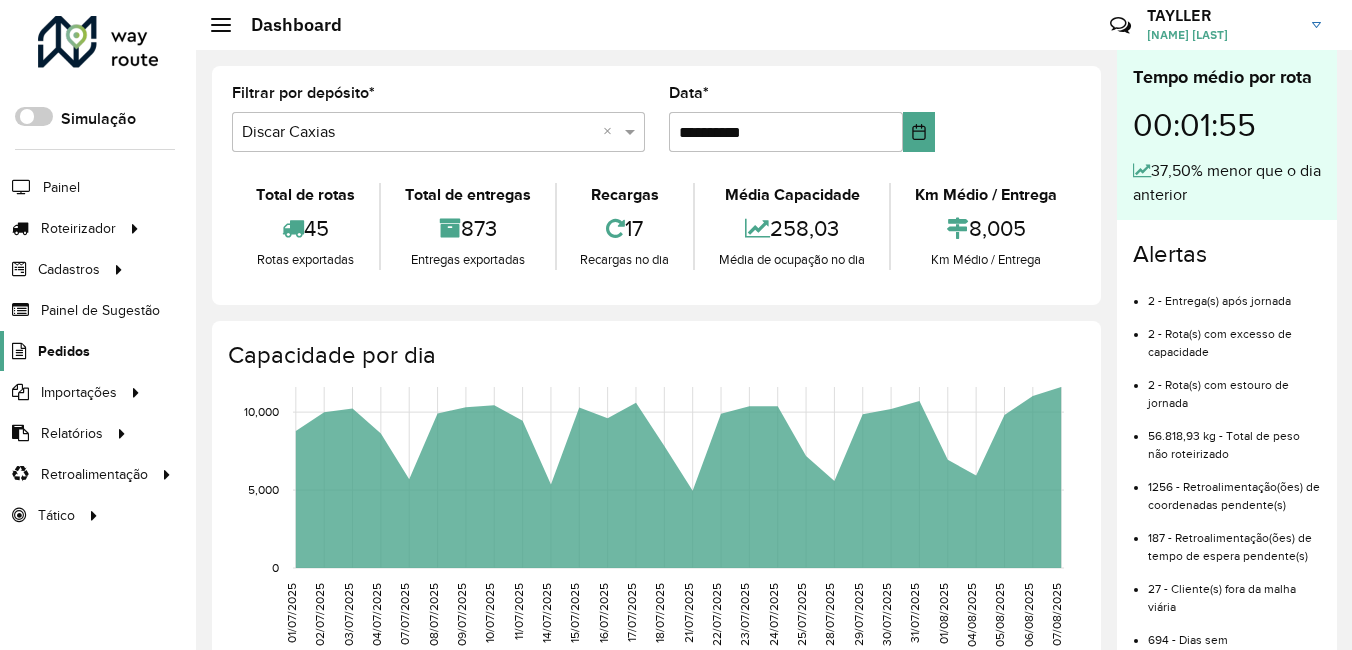 click on "Pedidos" 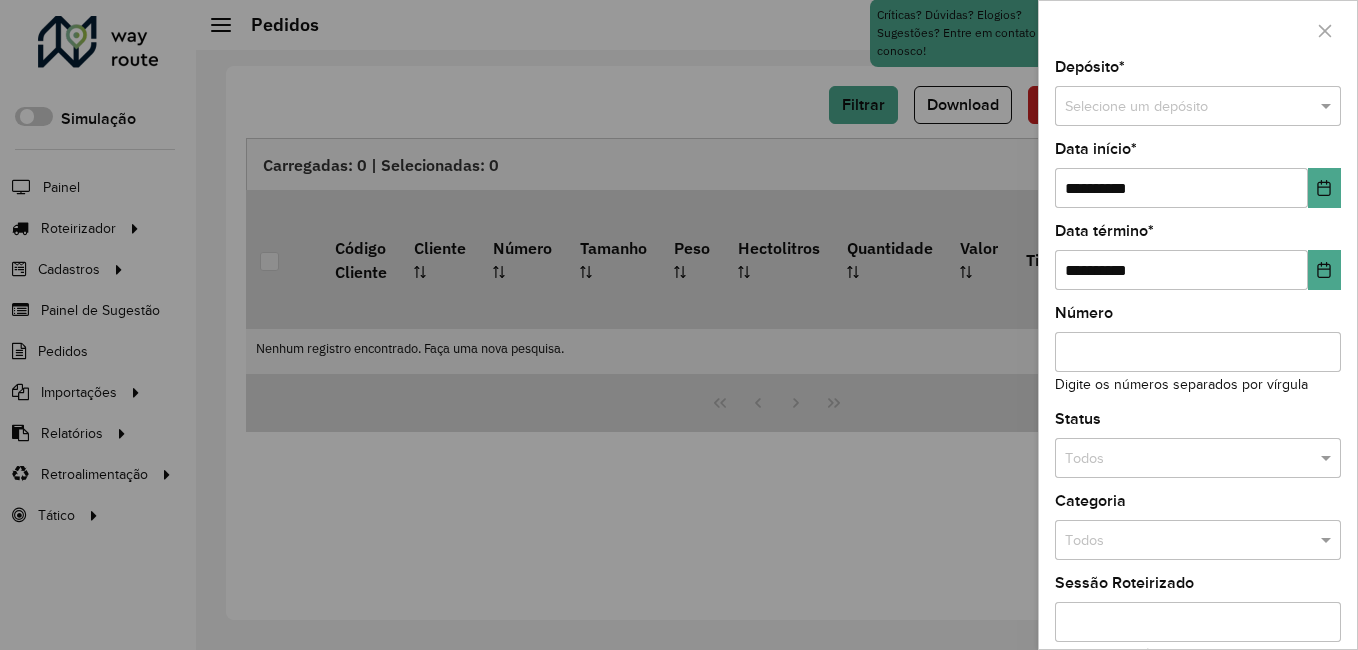 click at bounding box center [1178, 107] 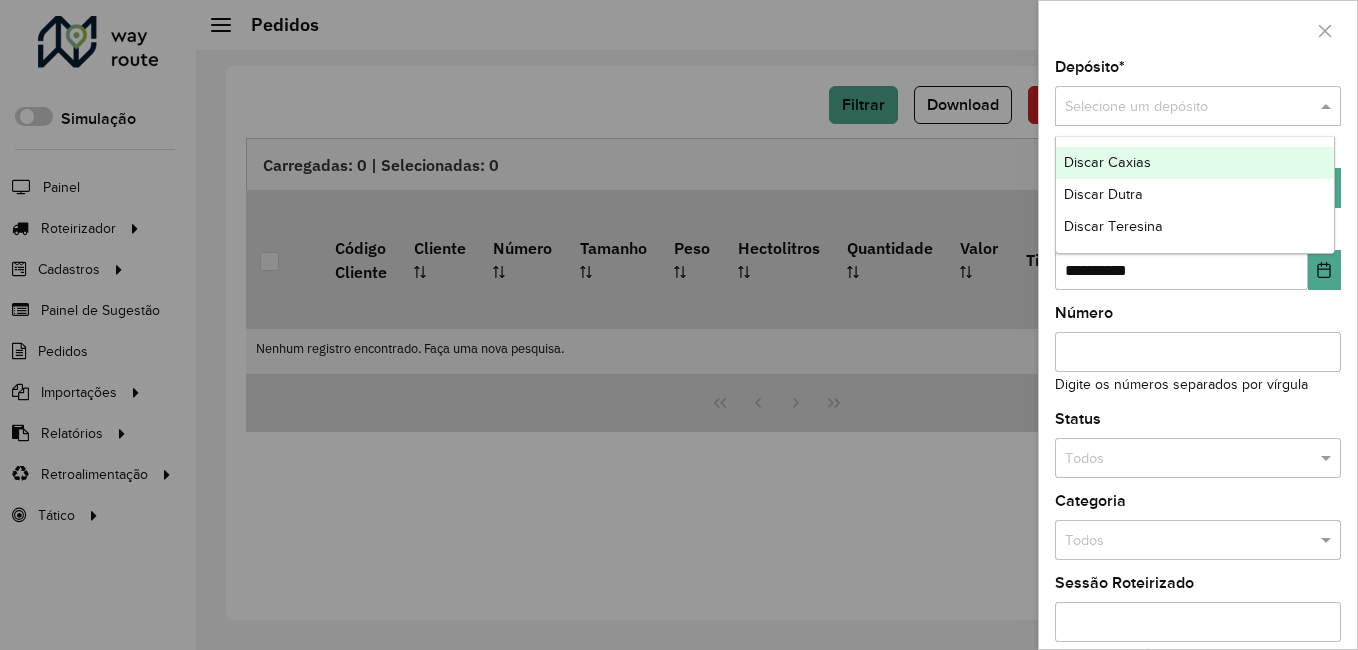 click on "Discar Caxias" at bounding box center (1195, 163) 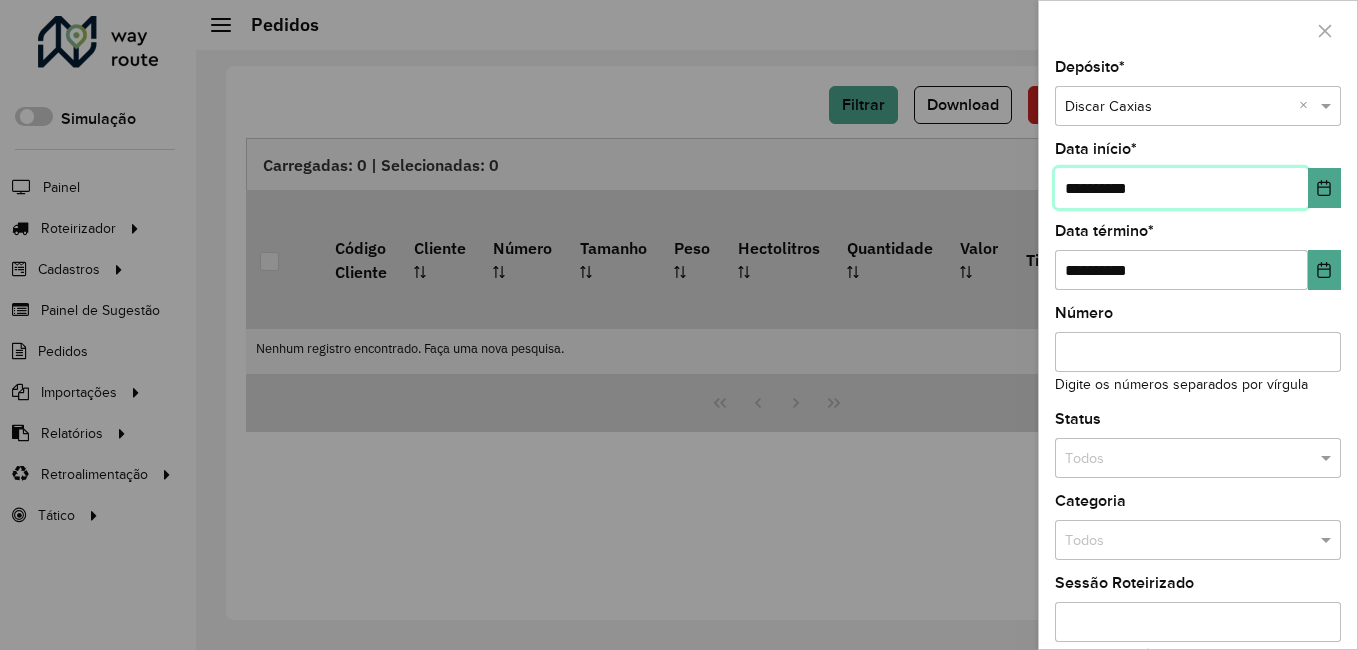 click on "**********" at bounding box center (1181, 188) 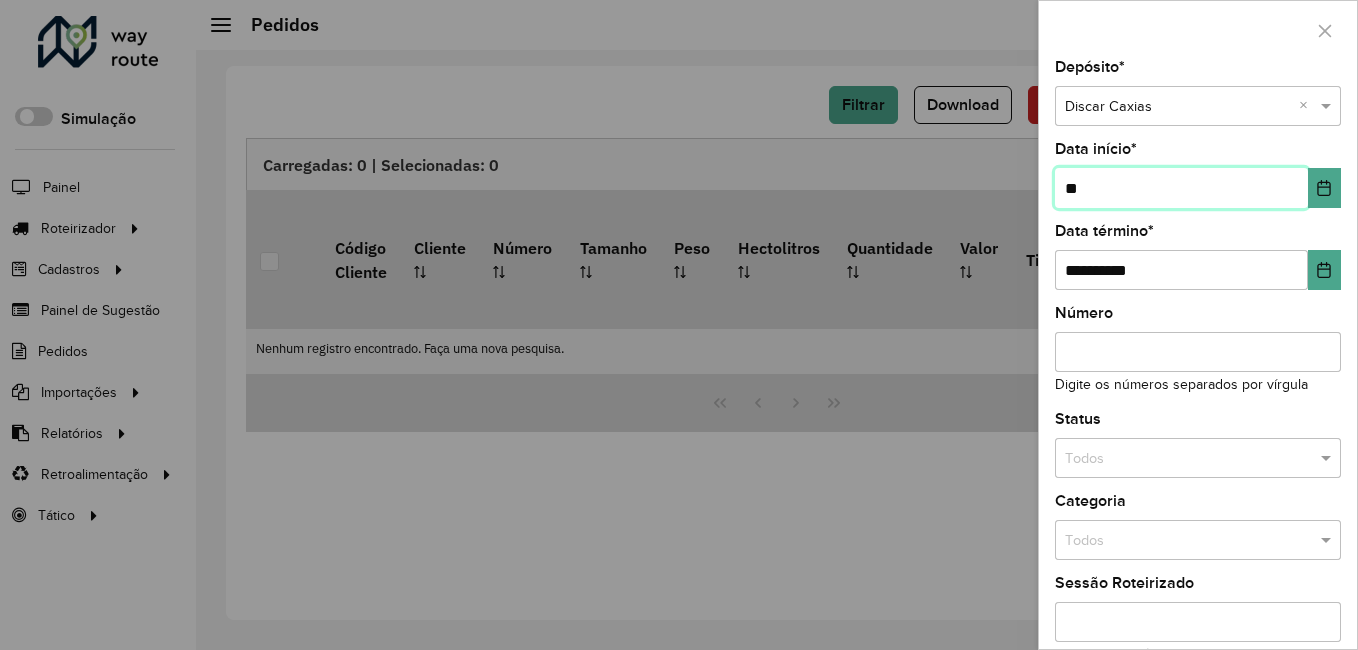 type on "*" 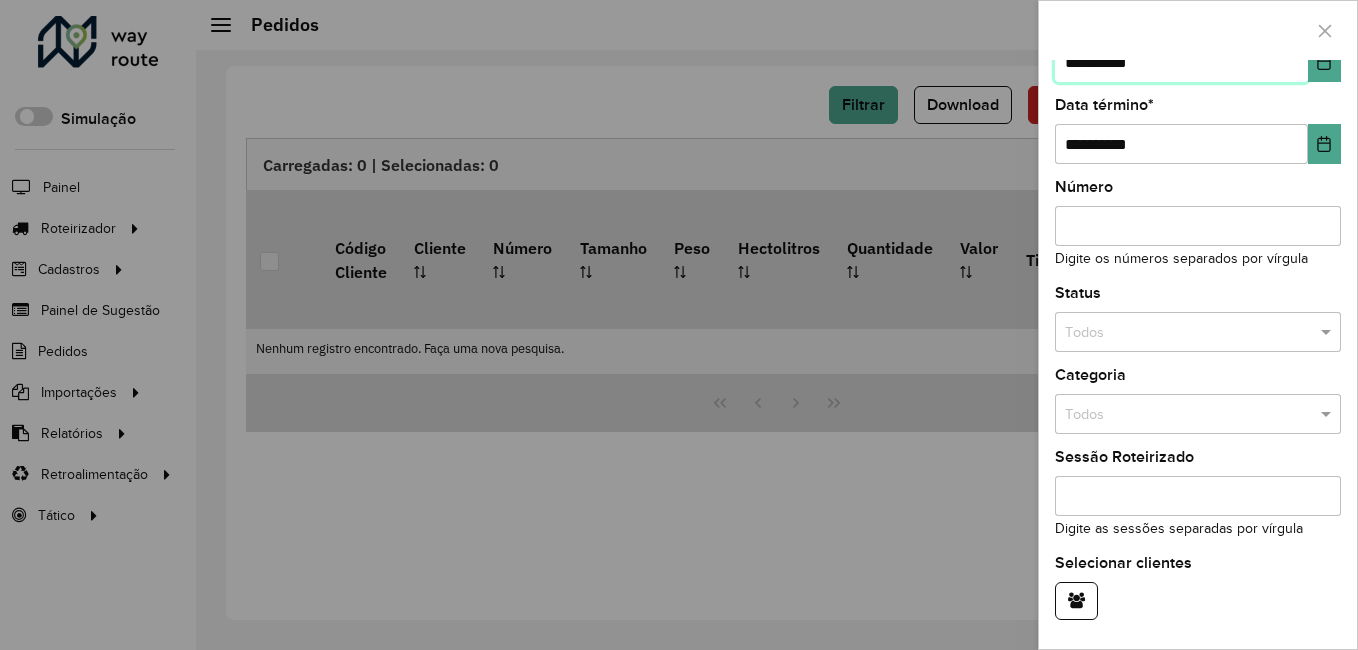 scroll, scrollTop: 192, scrollLeft: 0, axis: vertical 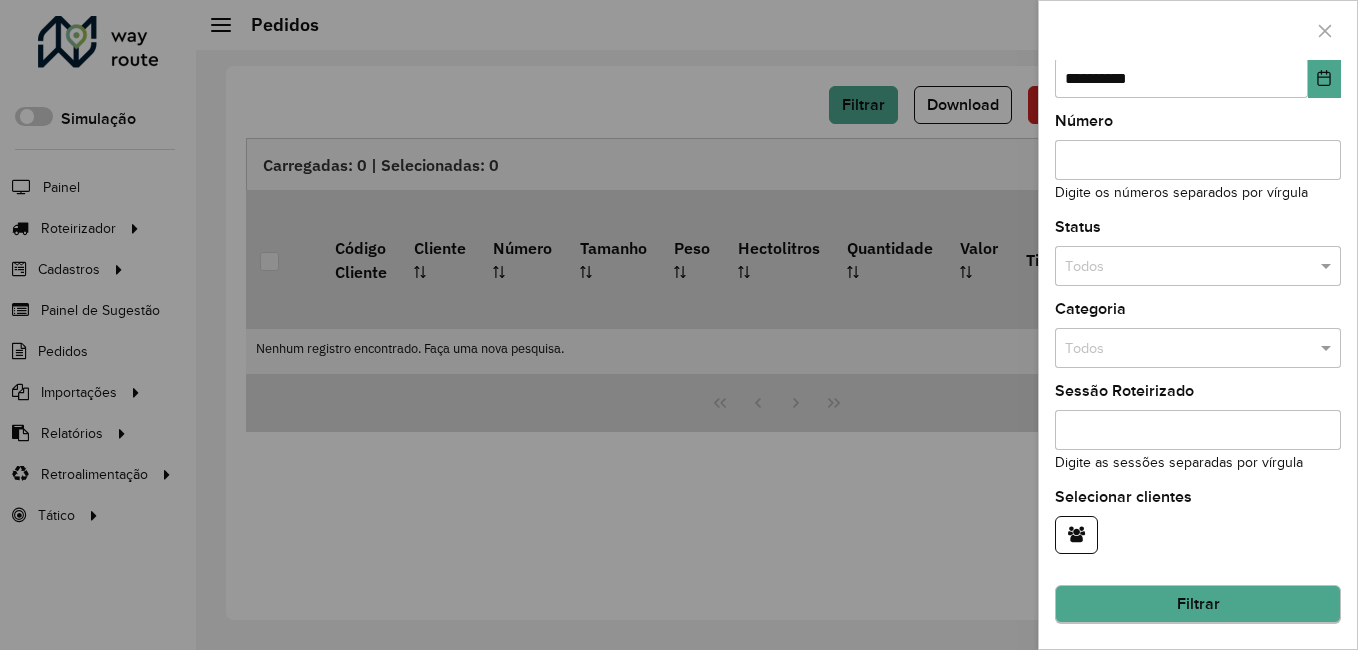 type on "**********" 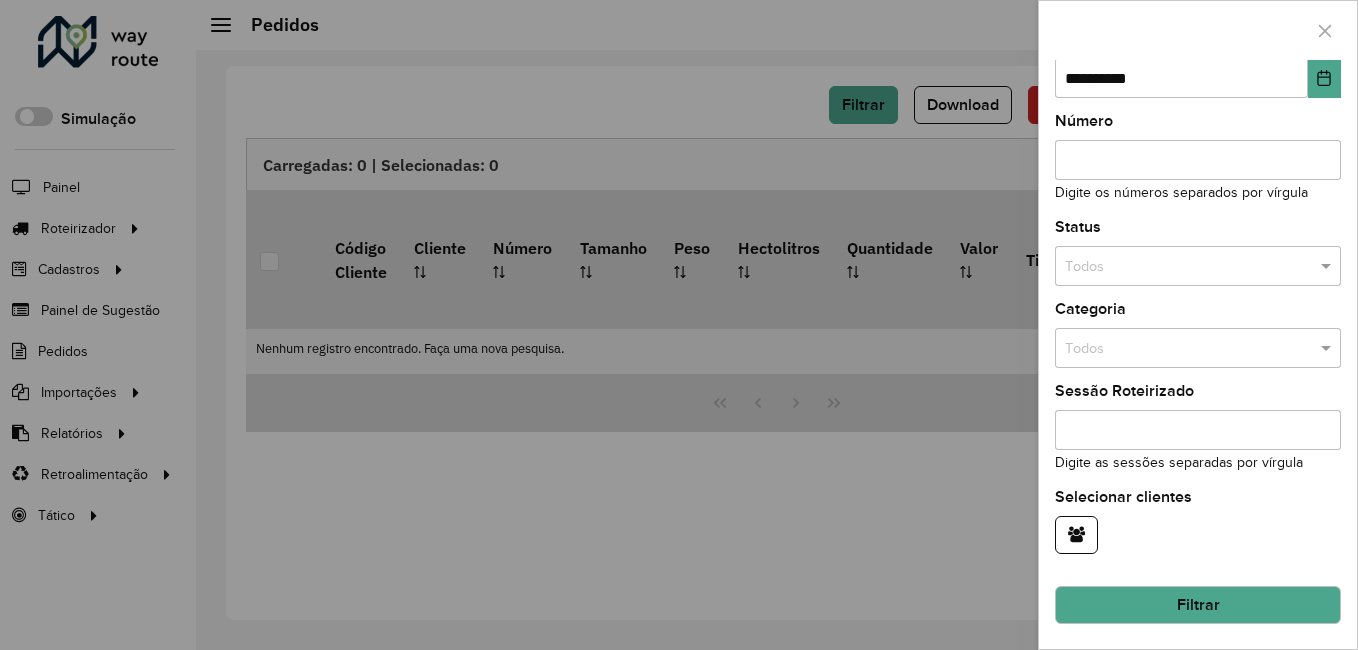 click on "Filtrar" 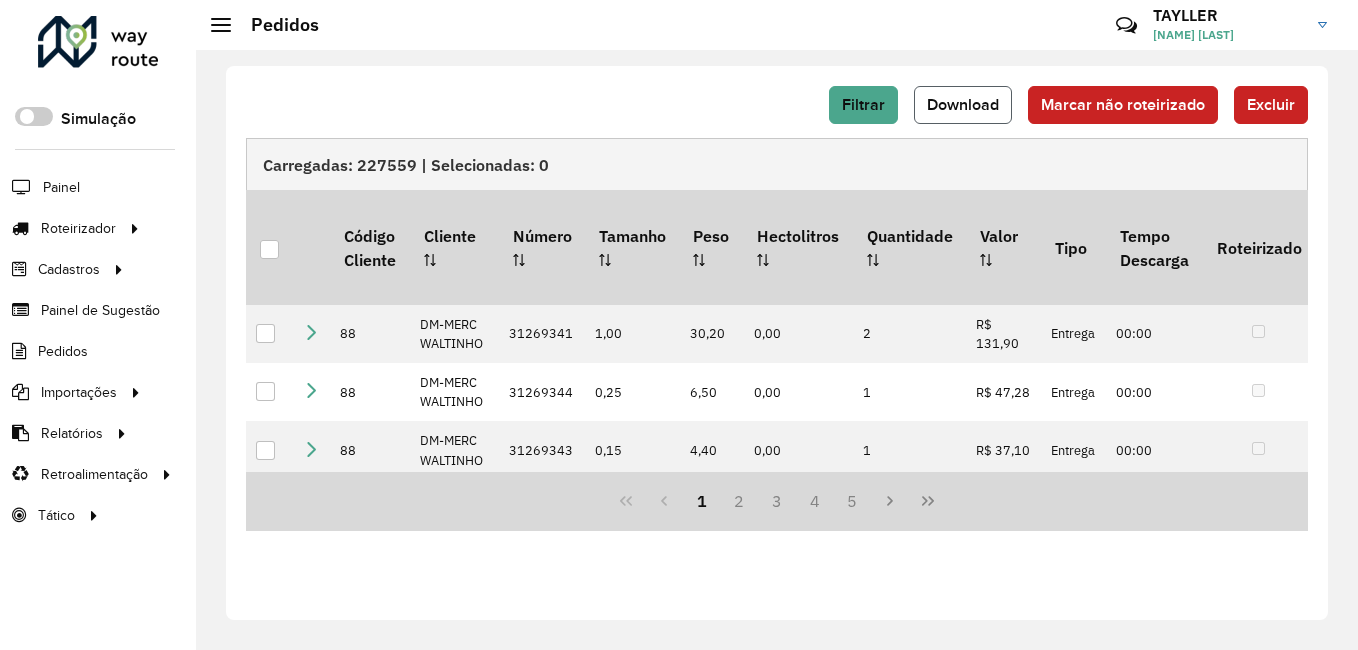 click on "Download" 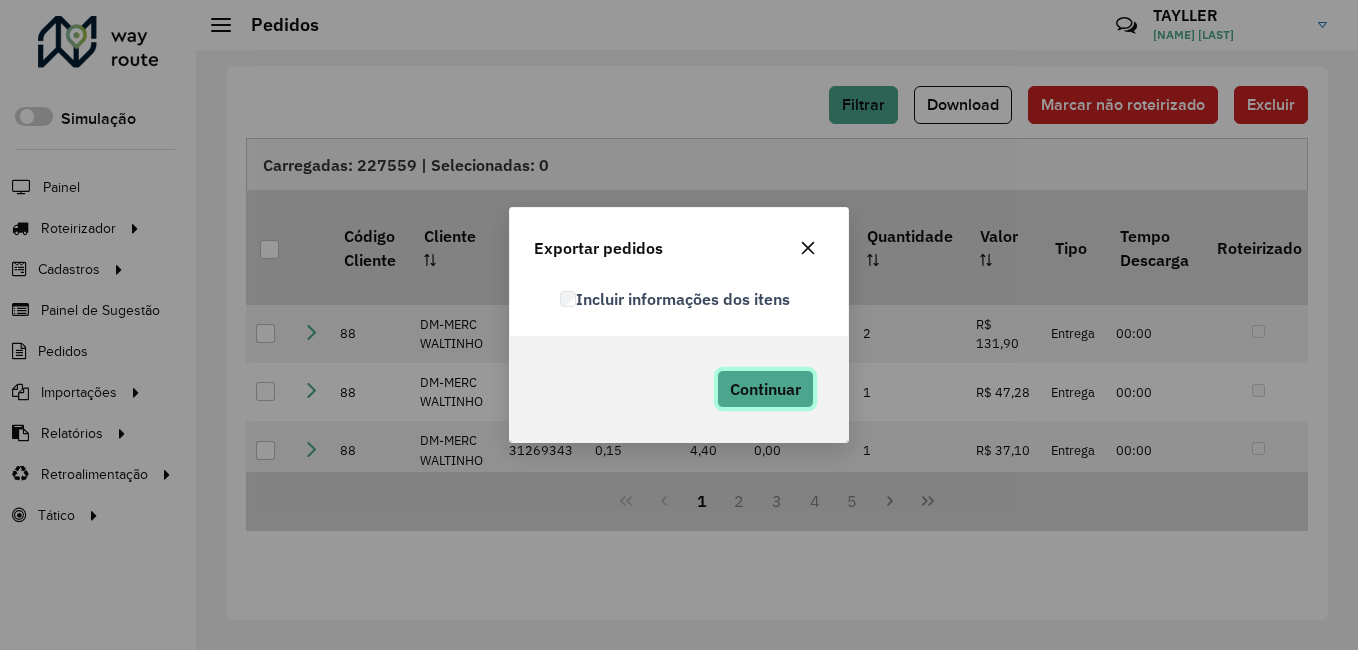 click on "Continuar" 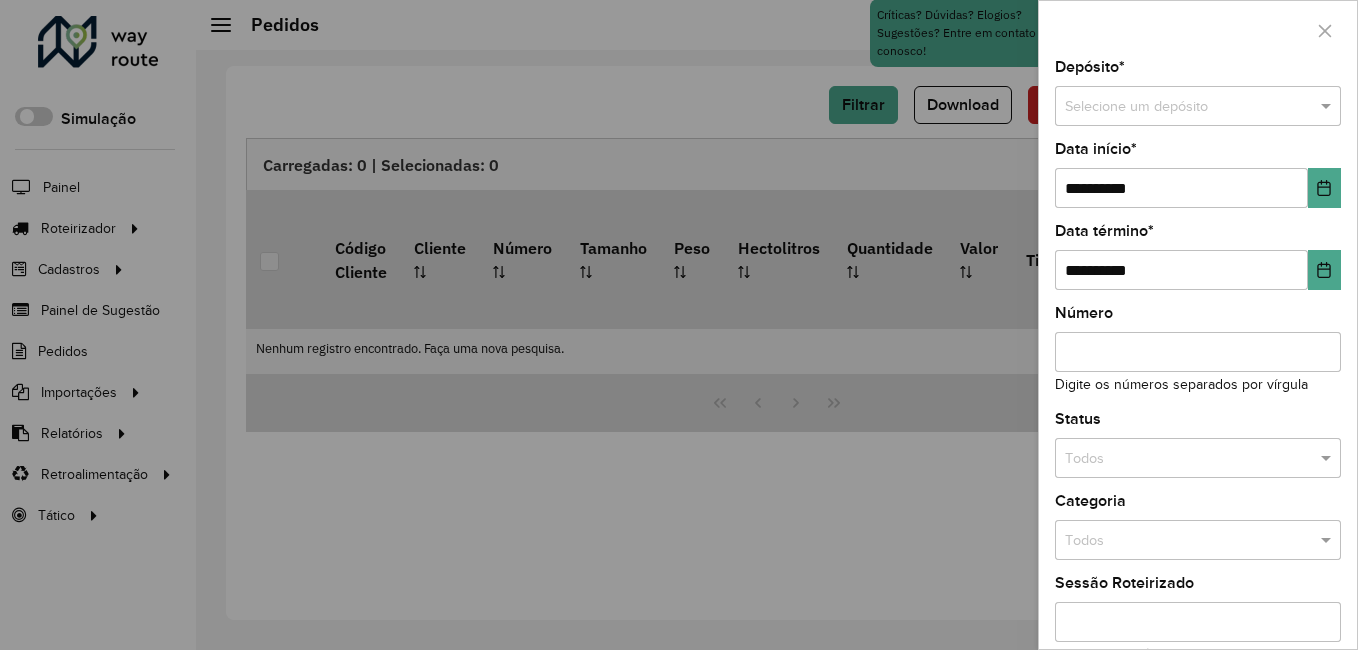 scroll, scrollTop: 0, scrollLeft: 0, axis: both 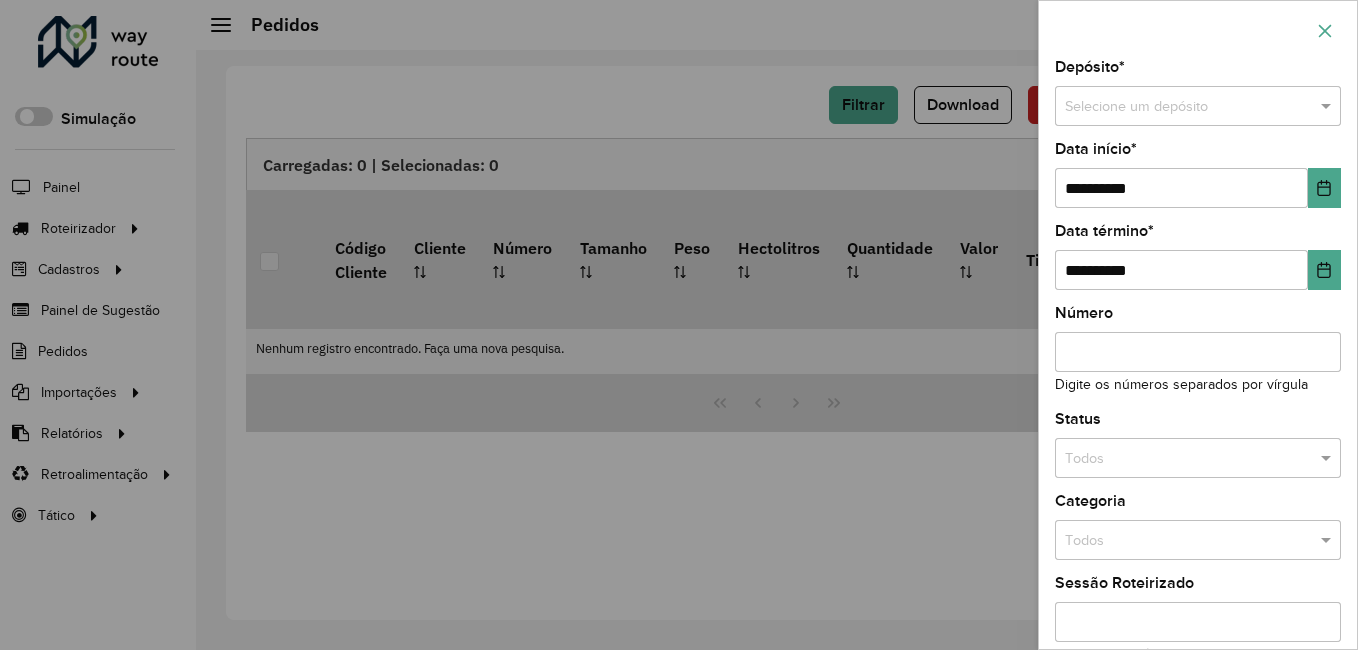 click 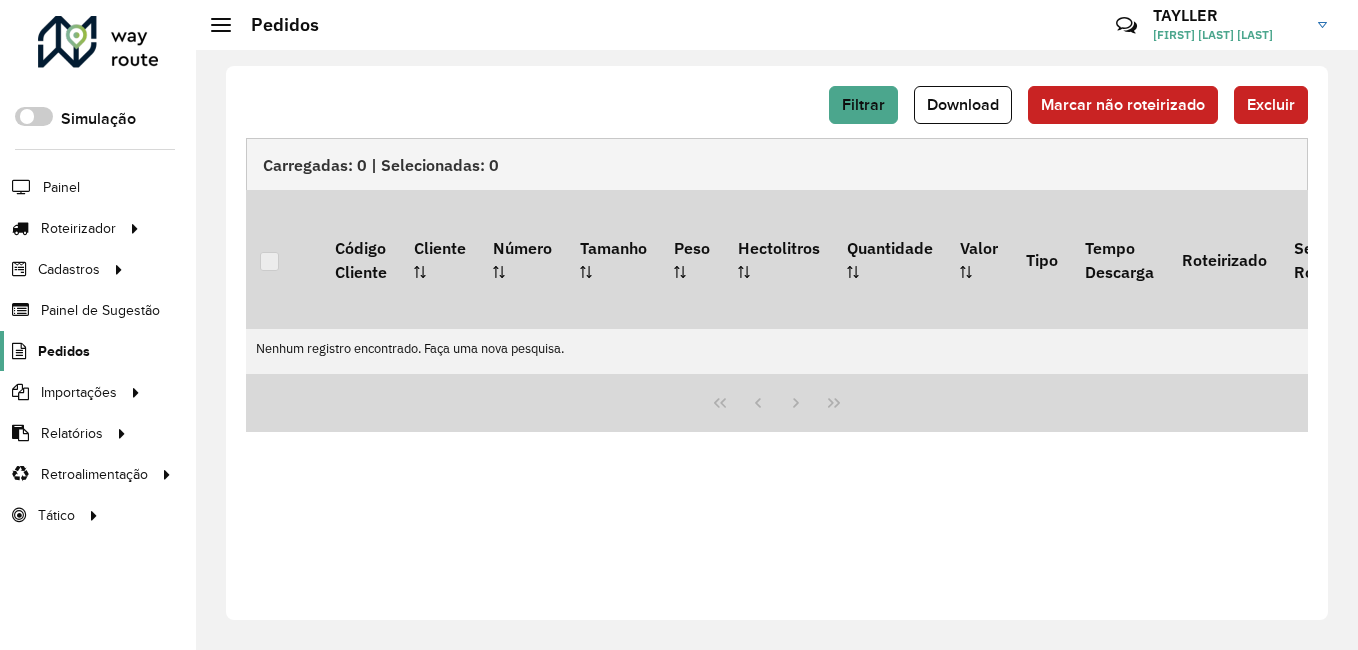 click on "Pedidos" 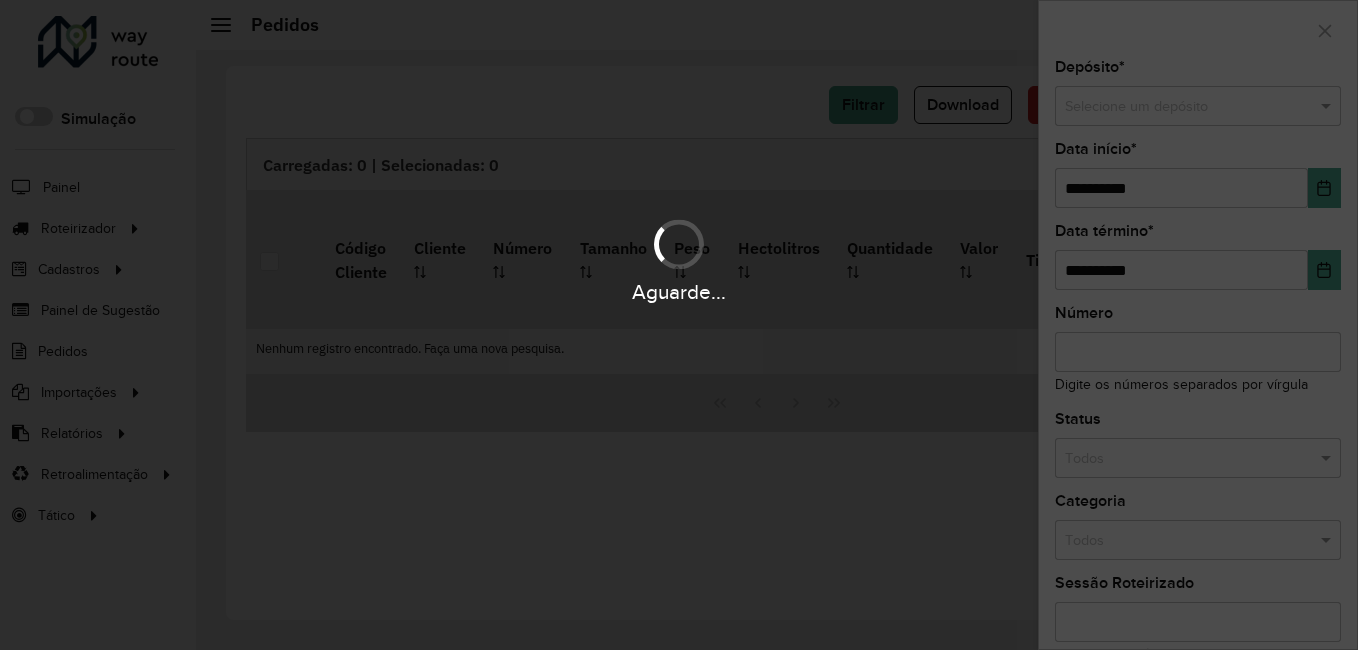 scroll, scrollTop: 0, scrollLeft: 0, axis: both 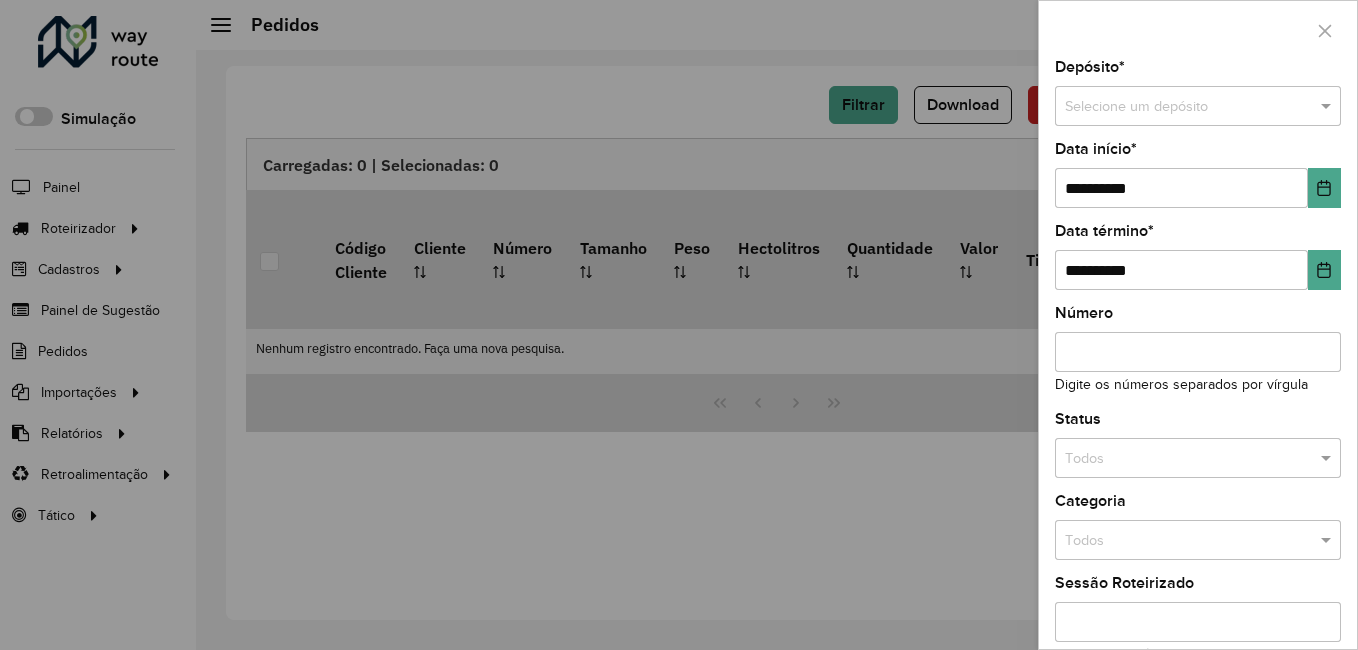 click at bounding box center (679, 325) 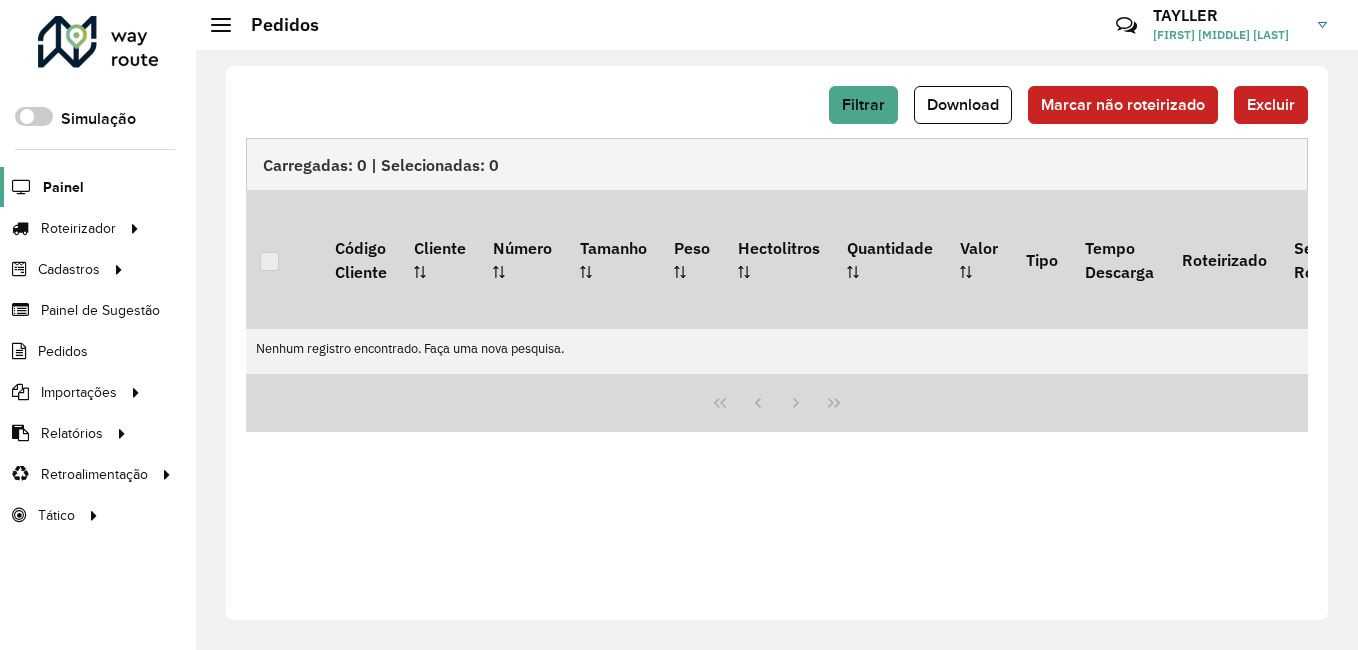 click on "Painel" 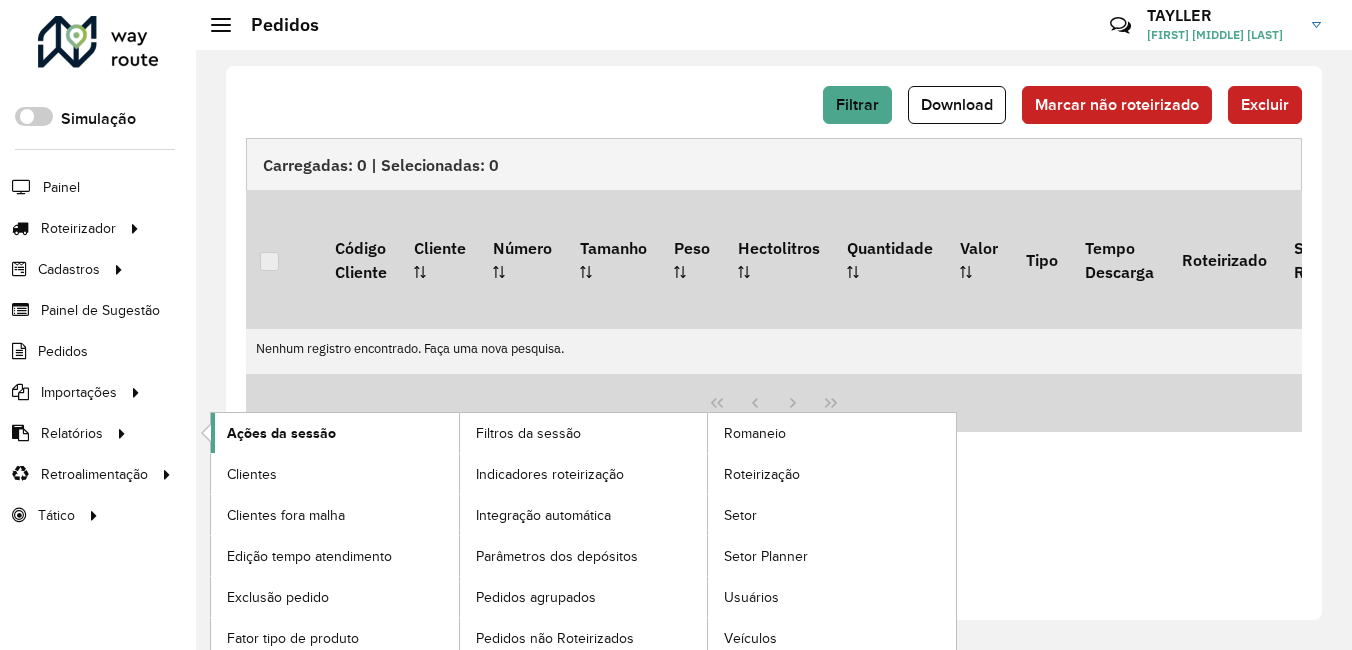 click on "Ações da sessão" 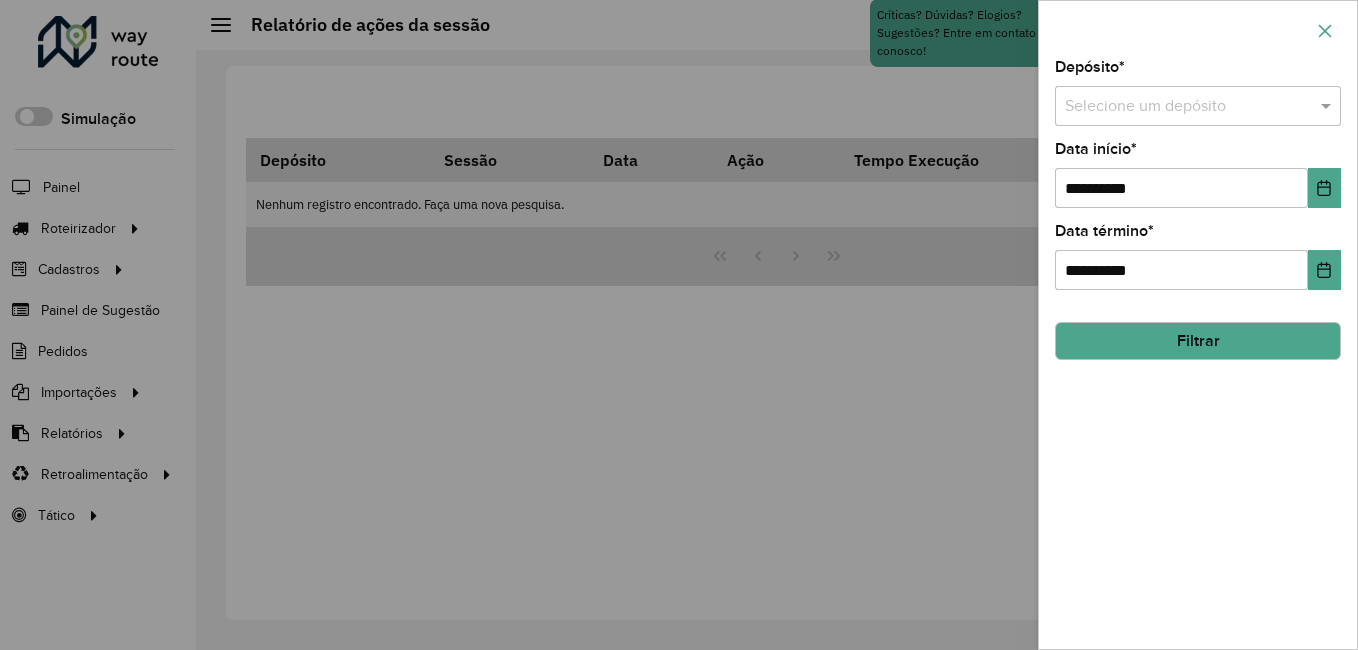 click 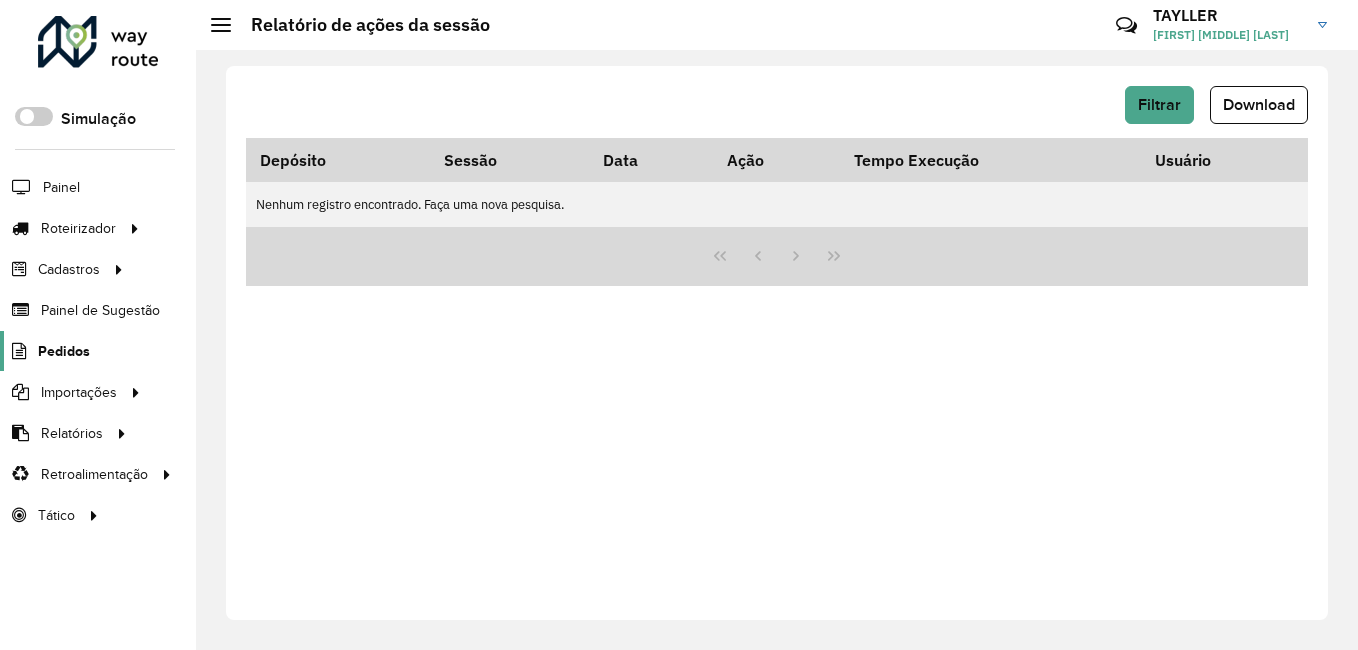 click on "Pedidos" 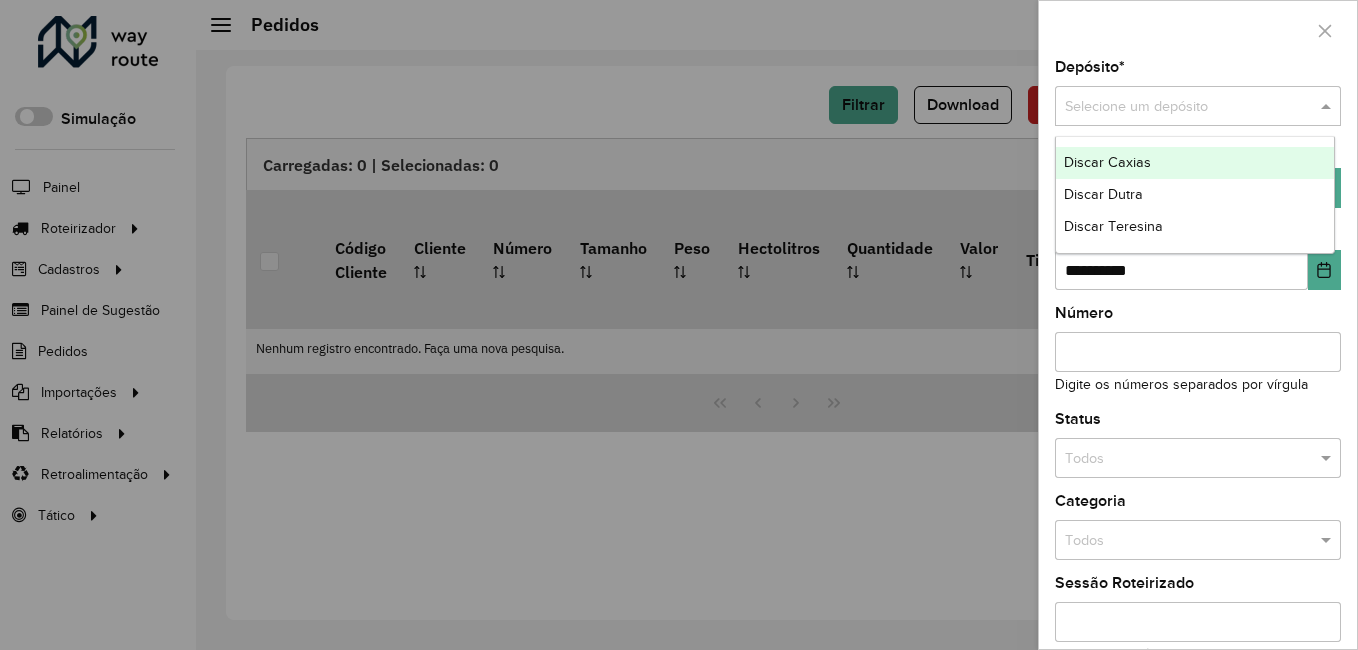 click at bounding box center [1178, 107] 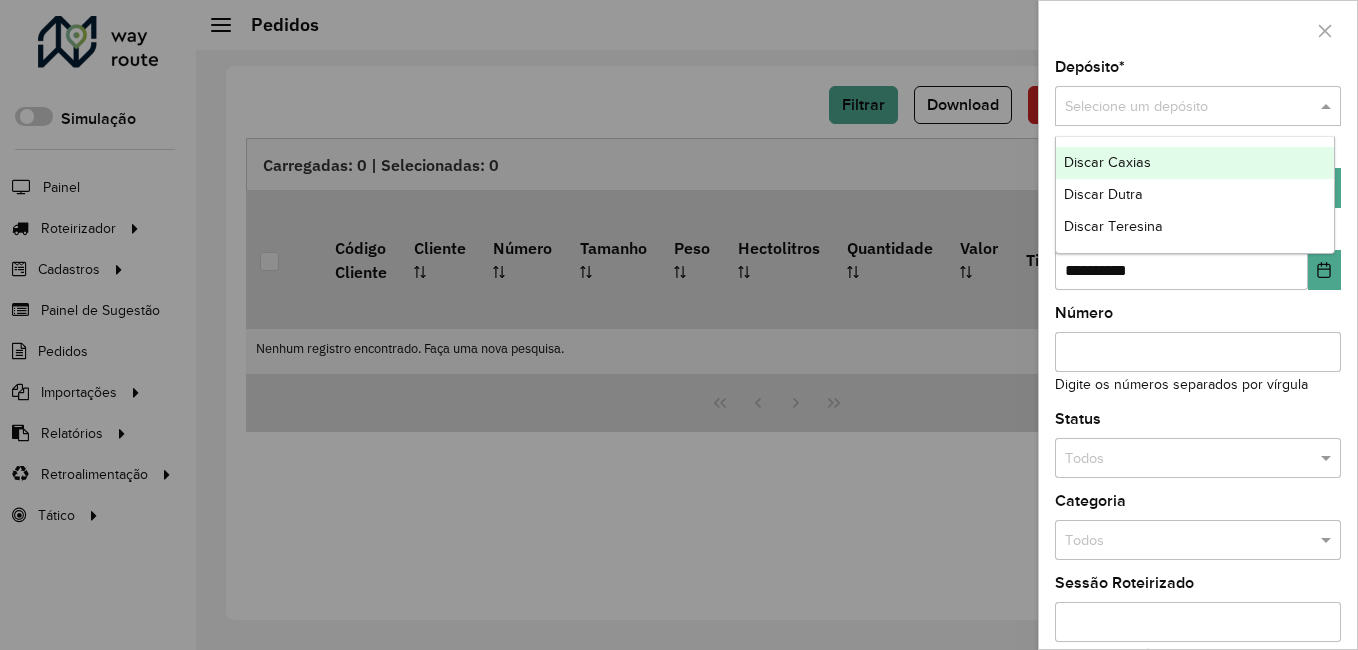click on "Discar Caxias" at bounding box center [1195, 163] 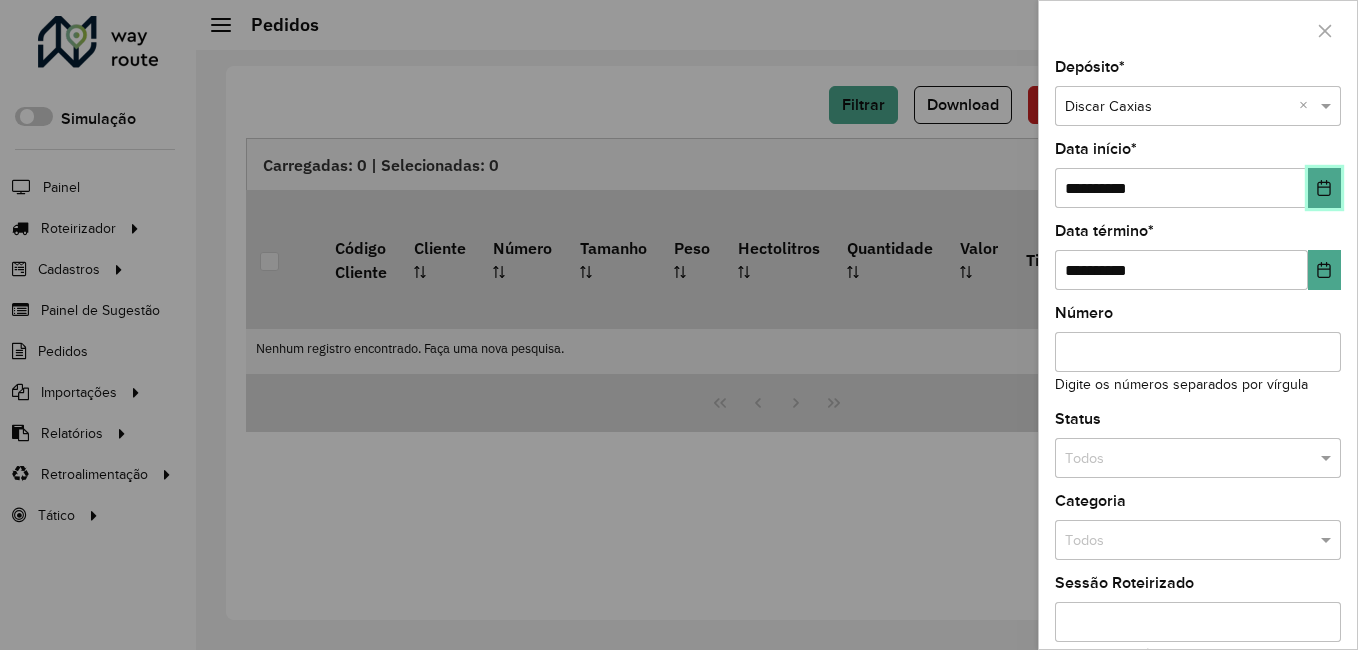 click 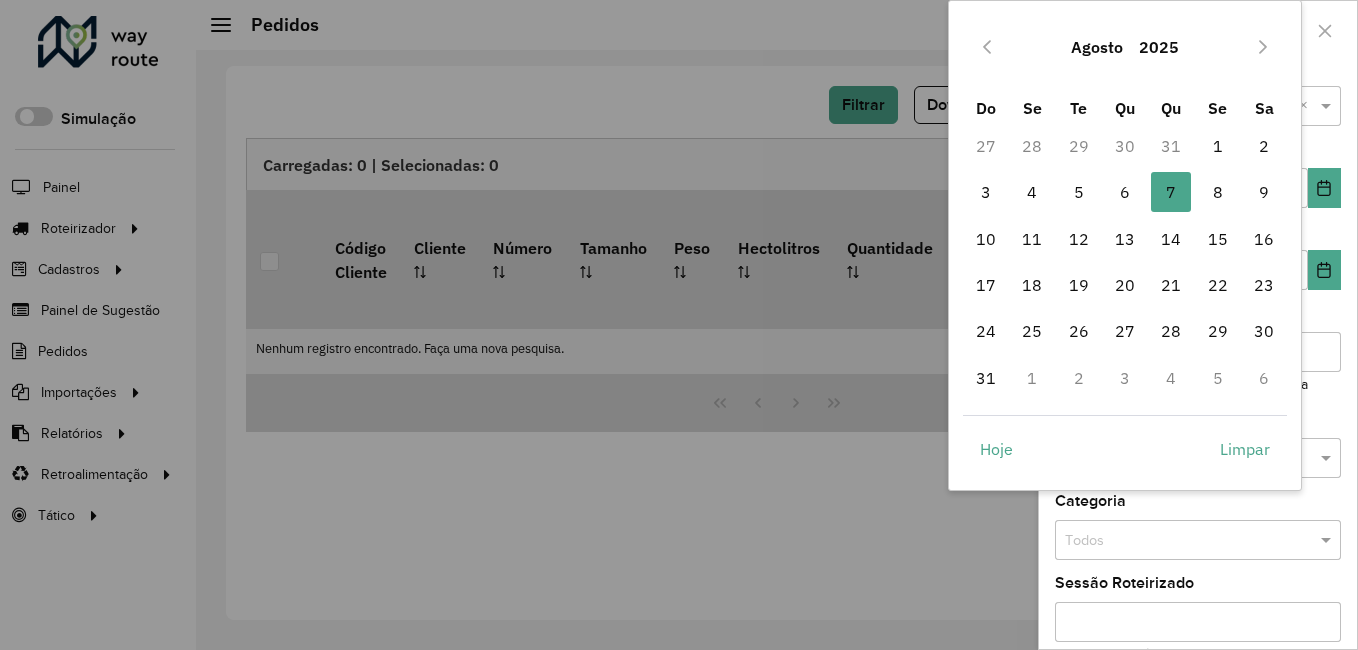 click on "Agosto" at bounding box center (1097, 47) 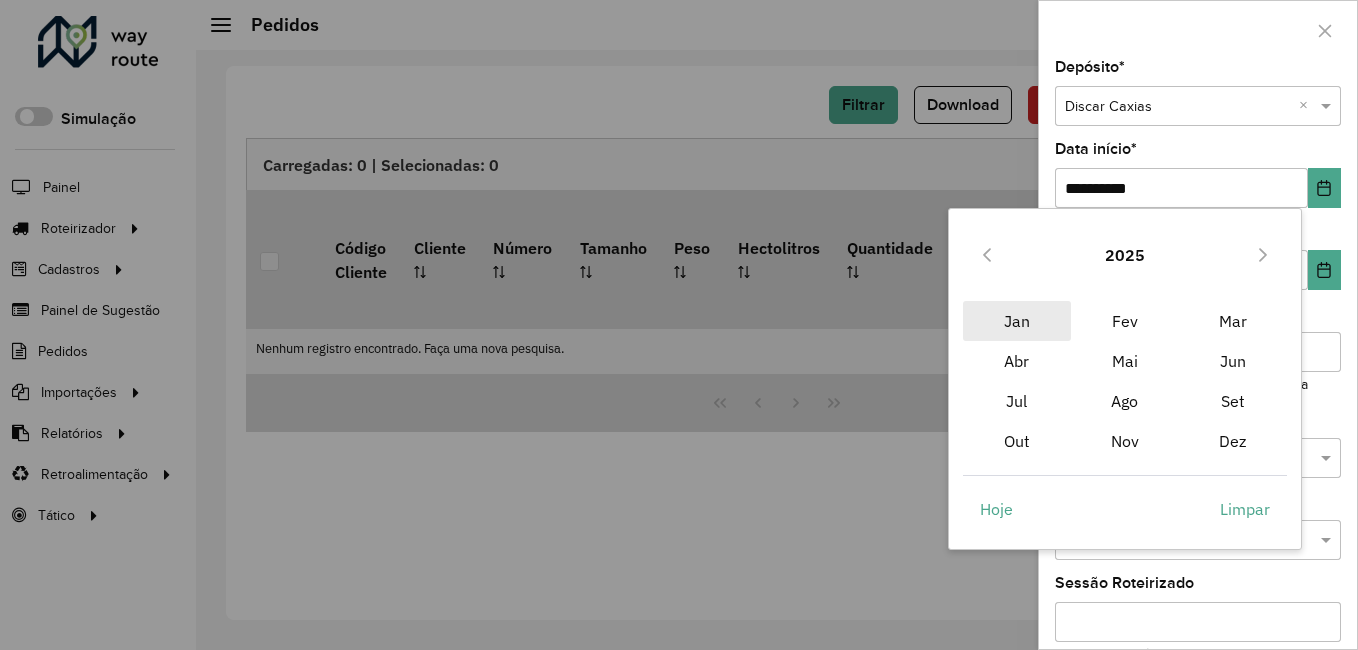 click on "Jan" at bounding box center [1017, 321] 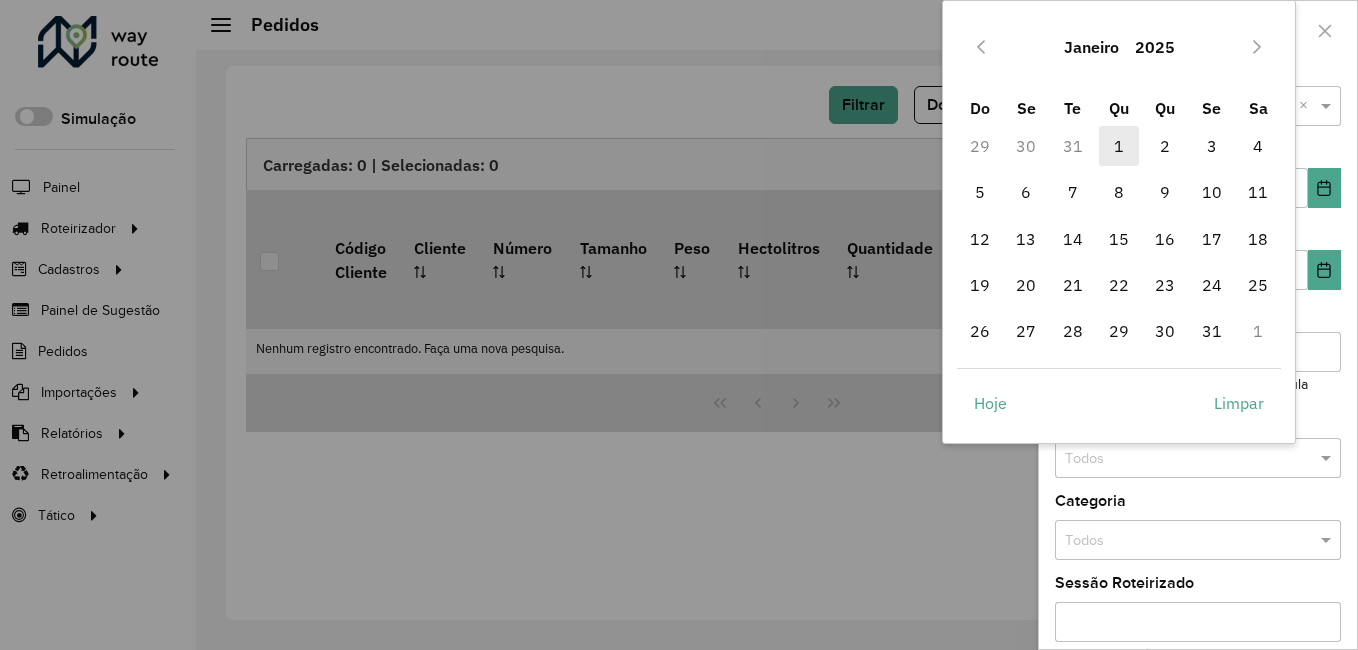 click on "1" at bounding box center [1119, 146] 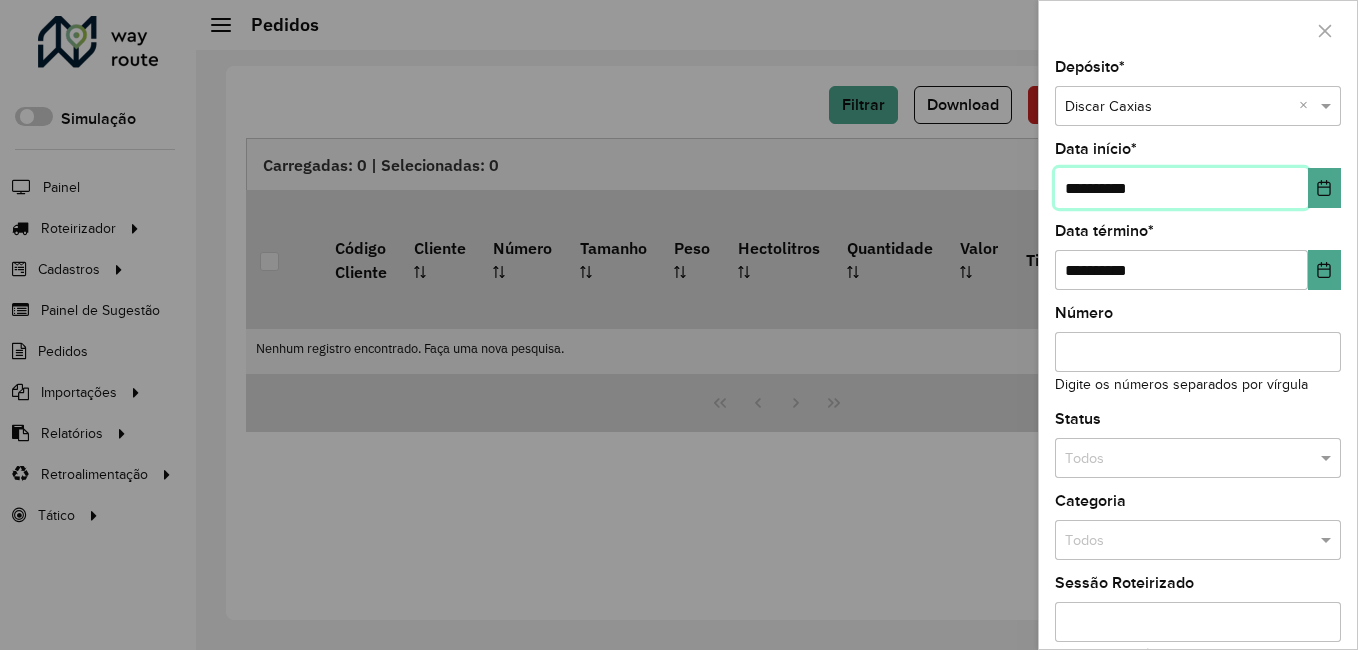 scroll, scrollTop: 192, scrollLeft: 0, axis: vertical 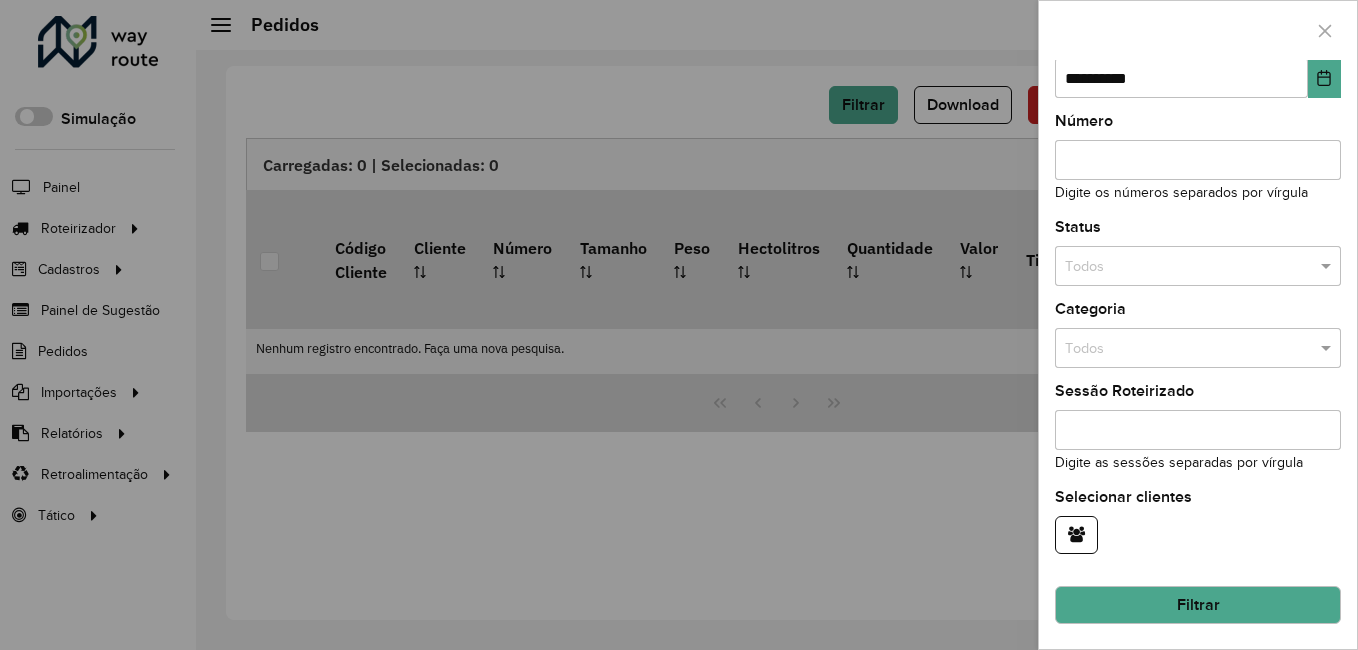 click on "Filtrar" 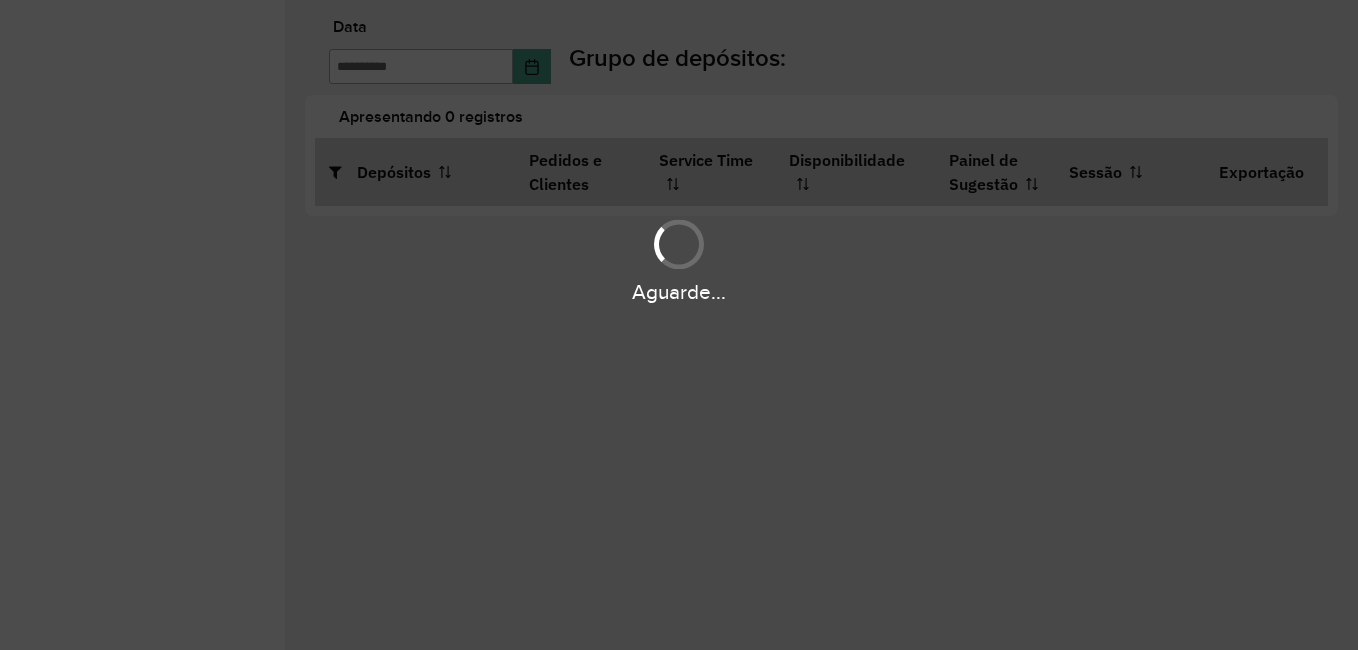 scroll, scrollTop: 0, scrollLeft: 0, axis: both 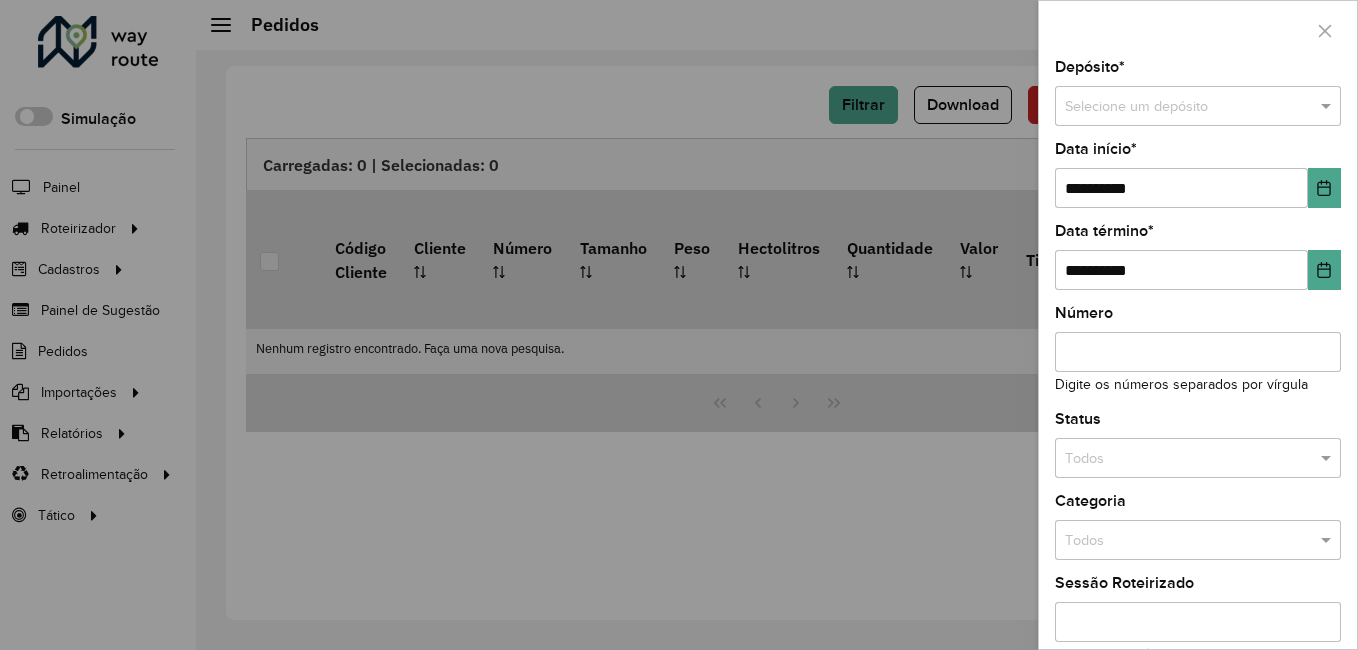 click at bounding box center (1178, 107) 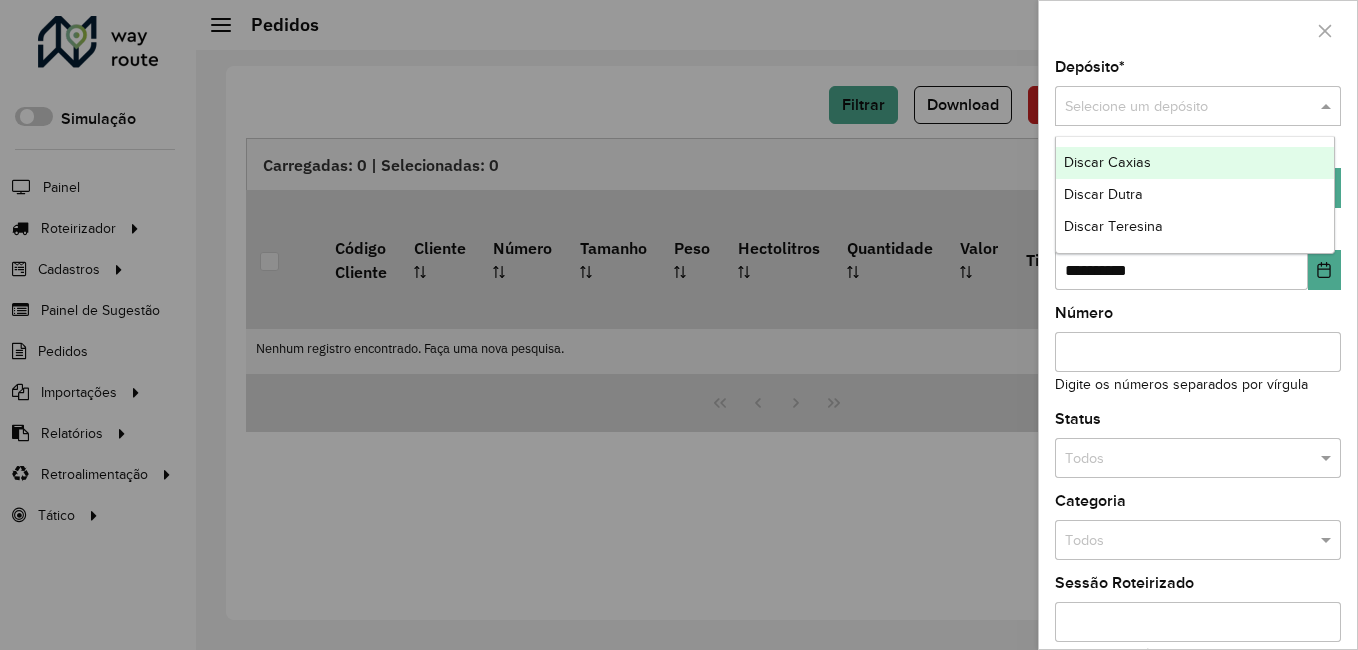 click on "Discar Caxias" at bounding box center [1195, 163] 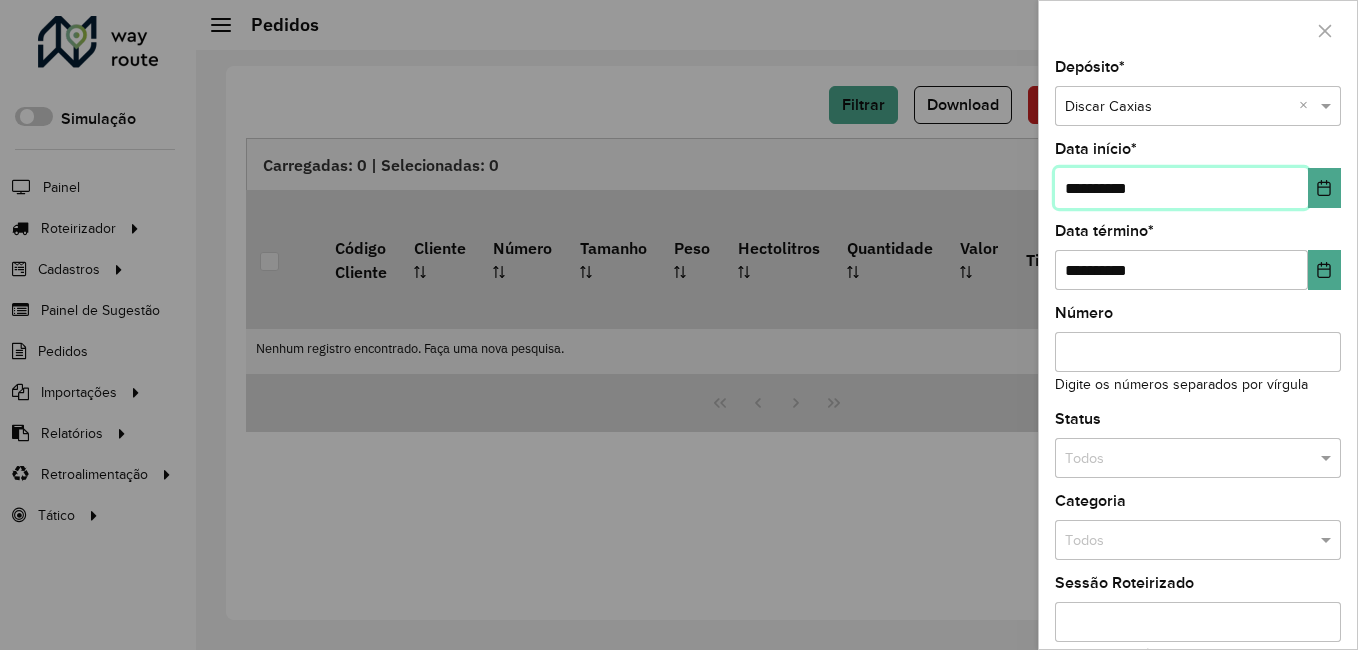 click on "**********" at bounding box center (1181, 188) 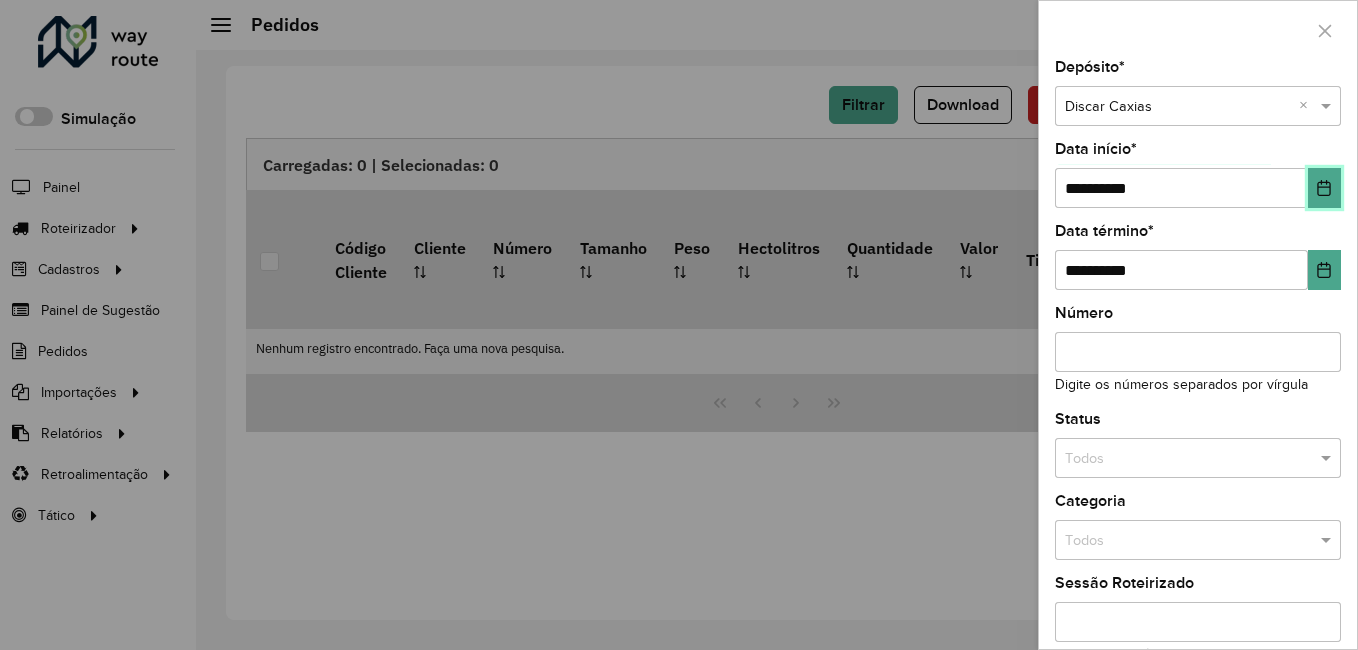 click 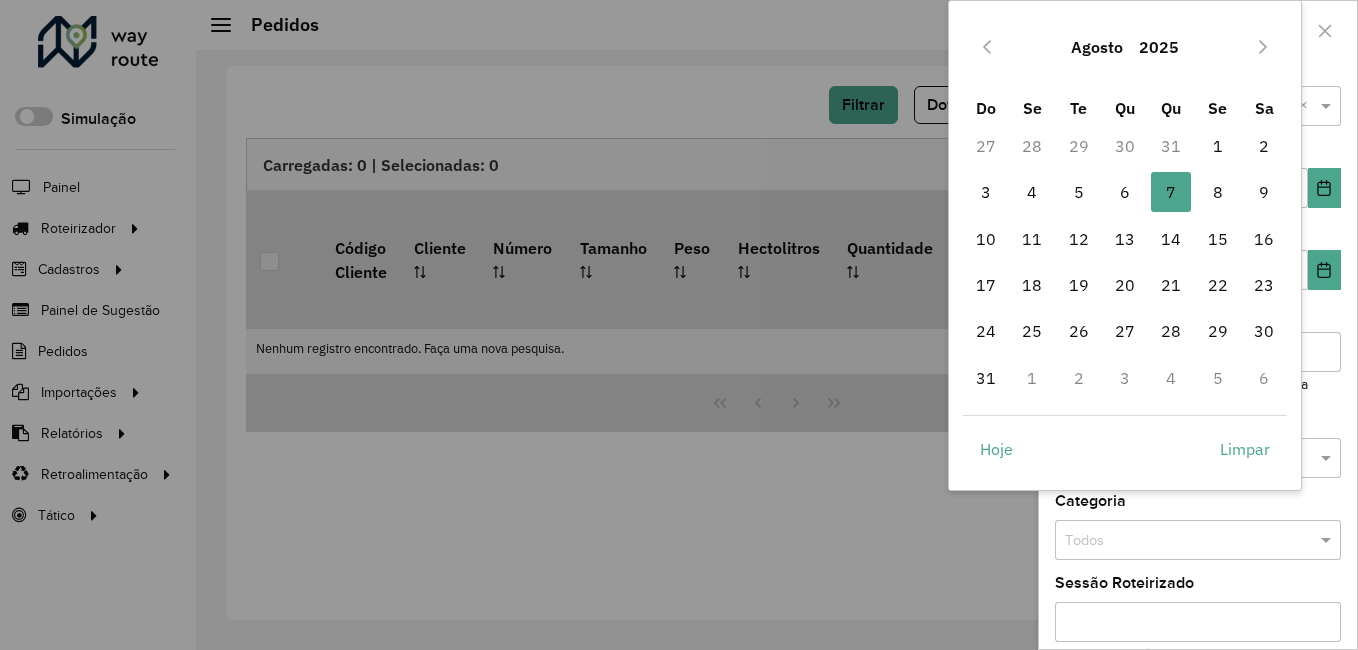 click on "Agosto" at bounding box center (1097, 47) 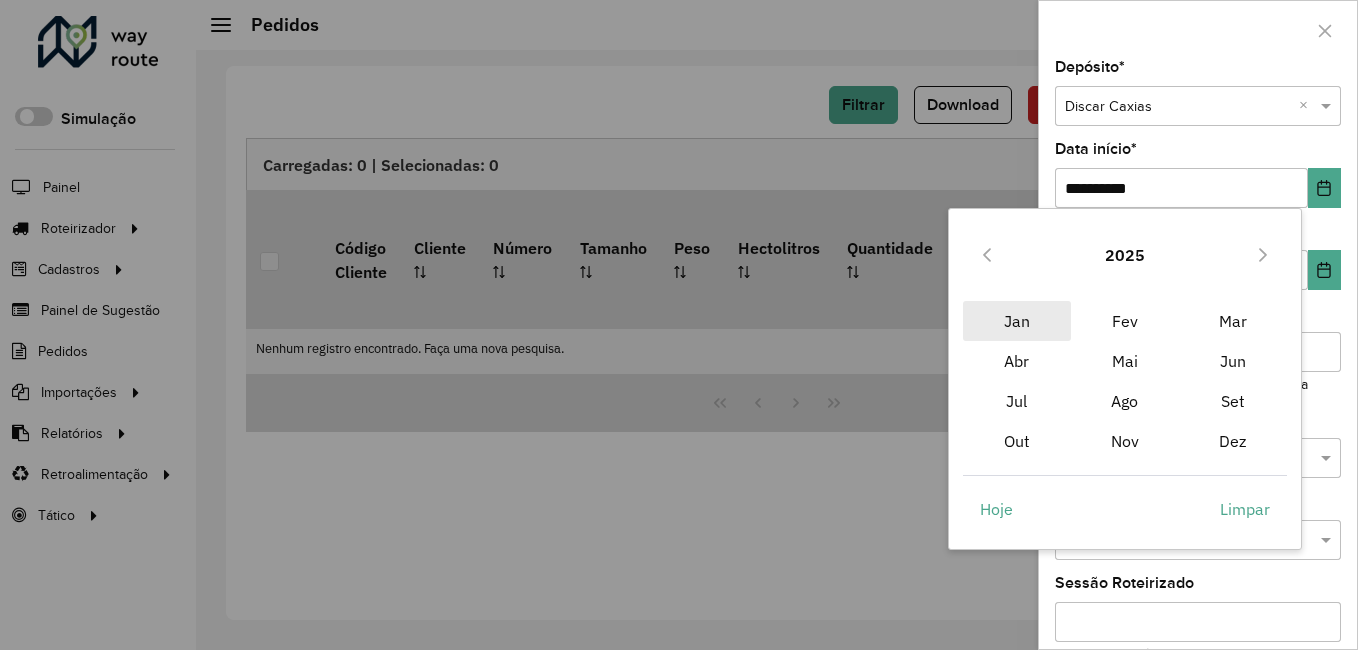 click on "Jan" at bounding box center (1017, 321) 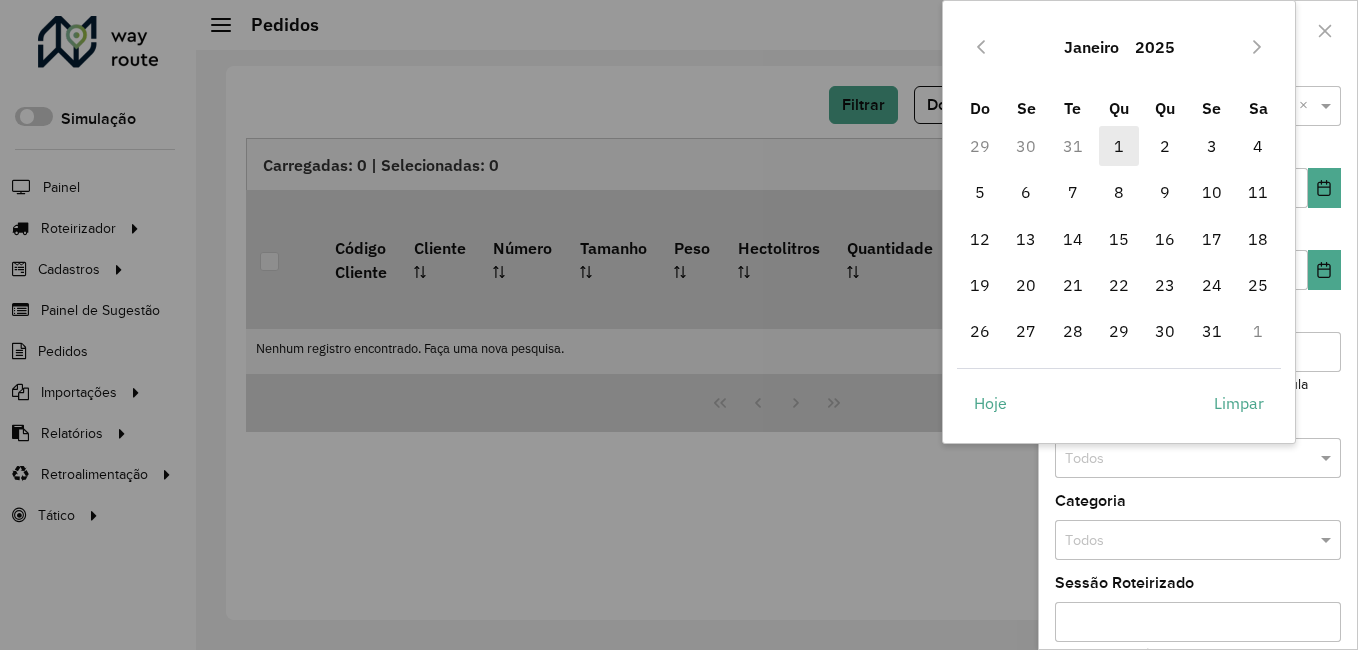 click on "1" at bounding box center (1119, 146) 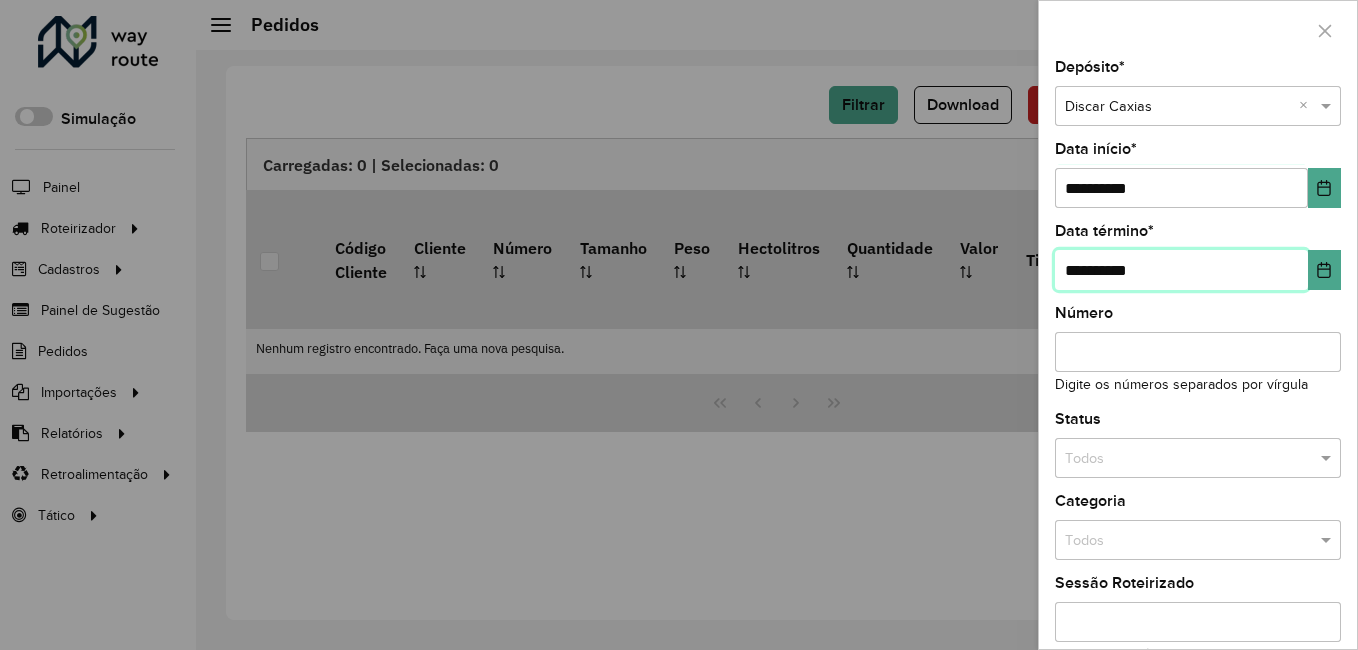 click on "**********" at bounding box center (1181, 270) 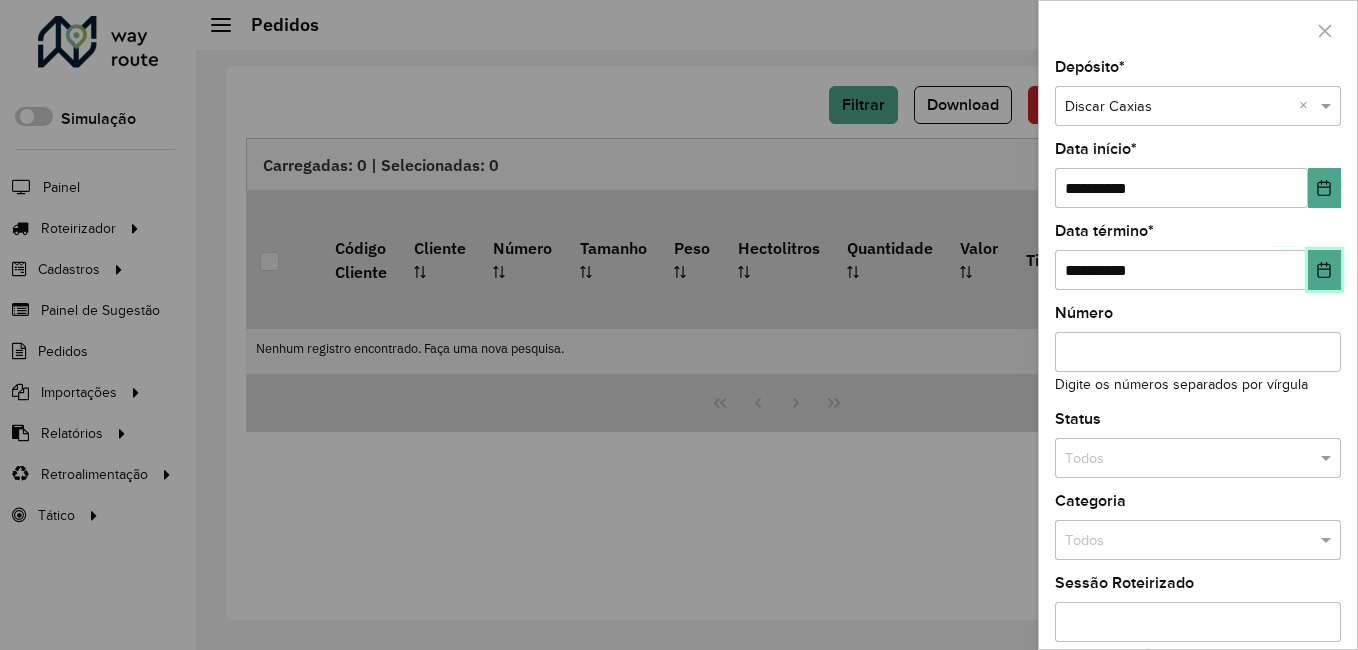 click at bounding box center [1324, 270] 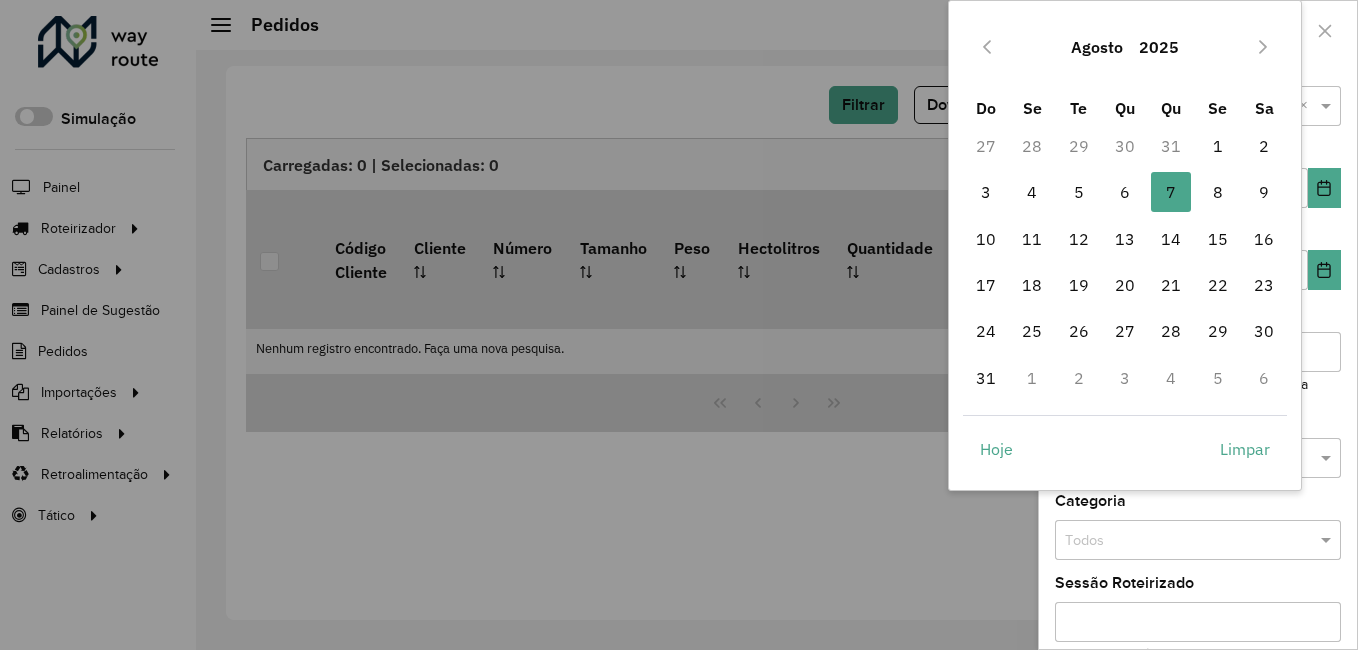 click on "Agosto" at bounding box center [1097, 47] 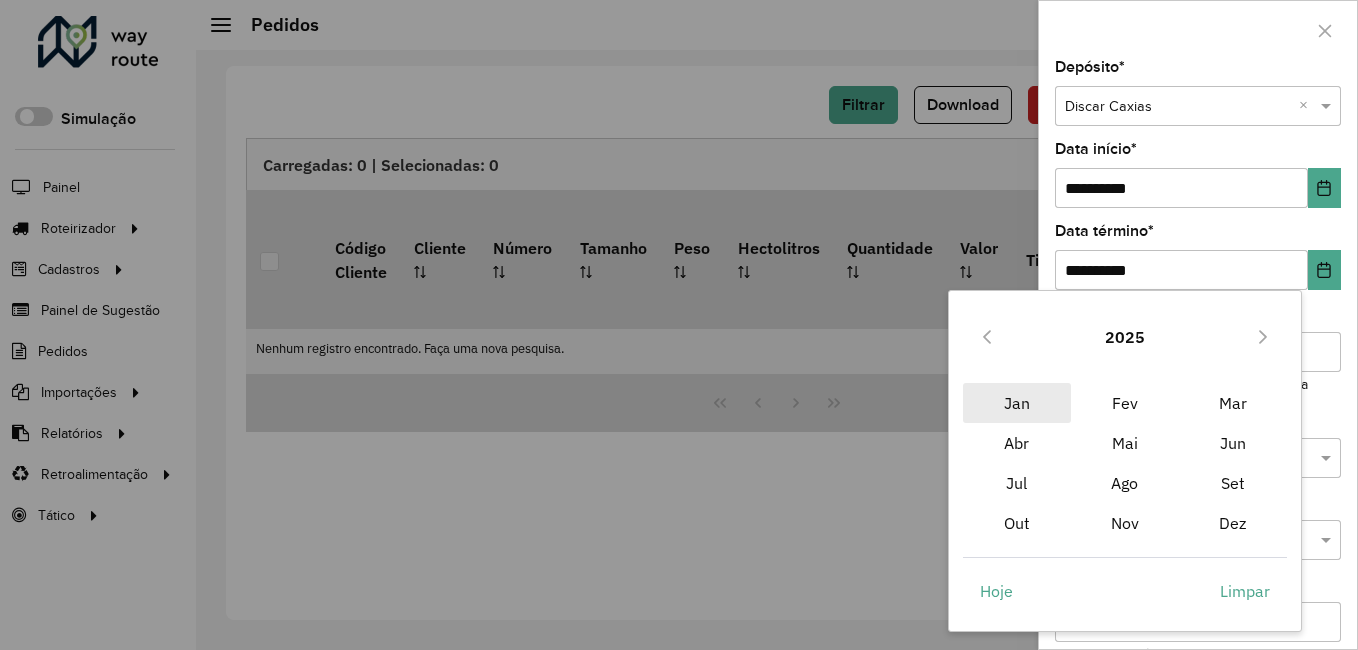 click on "Jan" at bounding box center (1017, 403) 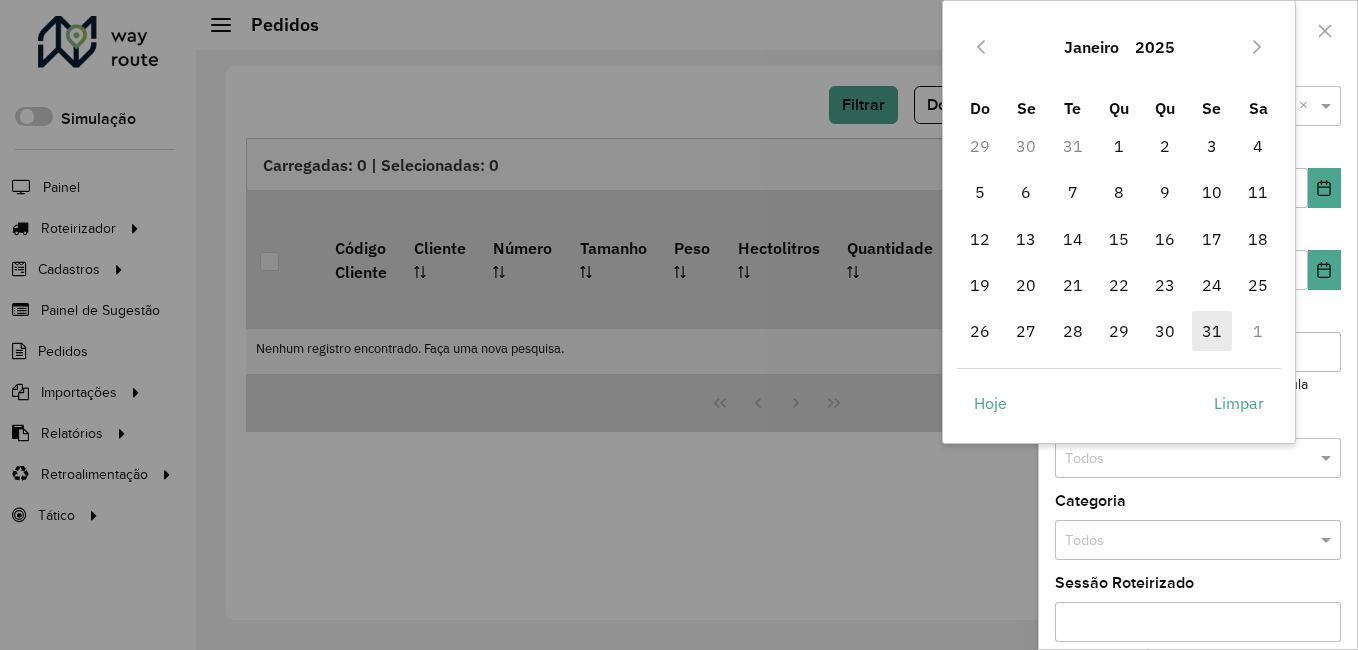 click on "31" at bounding box center [1212, 331] 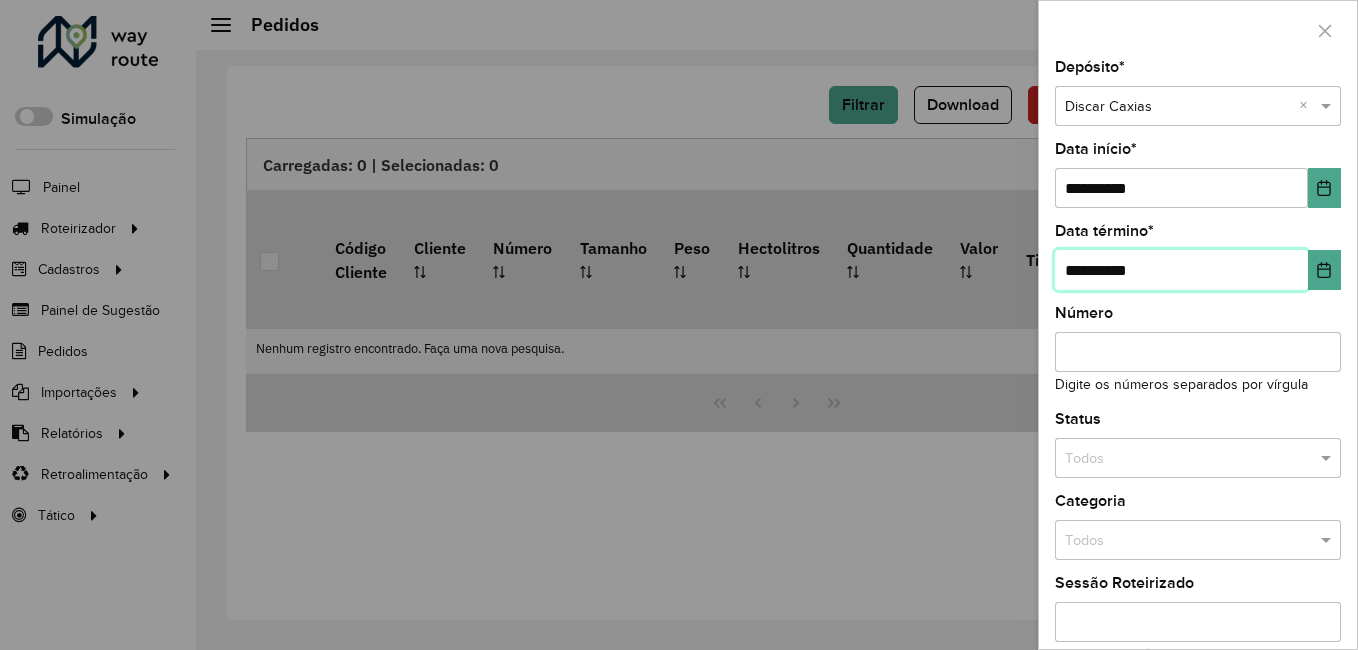 scroll, scrollTop: 192, scrollLeft: 0, axis: vertical 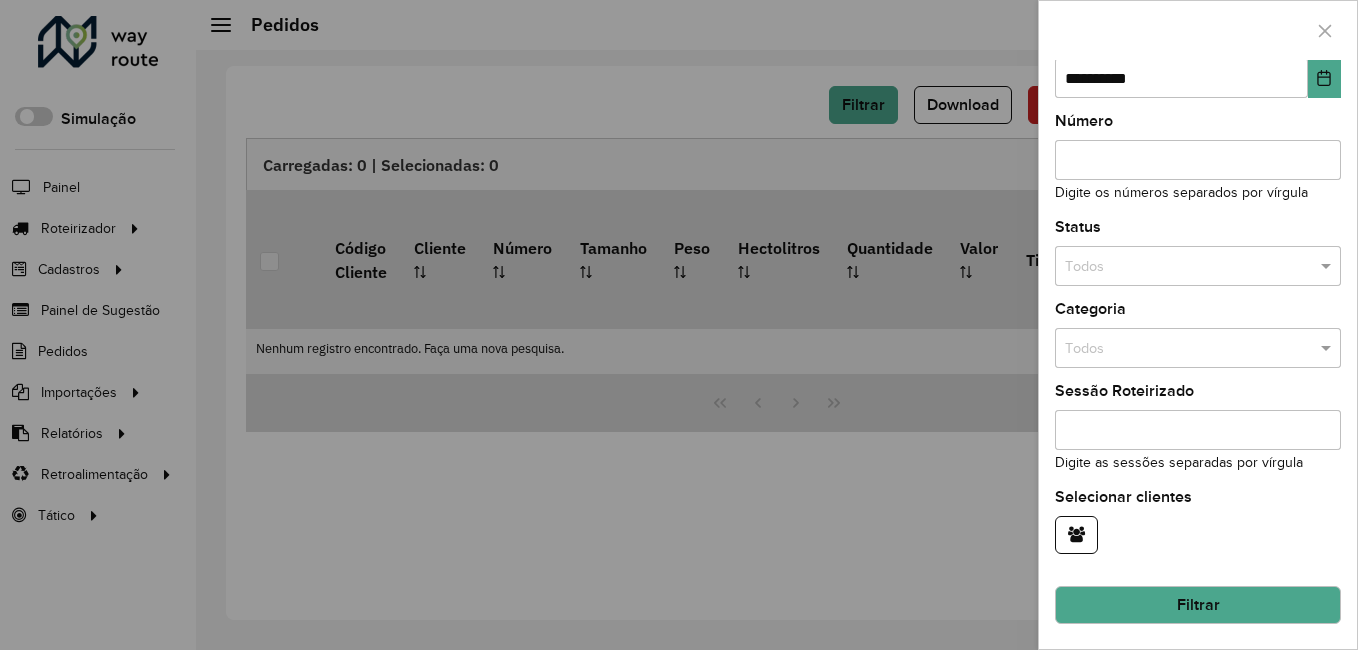 click on "Filtrar" 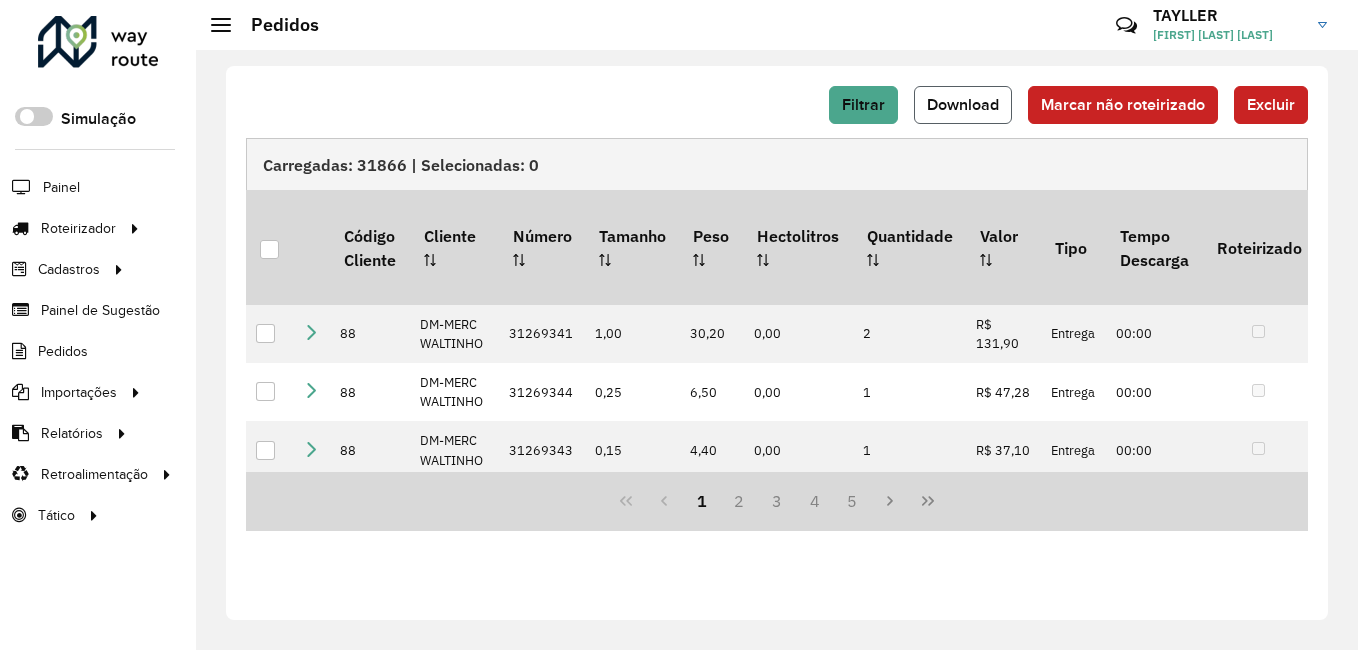 click on "Download" 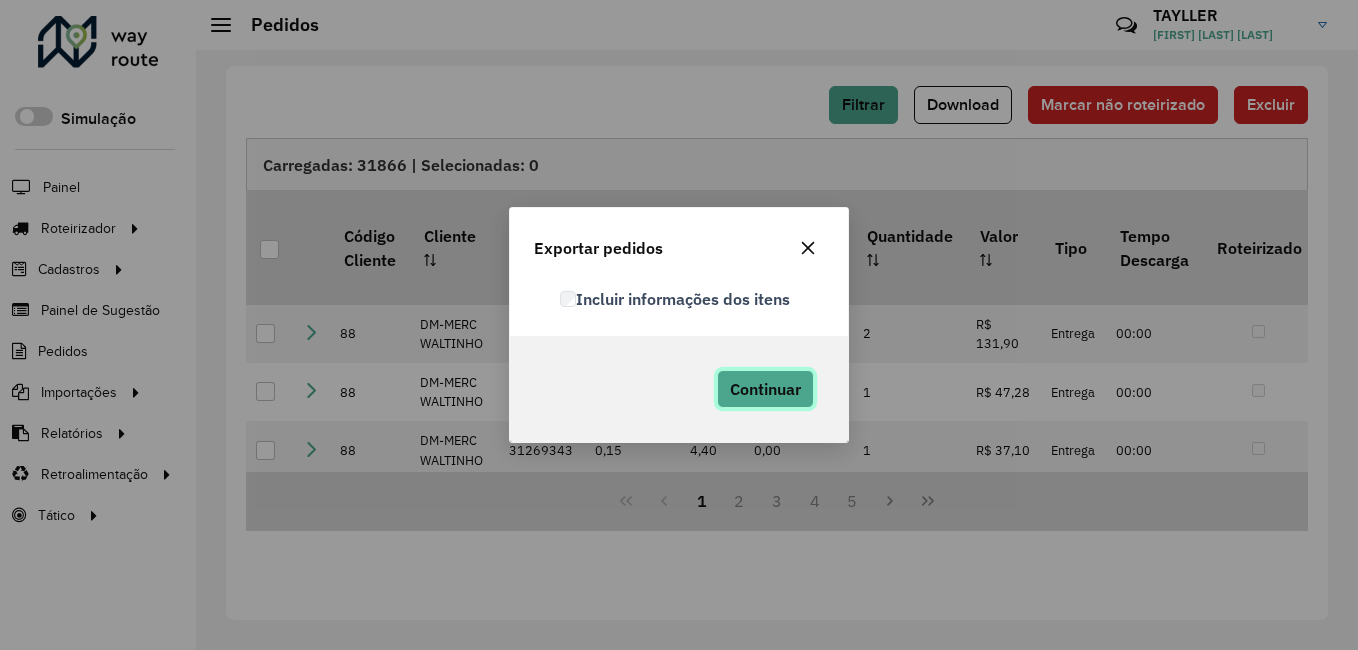 click on "Continuar" 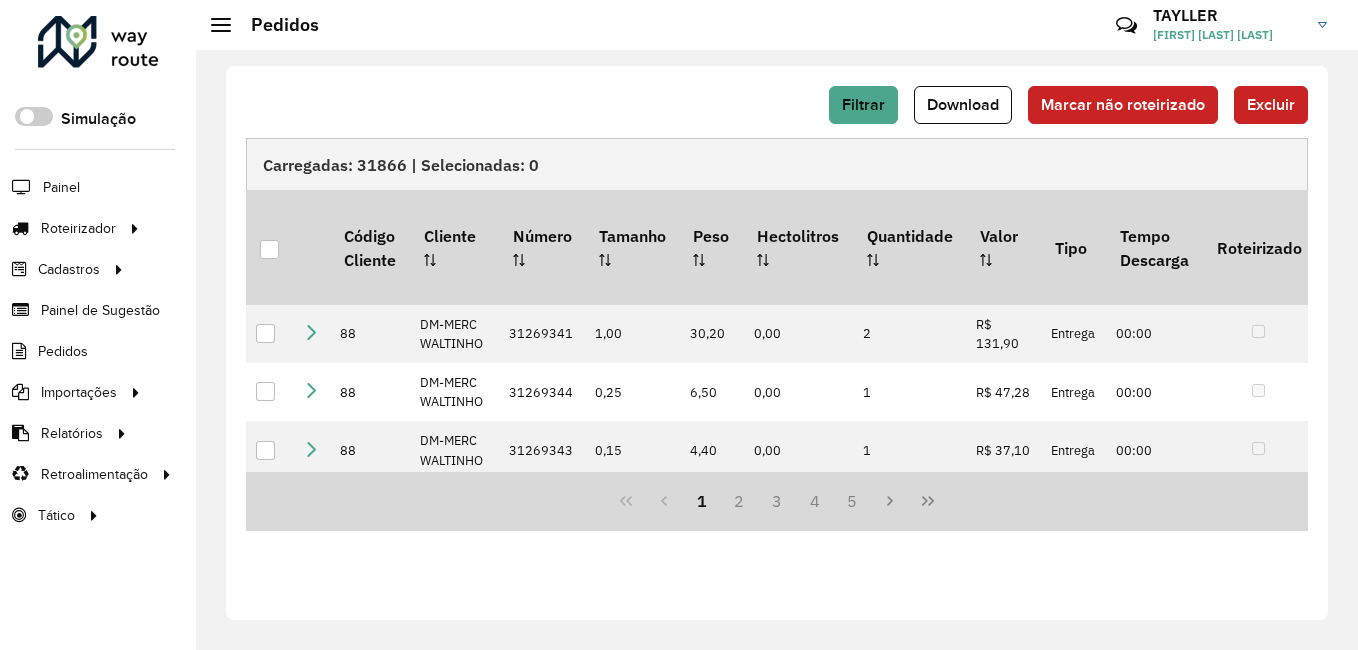 click on "Filtrar   Download   Marcar não roteirizado   Excluir   Carregadas: 31866 | Selecionadas: 0   Código Cliente   Cliente   Número   Tamanho   Peso   Hectolitros   Quantidade   Valor  Tipo Tempo Descarga Roteirizado Sessão Roteirizado Data Roteirizado  Data de entrega   Data de entrega original  Exportável ERP  Pedidos Não Liberados  Exportável Tracking Código condição pagamento  Descrição condição pagamento   Código   Identificador   Descrição  GUID 88 [BUSINESS_NAME] 31269341 1,00 30,20 0,00 2 R$ 131,90 Entrega 00:00  868654  [DATE] [TIME] [DATE] [DATE] 96 BB 1D S/ADF 88 [BUSINESS_NAME] 31269344 0,25 6,50 0,00 1 R$ 47,28 Entrega 00:00  868654  [DATE] [TIME] [DATE] [DATE] 96 BB 1D S/ADF 88 [BUSINESS_NAME] 31269343 0,15 4,40 0,00 1 R$ 37,10 Entrega 00:00  868654  [DATE] [TIME] [DATE] [DATE] 52 BONIFICACAO 95 [BUSINESS_NAME] [LAST] 31268703 0,29 8,70 0,00 2 R$ 61,22 Entrega 00:00  868654  [DATE] [TIME] [DATE] [DATE] 96 BB 1D S/ADF 95 [BUSINESS_NAME] [LAST]" 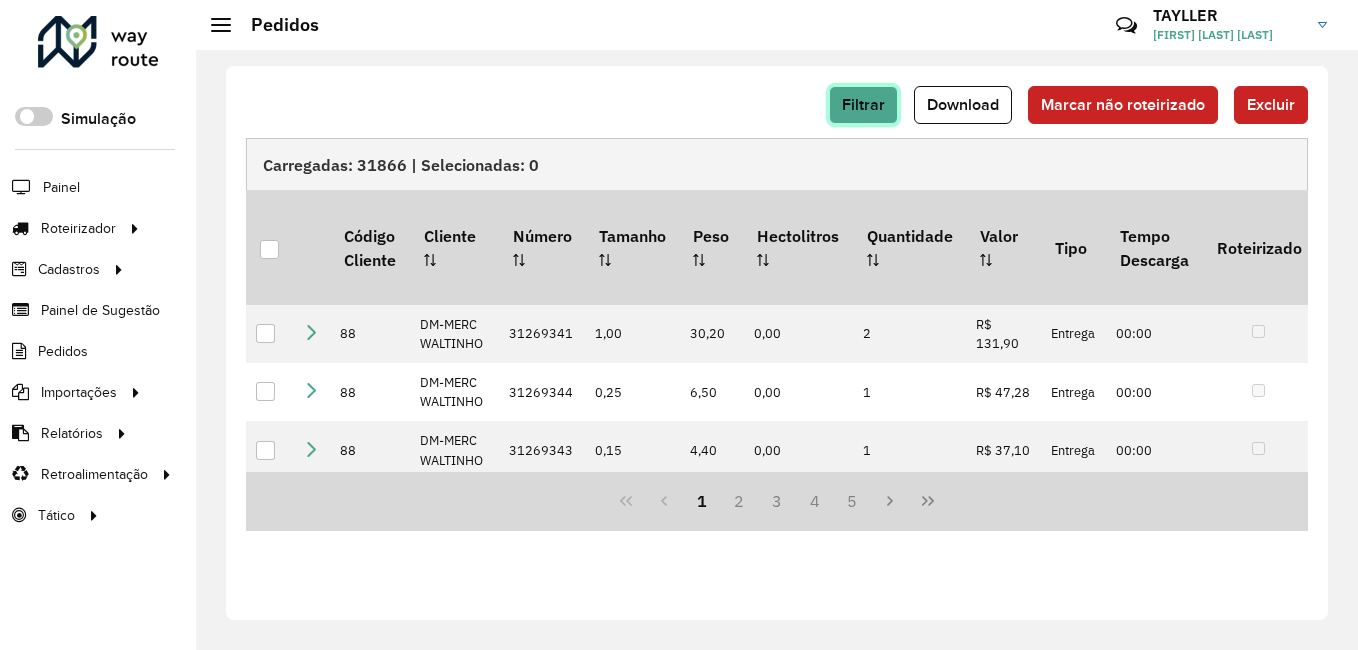 click on "Filtrar" 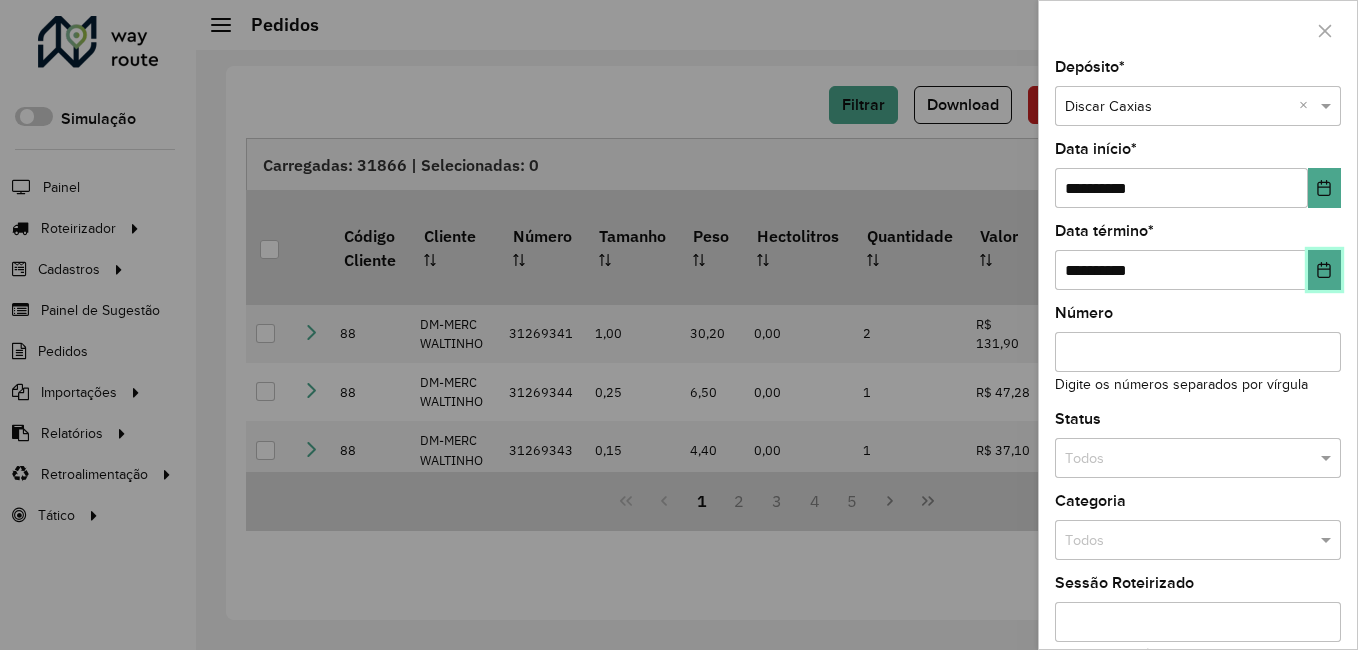 click 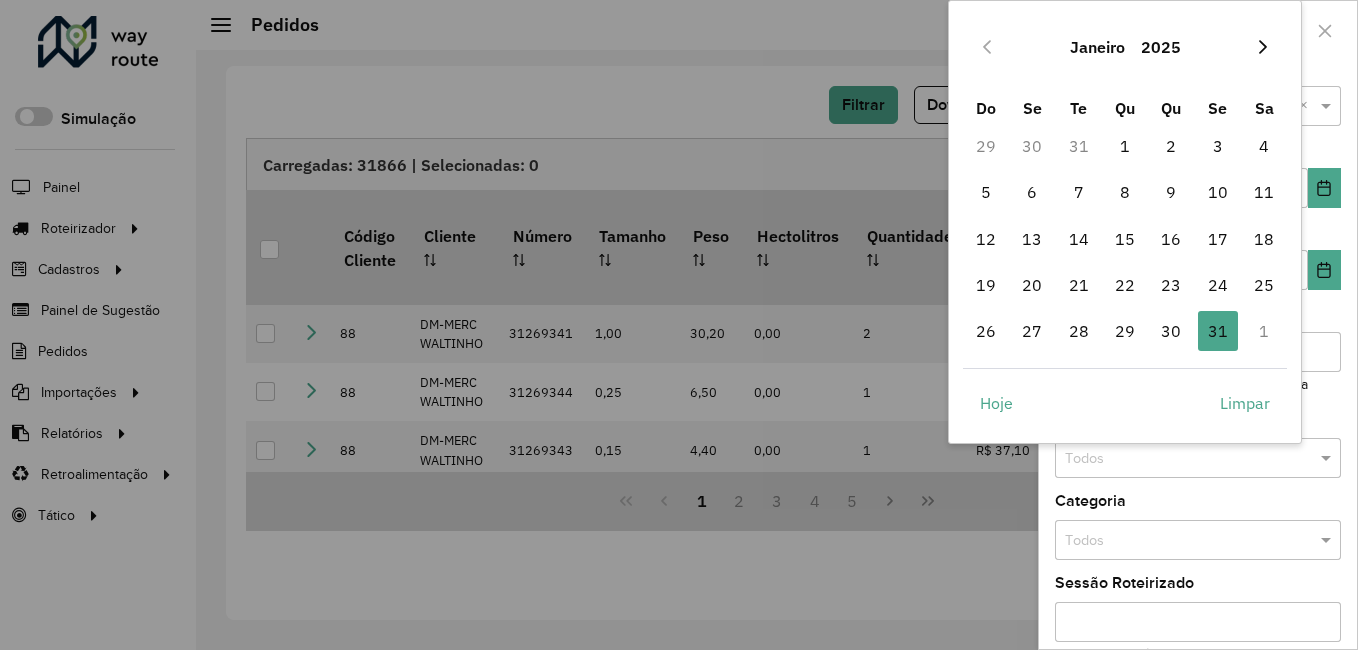 click 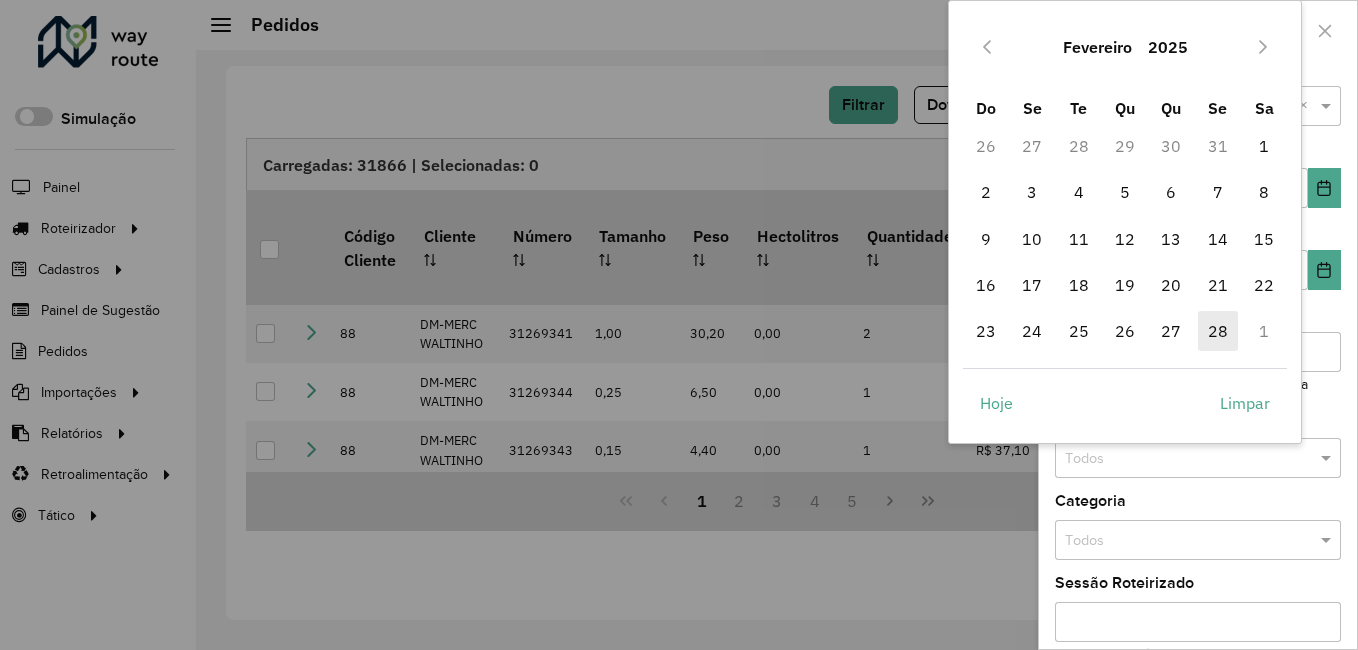 click on "28" at bounding box center [1218, 331] 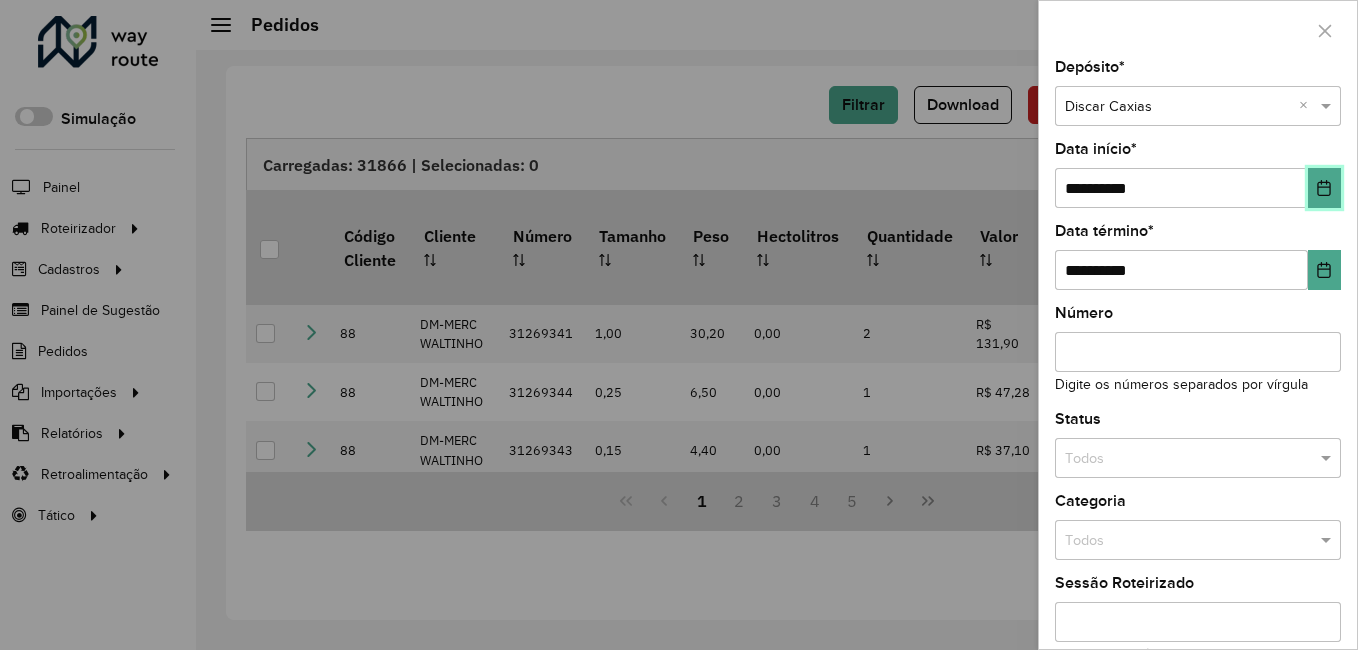 click 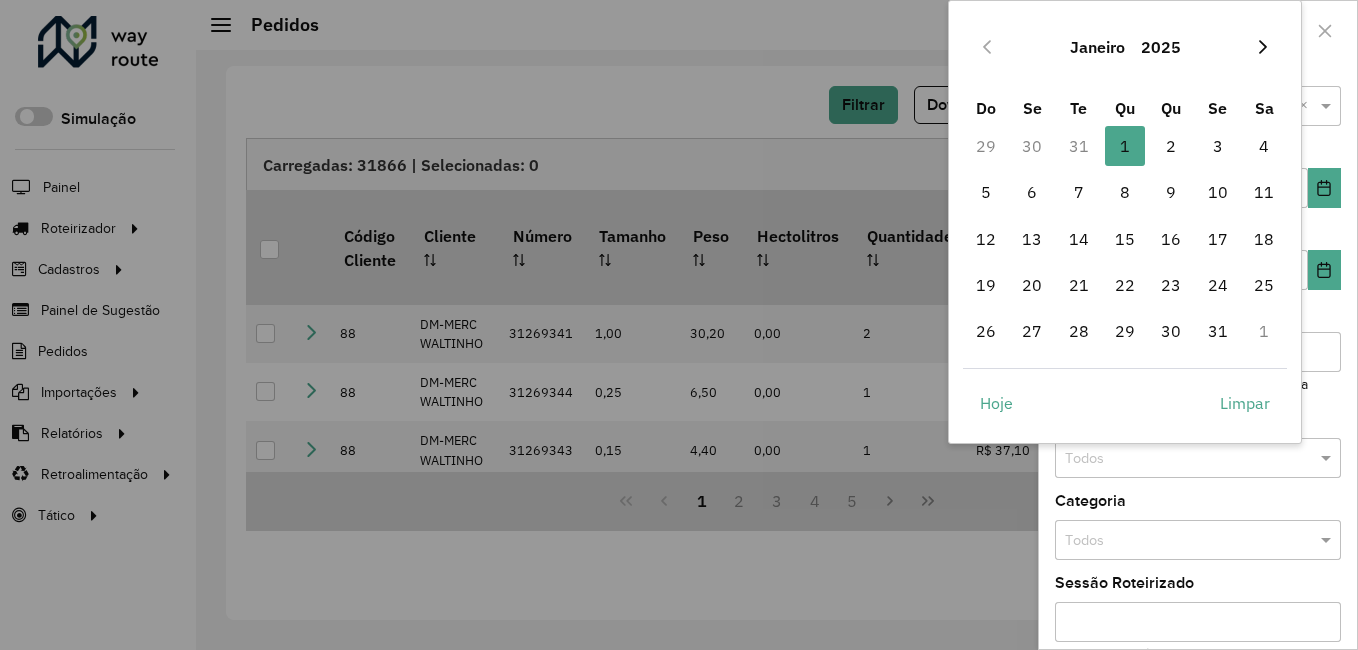 click 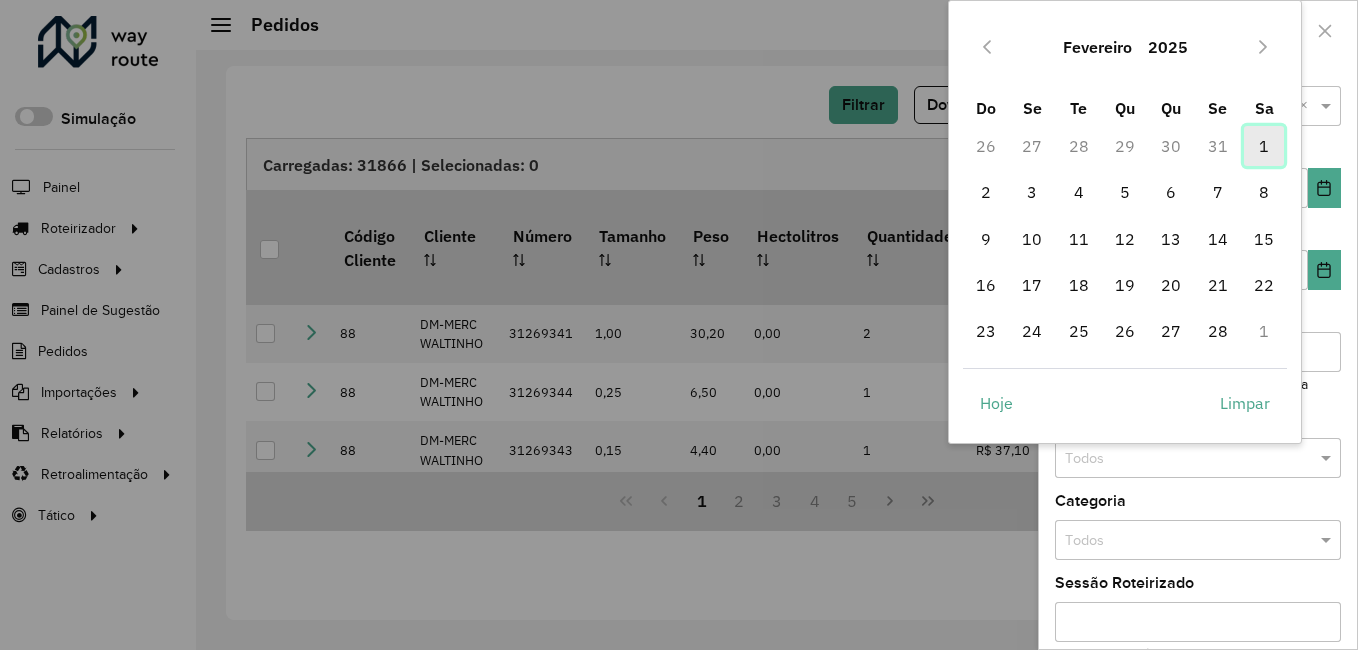 click on "1" at bounding box center [1264, 146] 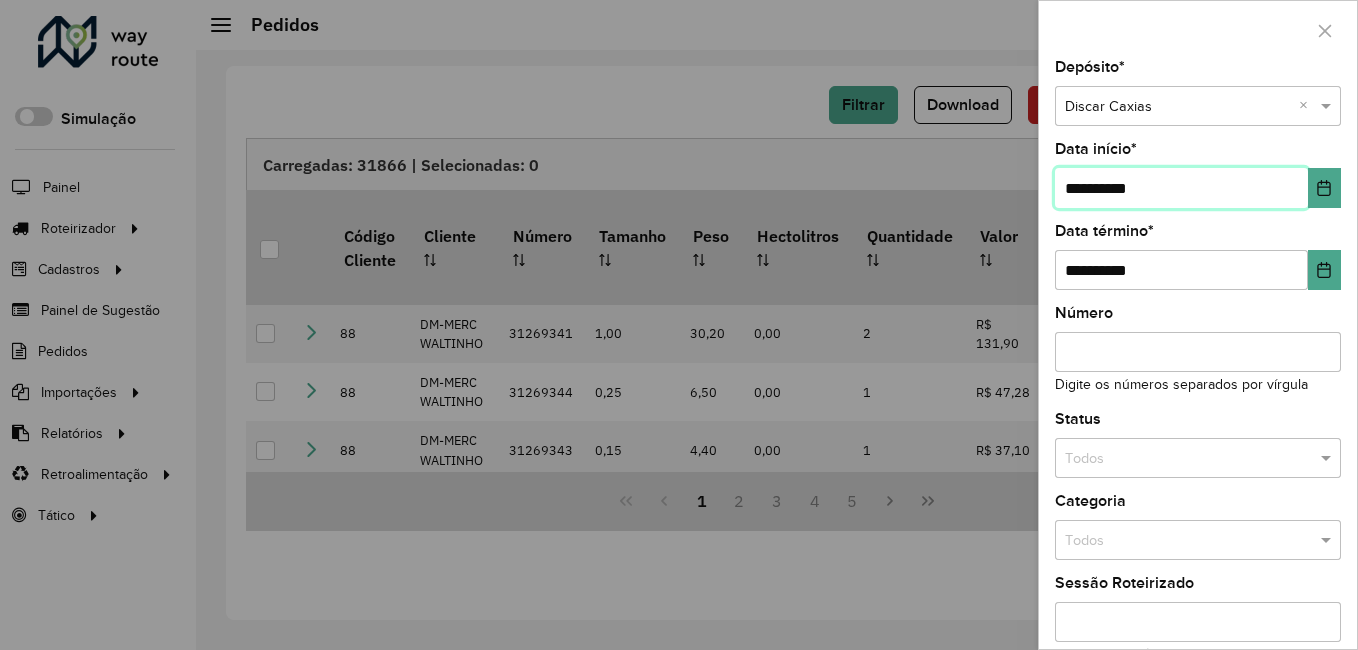 scroll, scrollTop: 192, scrollLeft: 0, axis: vertical 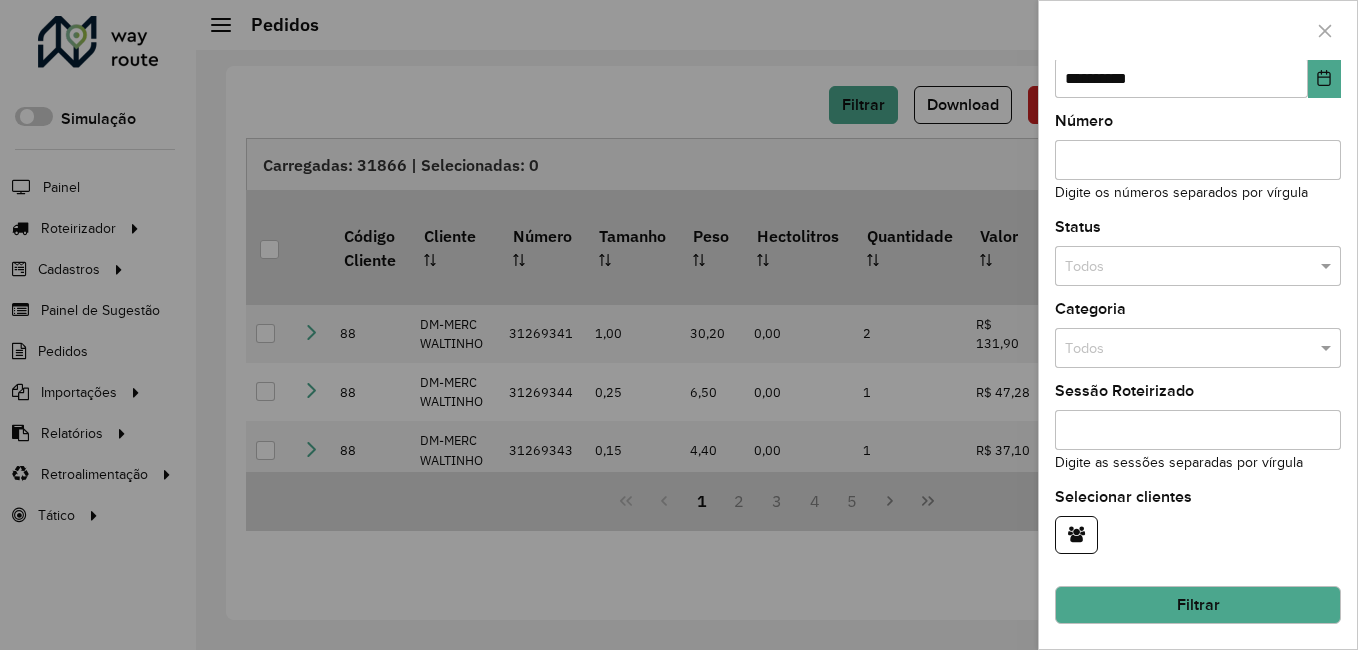 click on "Filtrar" 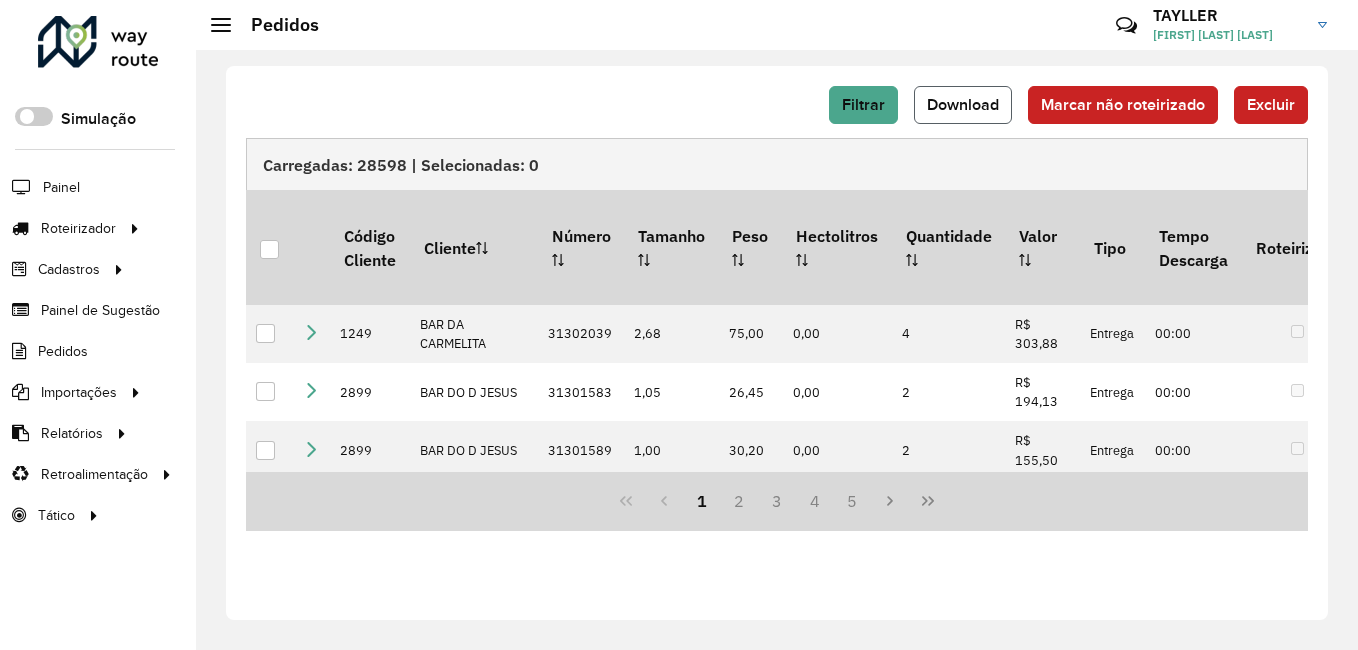 click on "Download" 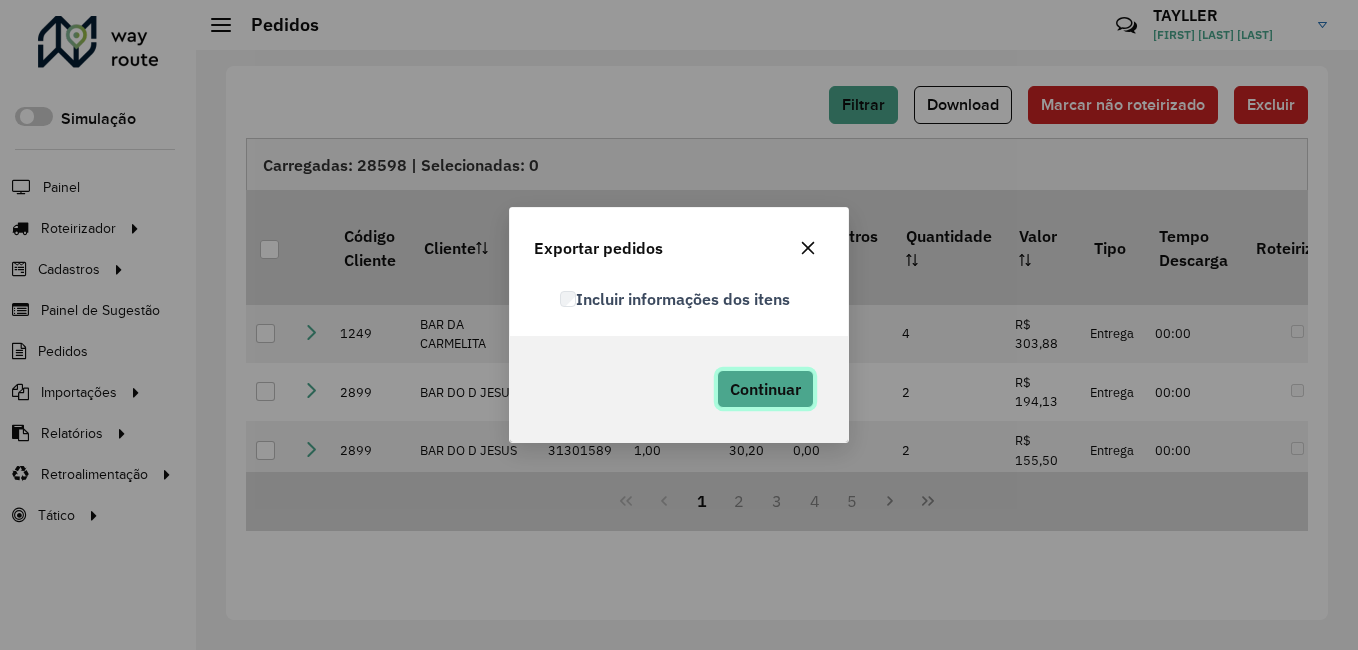click on "Continuar" 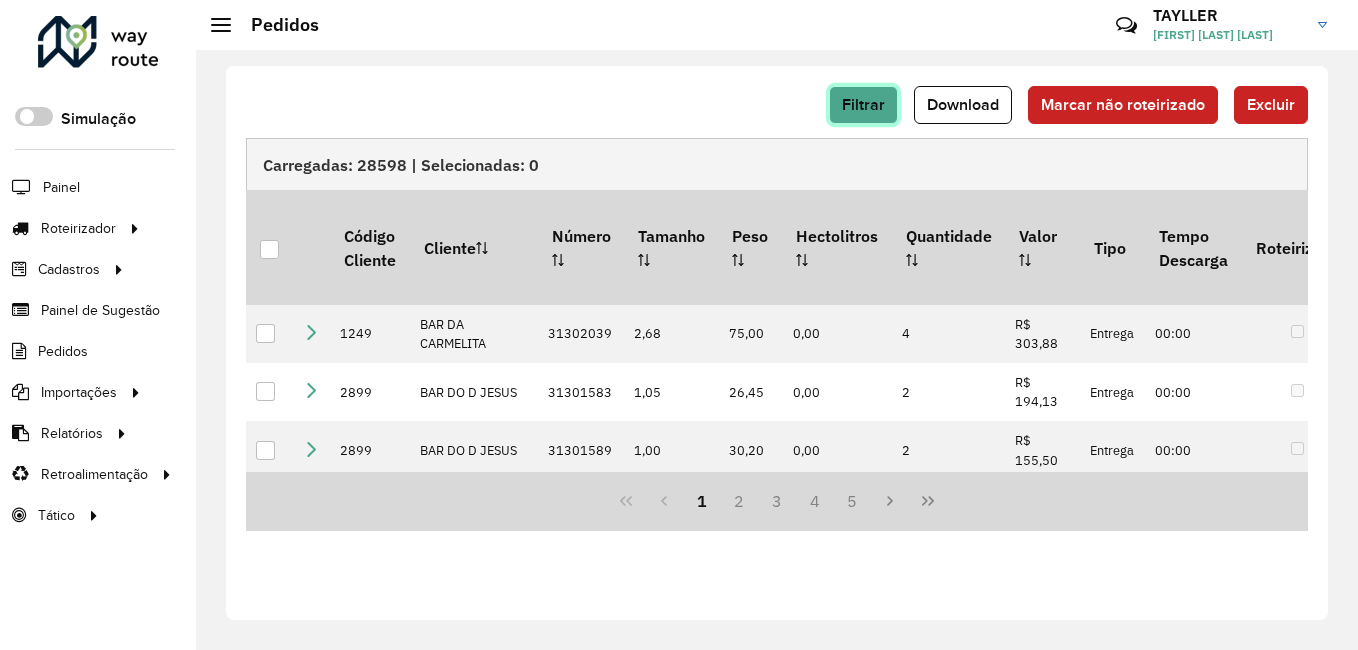 click on "Filtrar" 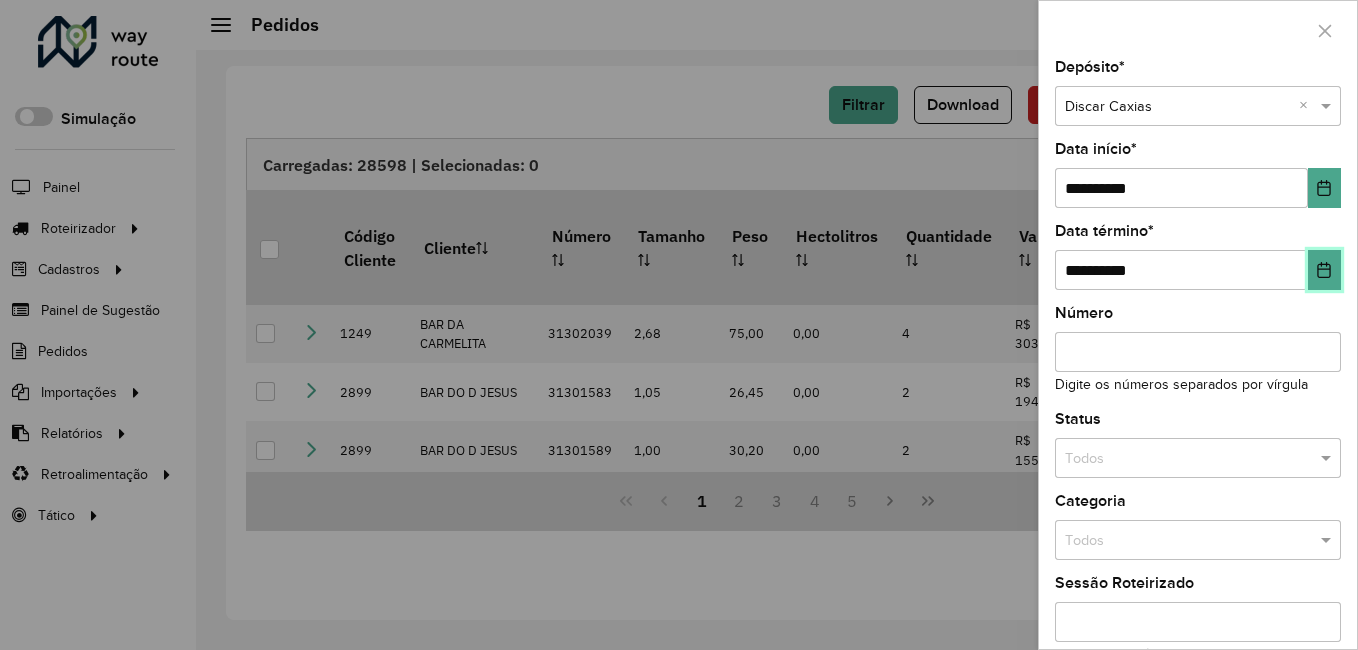 click 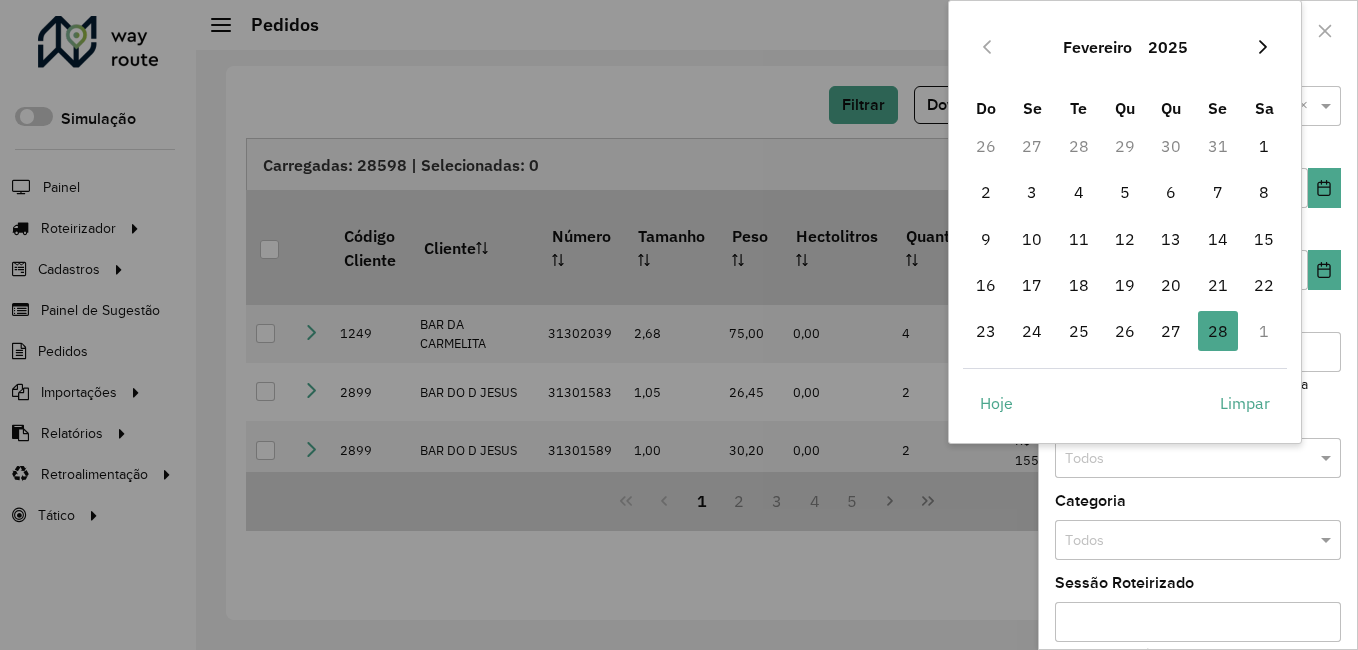 click 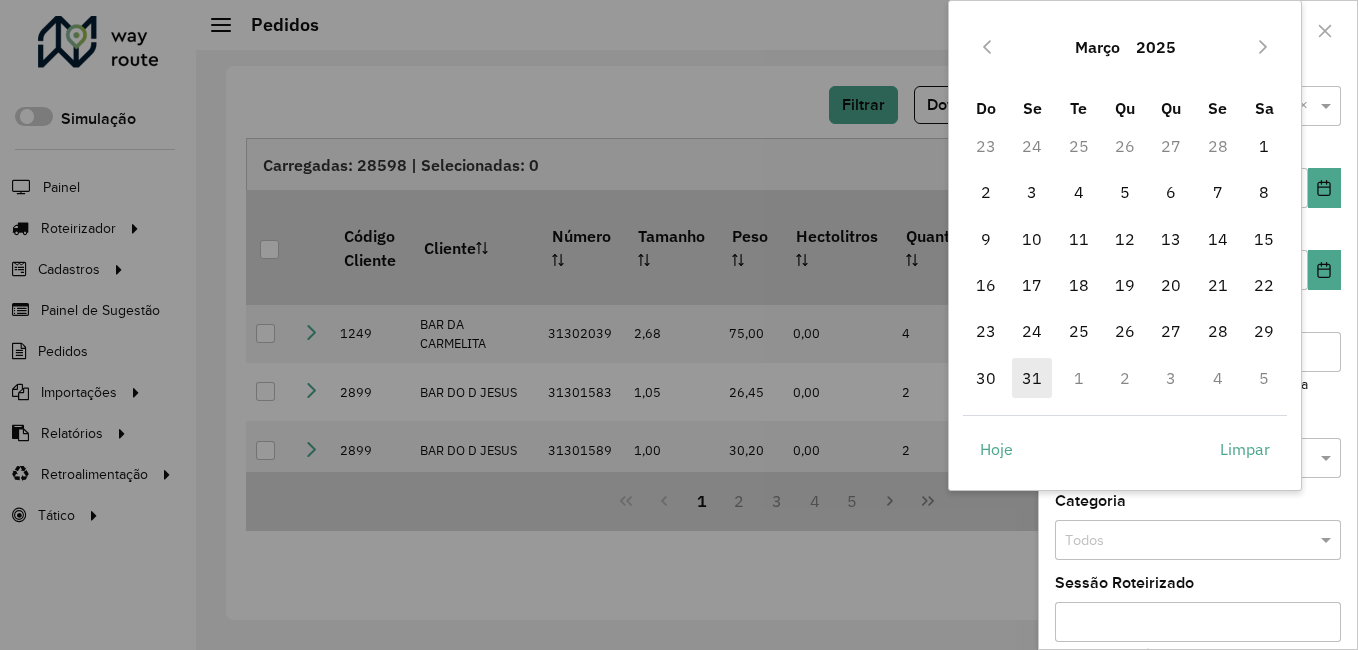 click on "31" at bounding box center (1032, 378) 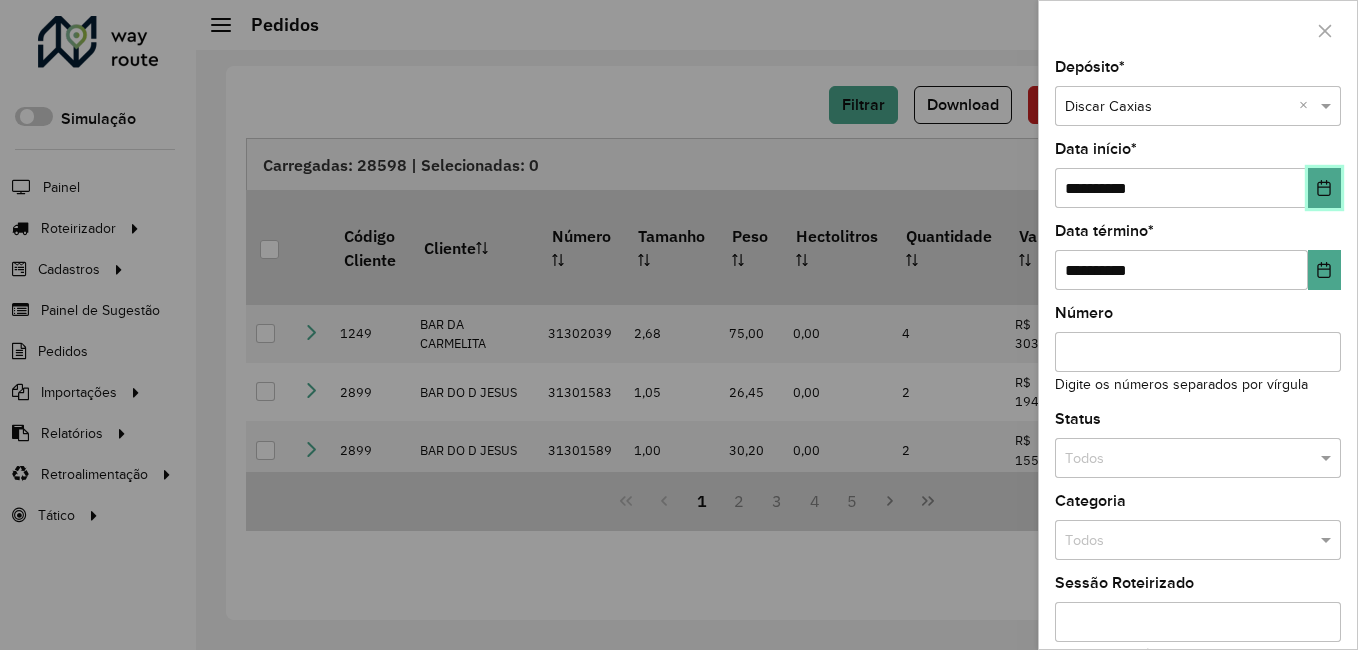 click at bounding box center [1324, 188] 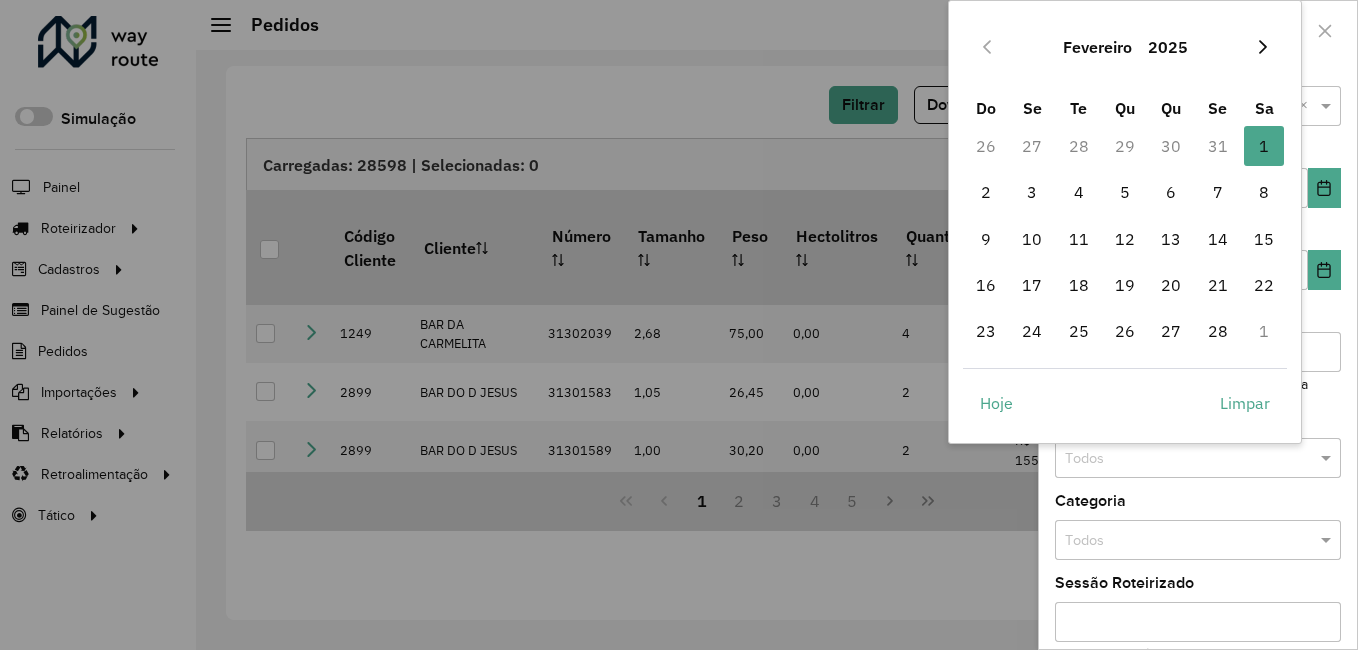 click 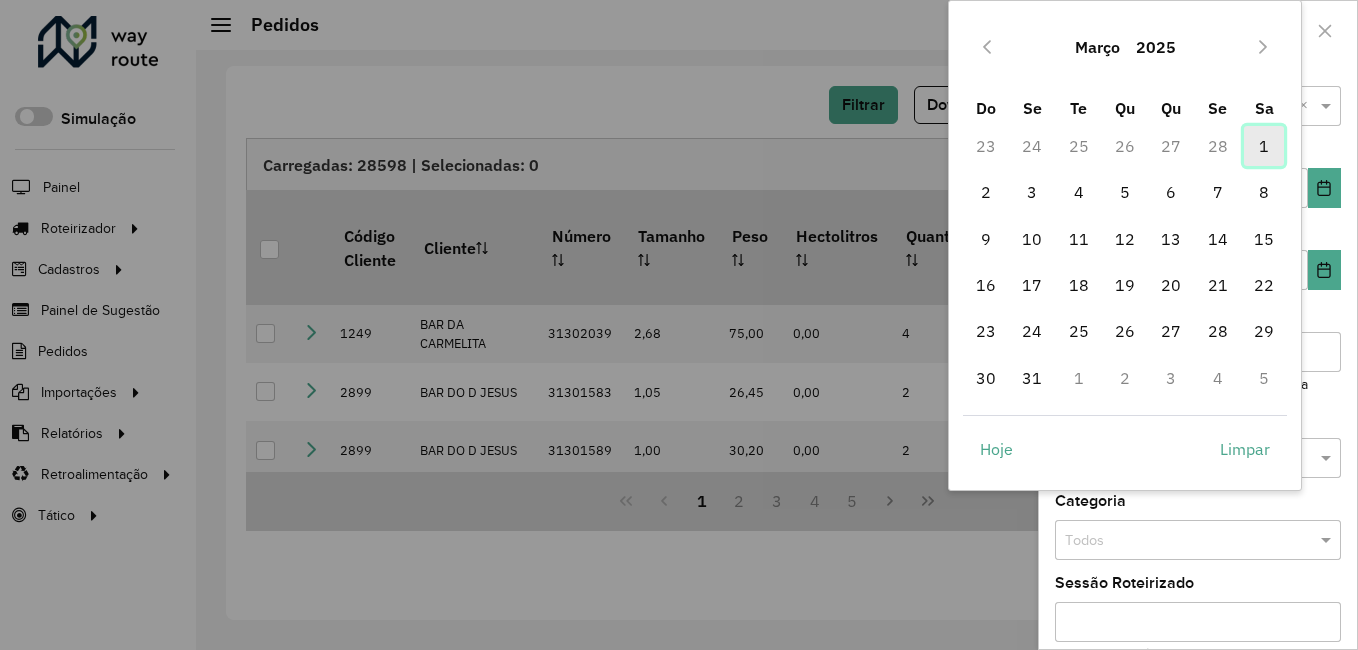 click on "1" at bounding box center (1264, 146) 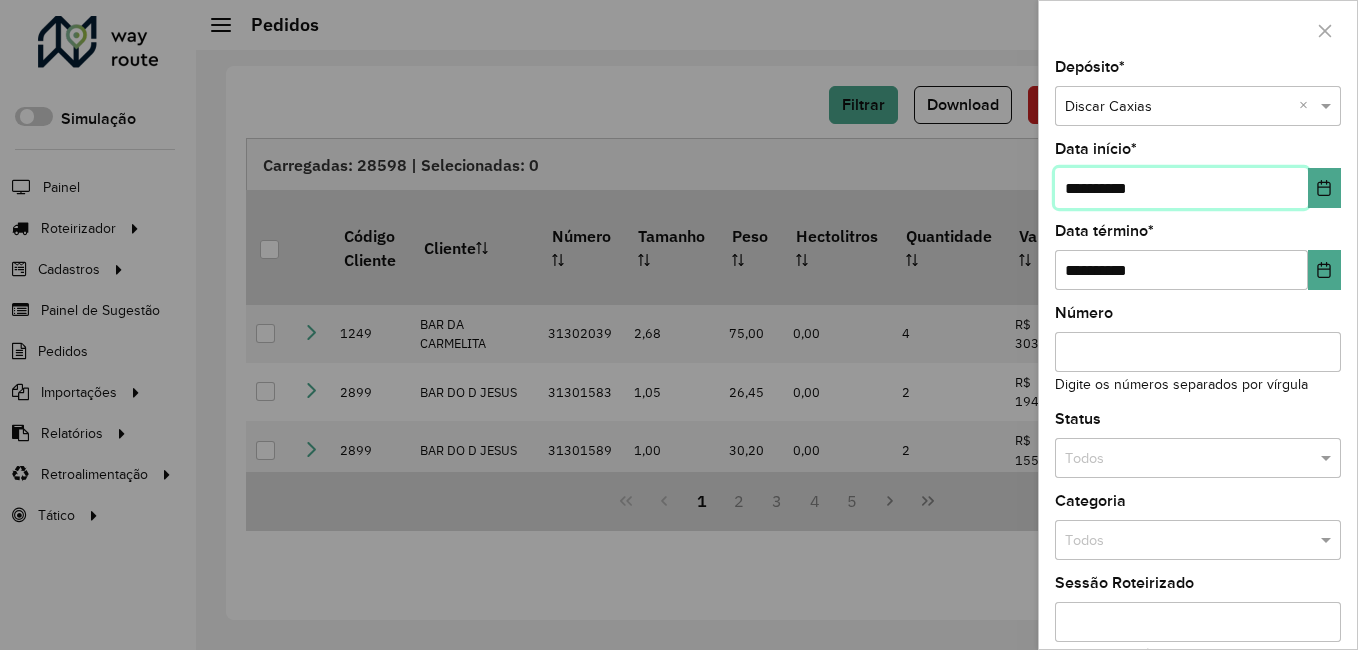 scroll, scrollTop: 192, scrollLeft: 0, axis: vertical 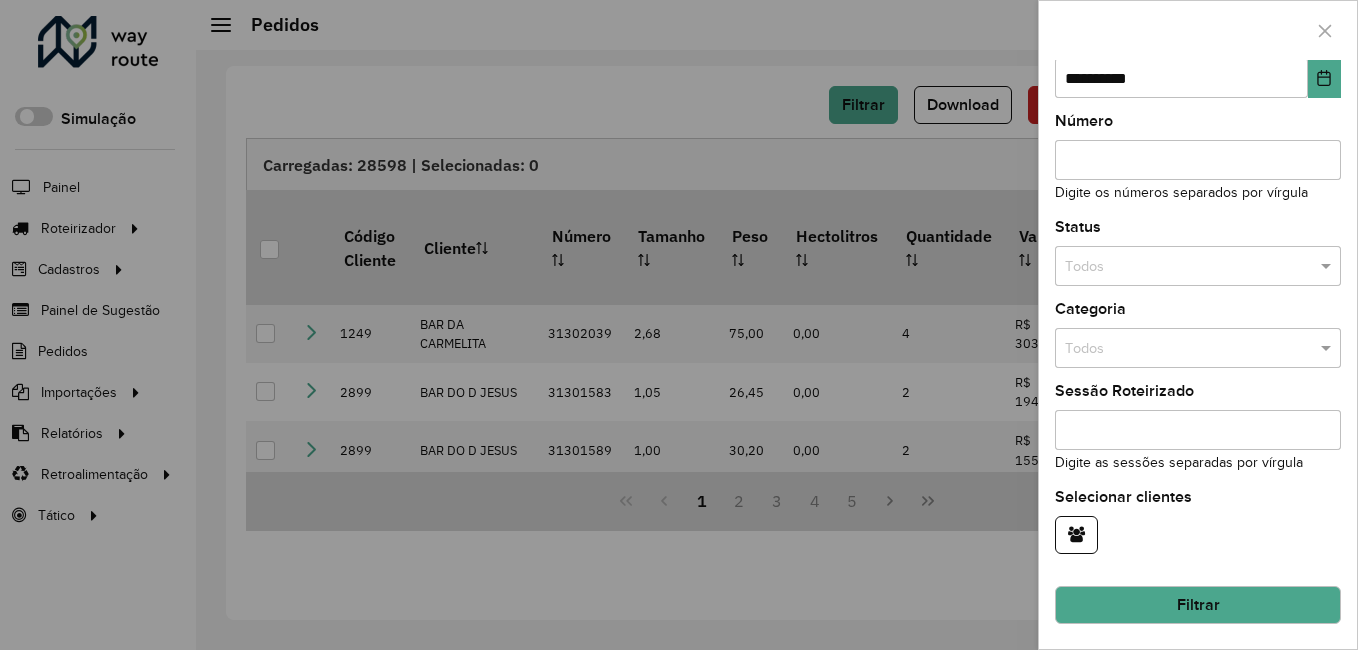 click on "Filtrar" 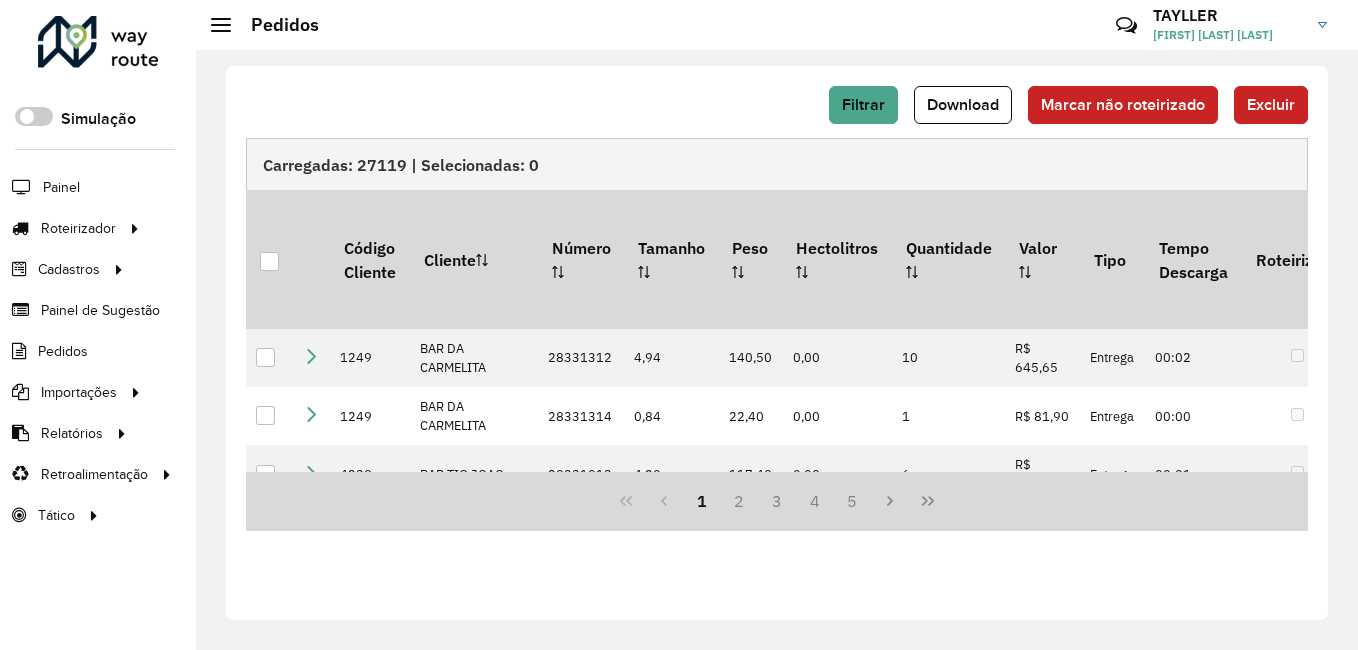 click on "Filtrar   Download   Marcar não roteirizado   Excluir   Carregadas: 27119 | Selecionadas: 0   Código Cliente   Cliente   Número   Tamanho   Peso   Hectolitros   Quantidade   Valor  Tipo Tempo Descarga Roteirizado Sessão Roteirizado Data Roteirizado  Data de entrega   Data de entrega original  Exportável ERP  Pedidos Não Liberados  Exportável Tracking Código condição pagamento  Descrição condição pagamento   Código   Identificador   Descrição  GUID 1249 [BUSINESS_NAME] 28331312 4,94 140,50 0,00 10 R$ 645,65 Entrega 00:02  904618  [DATE] [TIME] [DATE] [DATE] 98 BB 3D S/ADF 1249 [BUSINESS_NAME] 28331314 0,84 22,40 0,00 1 R$ 81,90 Entrega 00:00  904618  [DATE] [TIME] [DATE] [DATE] 52 BONIFICACAO 4239 [BUSINESS_NAME] 28331013 4,20 117,40 0,00 6 R$ 410,67 Entrega 00:01  904618  [DATE] [TIME] [DATE] [DATE] 101 BB 5D C/ADF 4239 [BUSINESS_NAME] 28331284 0,24 6,63 0,00 3 R$ 119,76 Entrega 00:00  904618  [DATE] [TIME] [DATE] [DATE] 850 PIX à Vista 1" 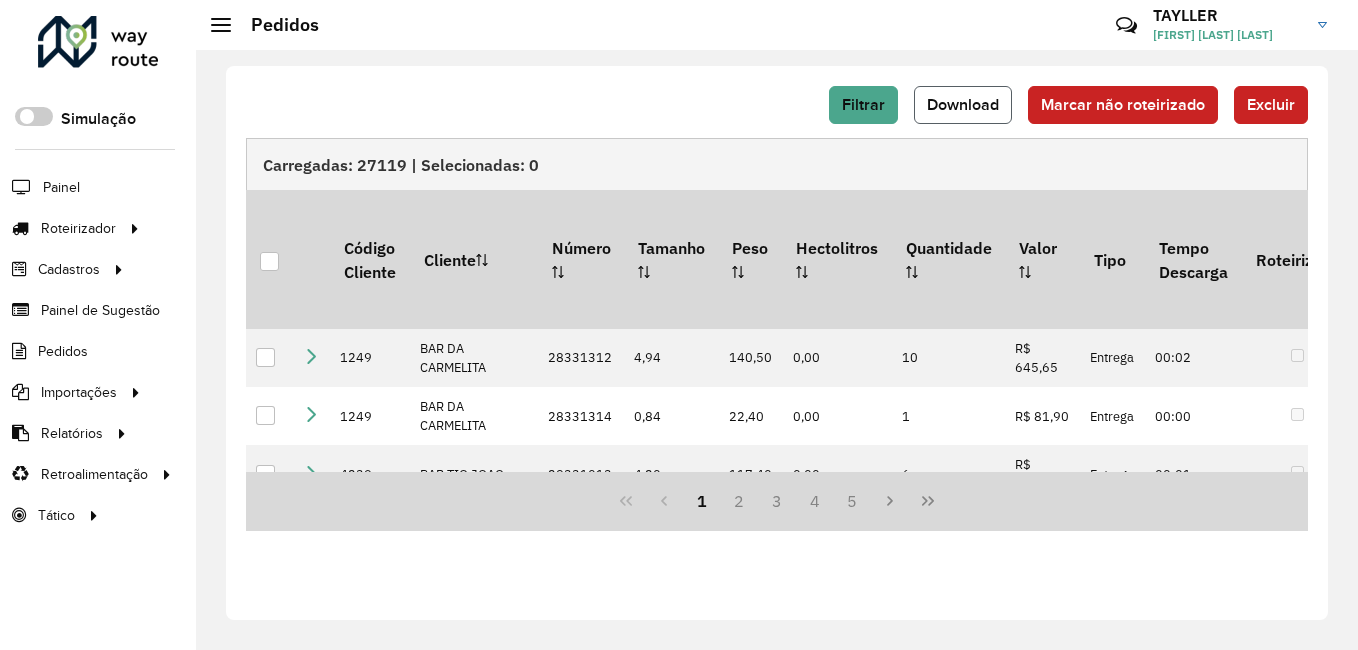 click on "Download" 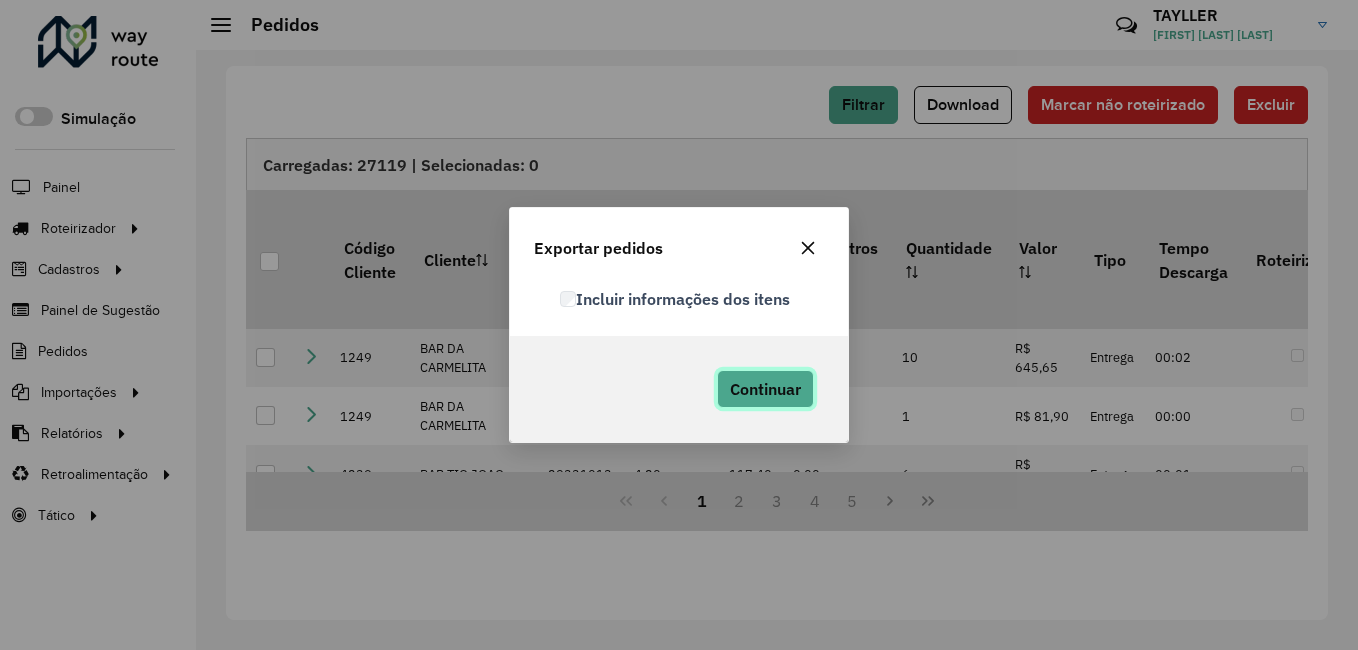 click on "Continuar" 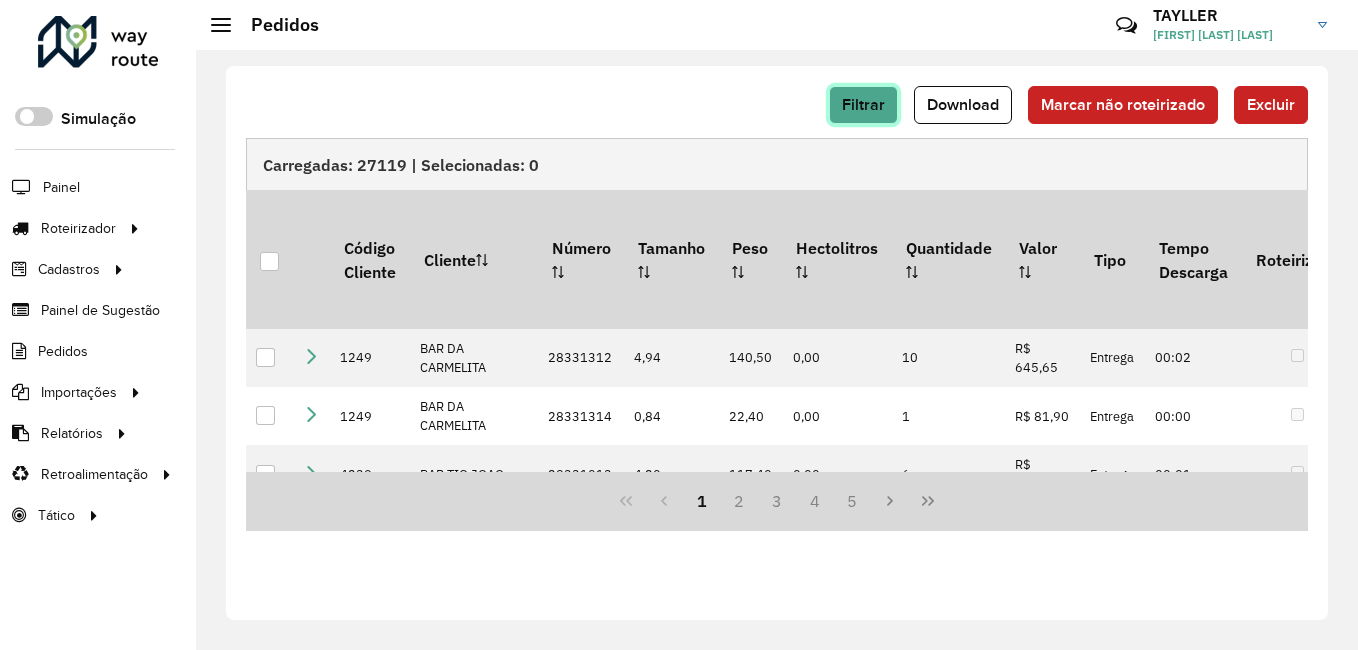 click on "Filtrar" 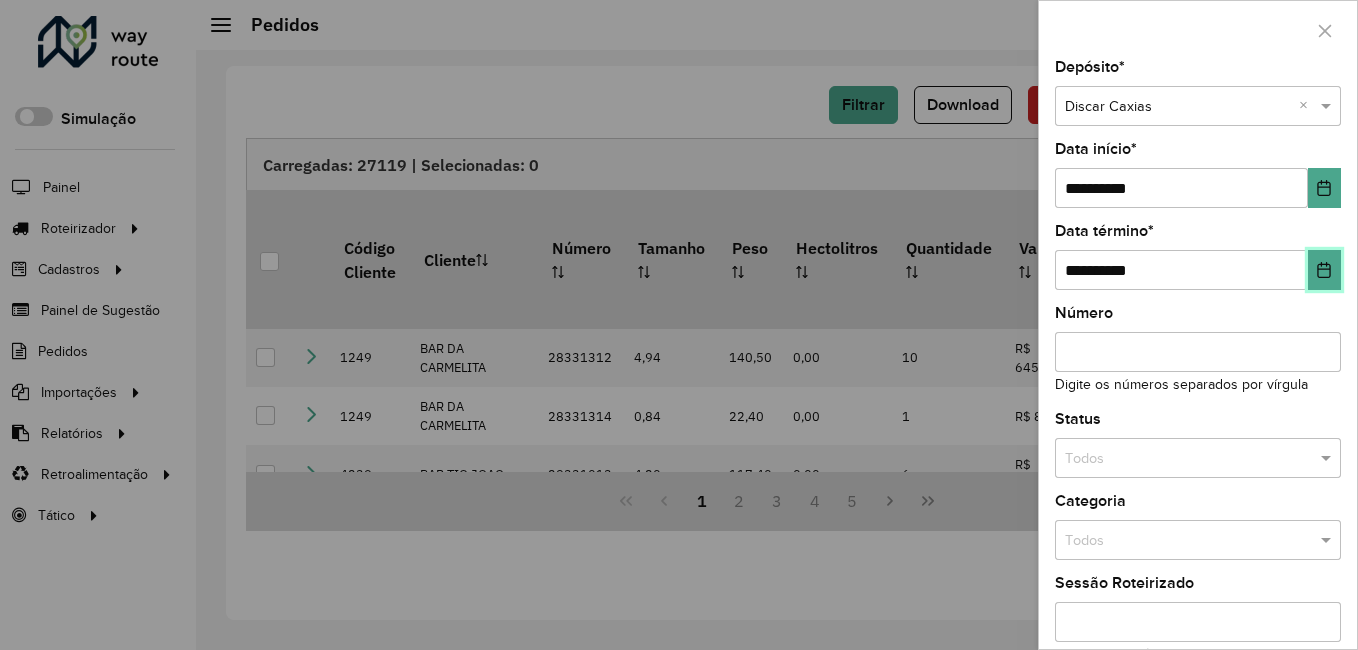click at bounding box center [1324, 270] 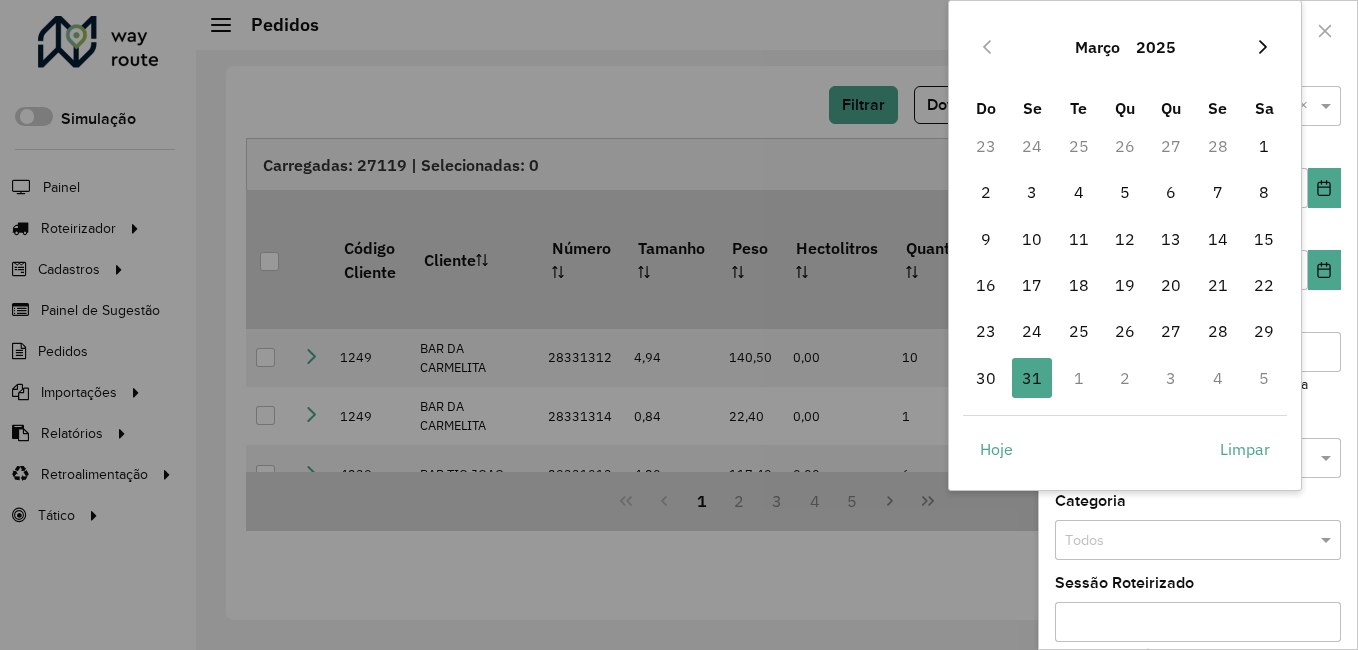 click at bounding box center (1263, 47) 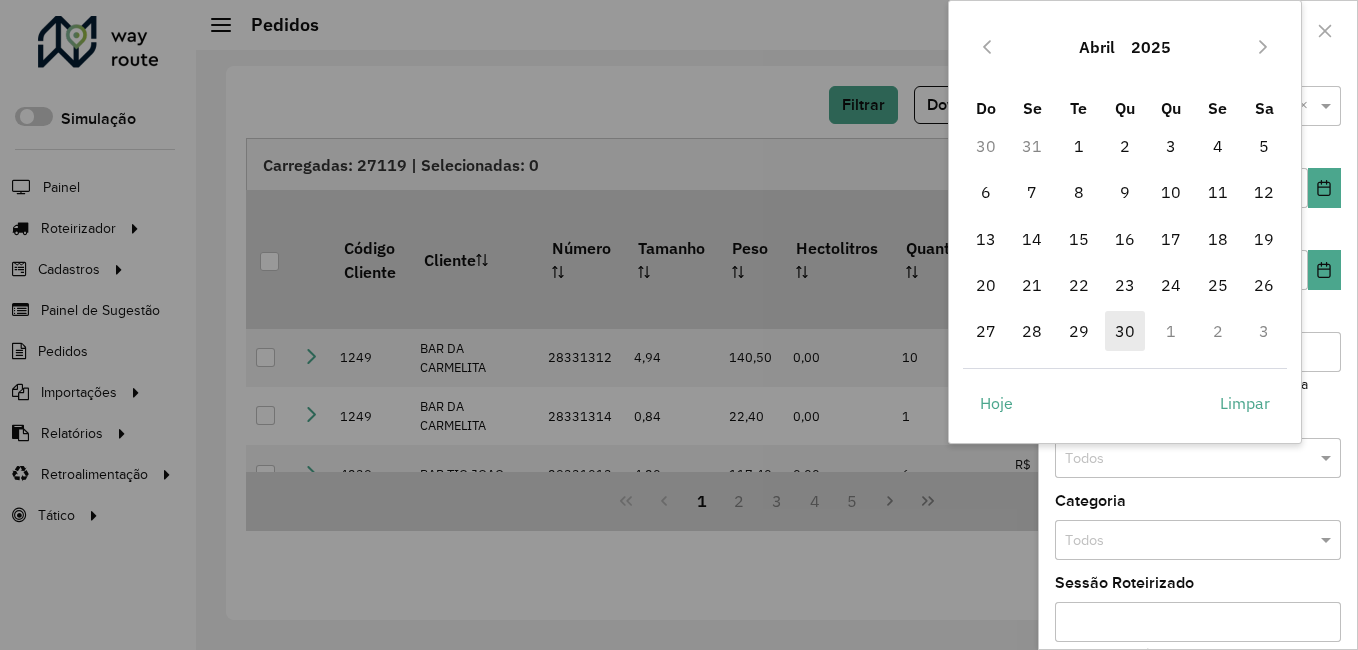 click on "30" at bounding box center (1125, 331) 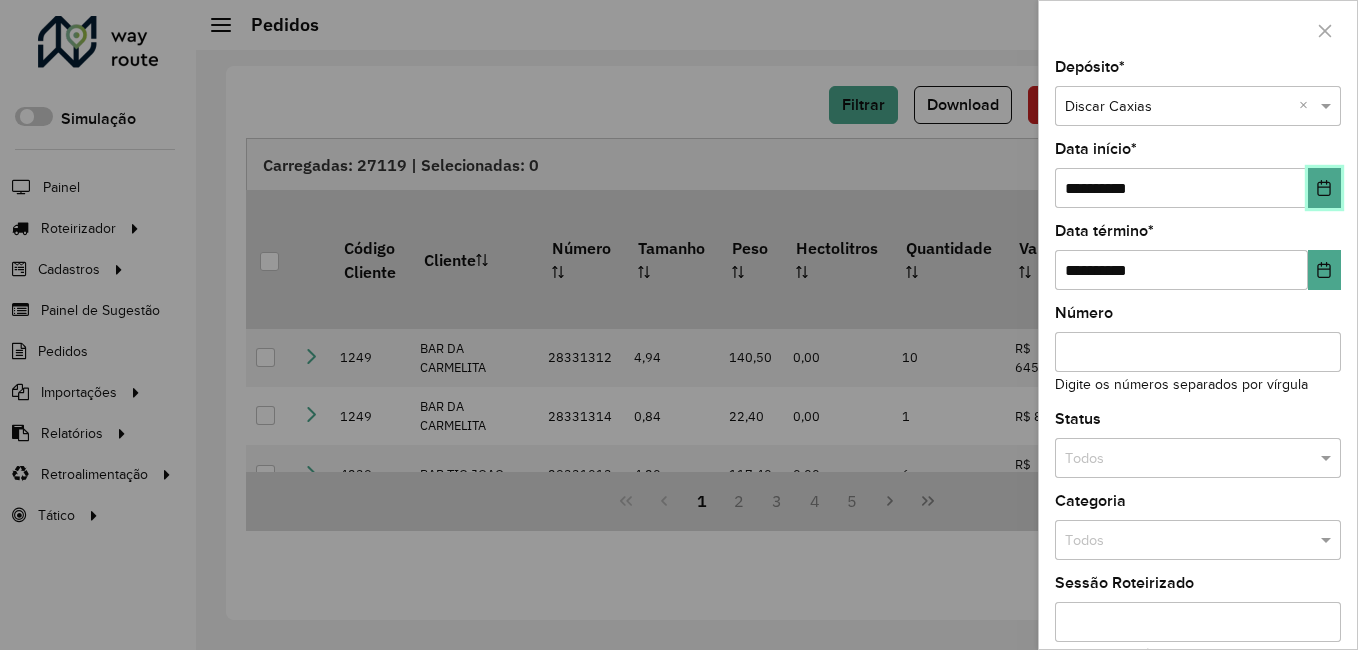 click at bounding box center (1324, 188) 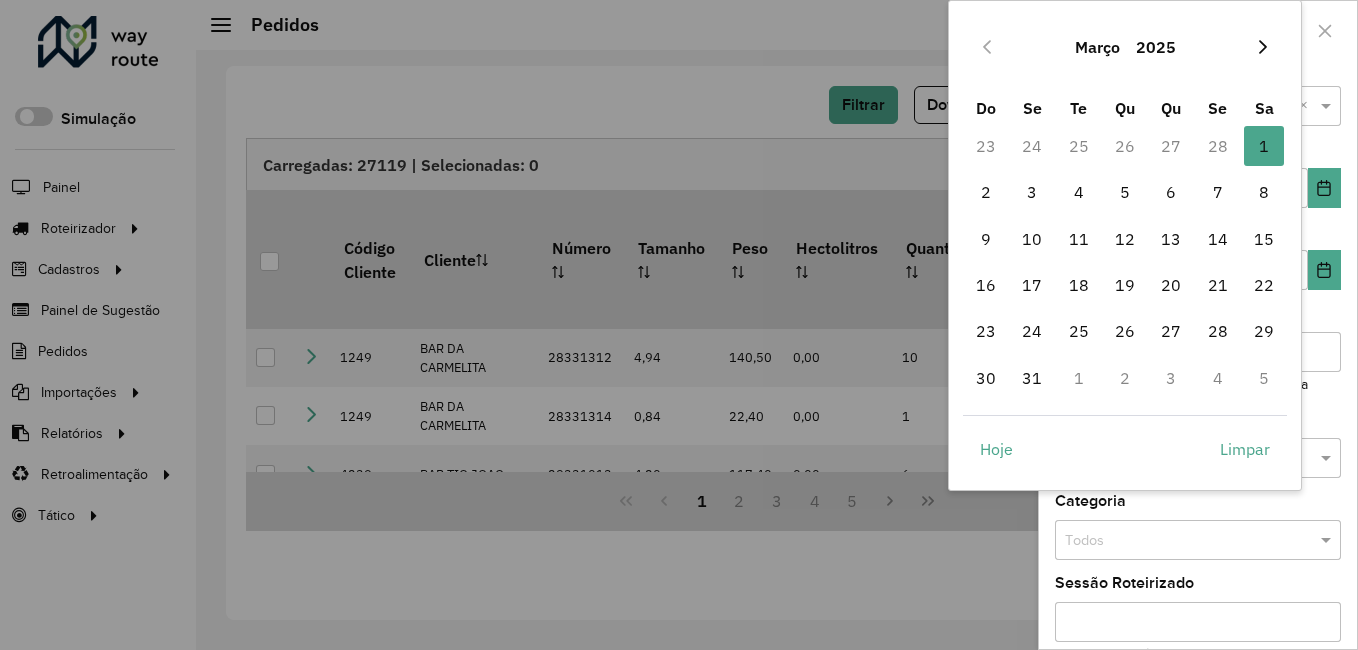 click at bounding box center (1263, 47) 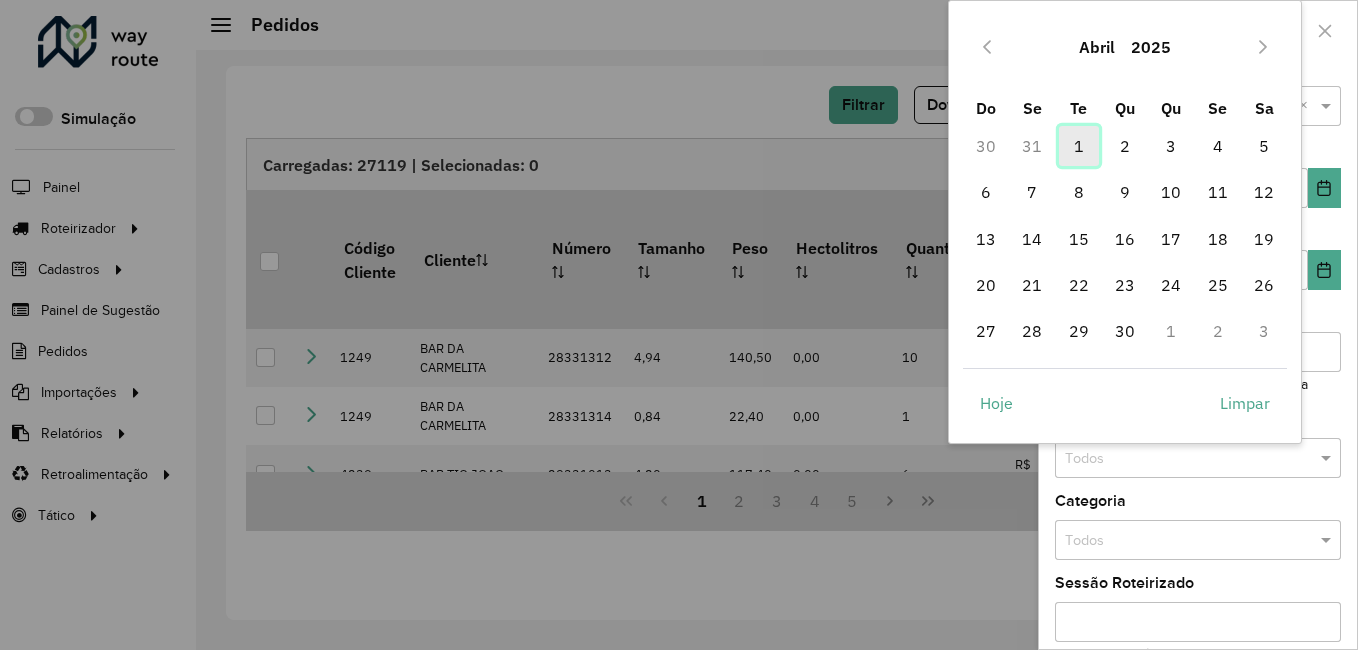 click on "1" at bounding box center (1079, 146) 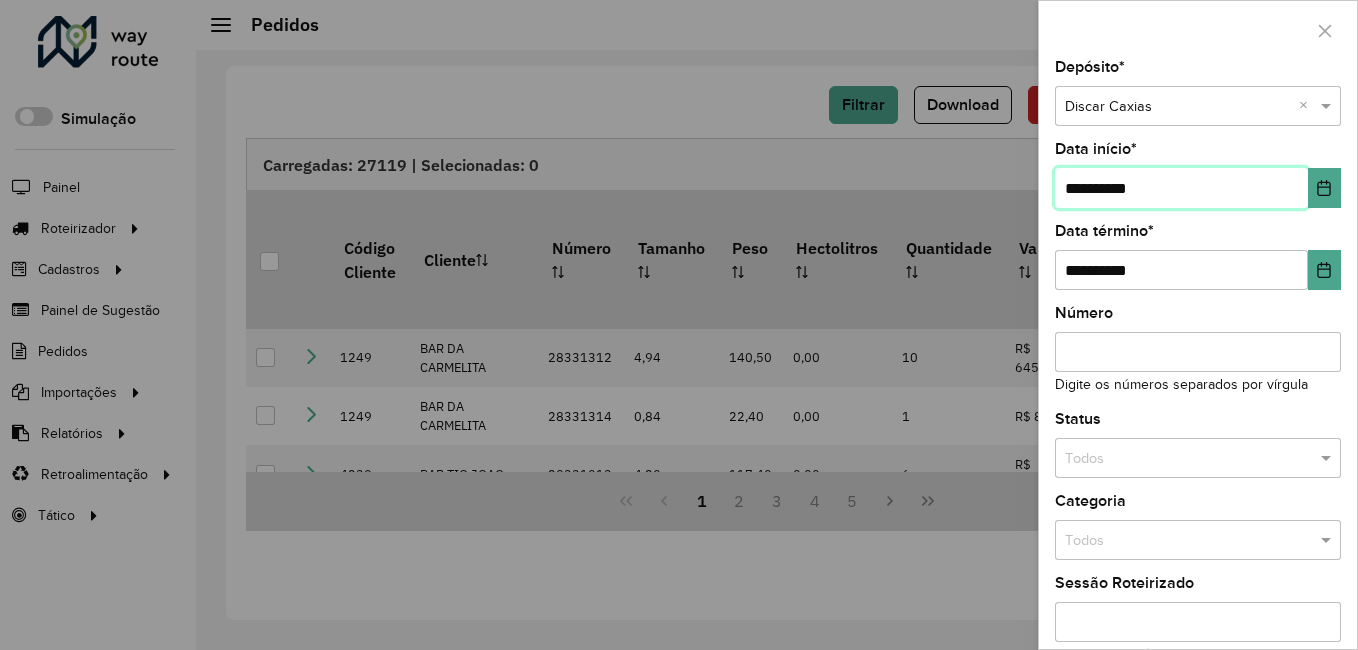 scroll, scrollTop: 192, scrollLeft: 0, axis: vertical 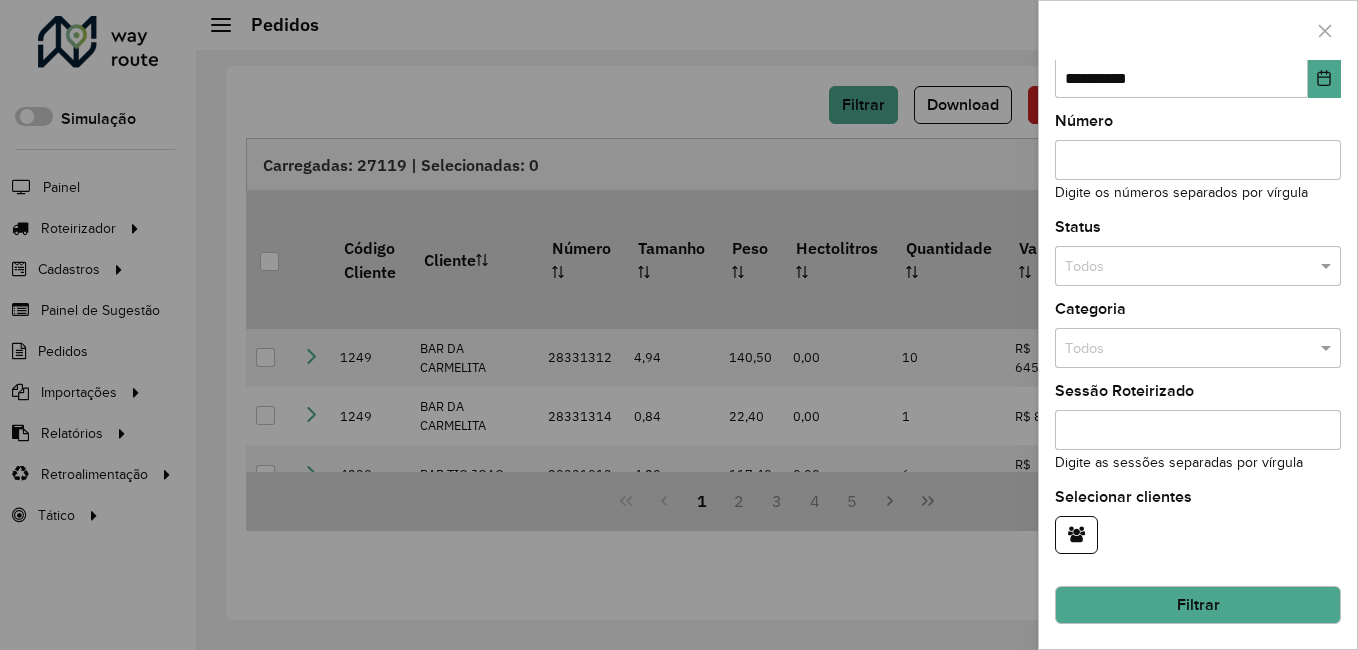click on "Filtrar" 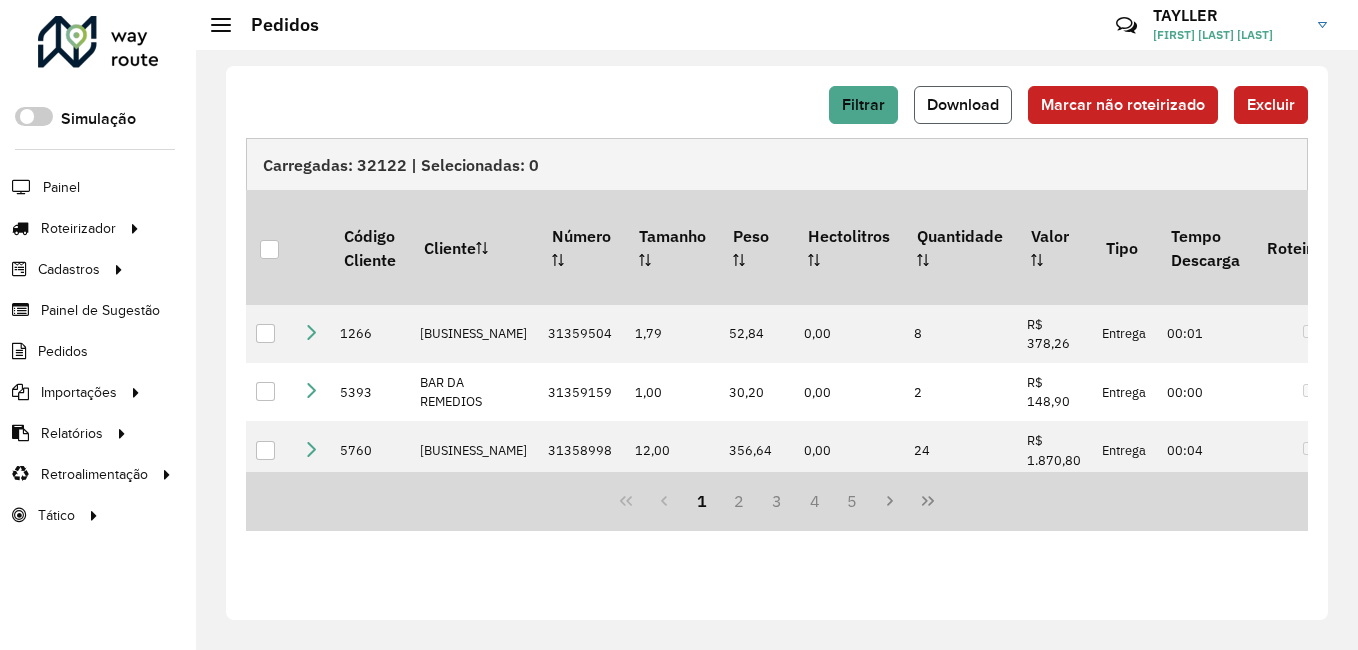 click on "Download" 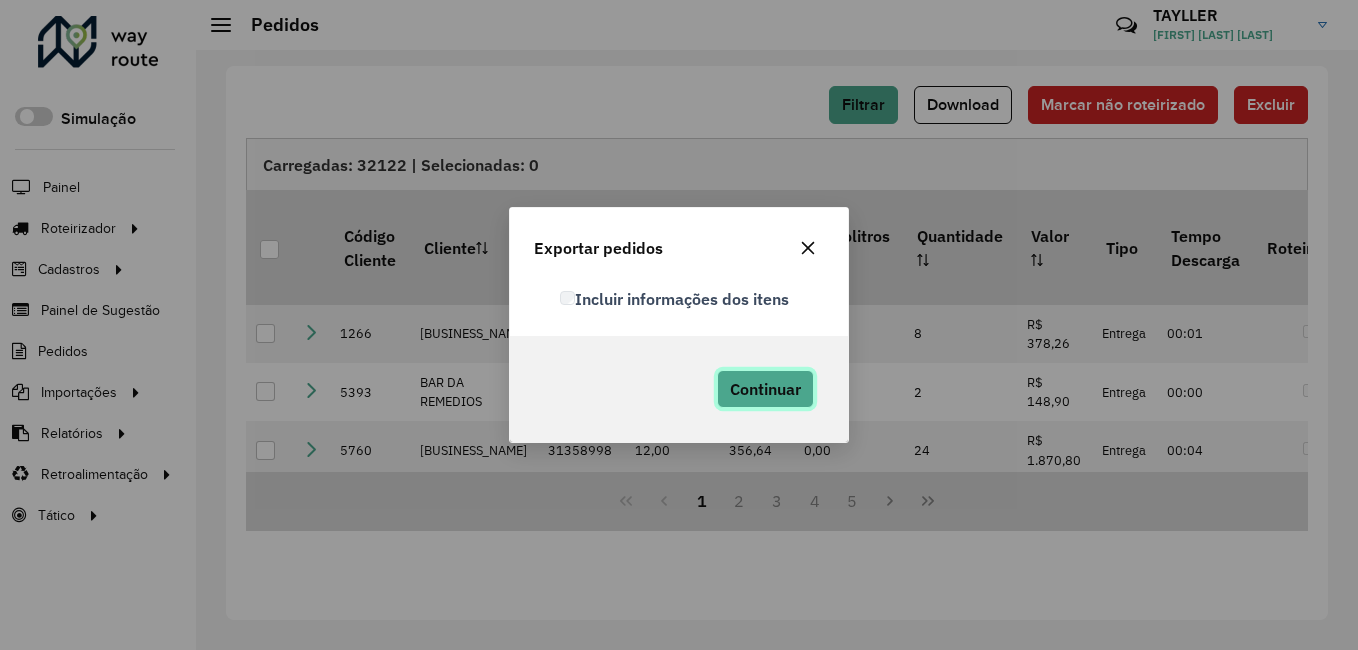 click on "Continuar" 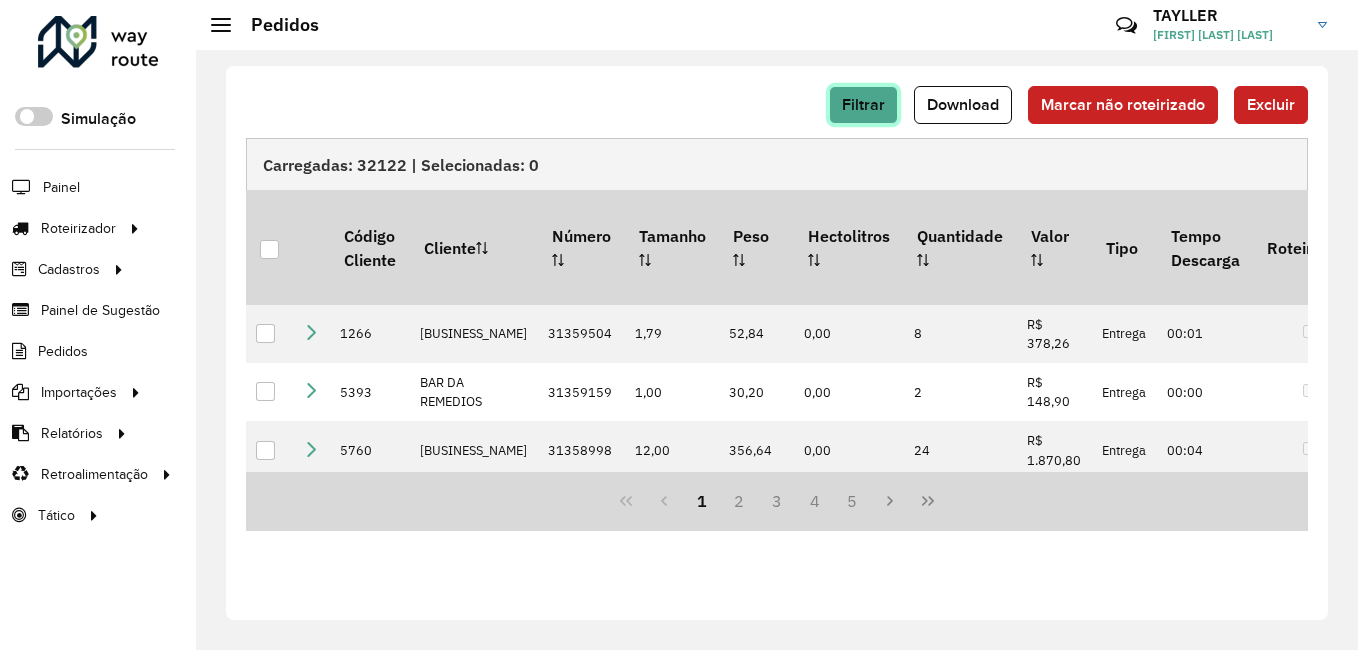 click on "Filtrar" 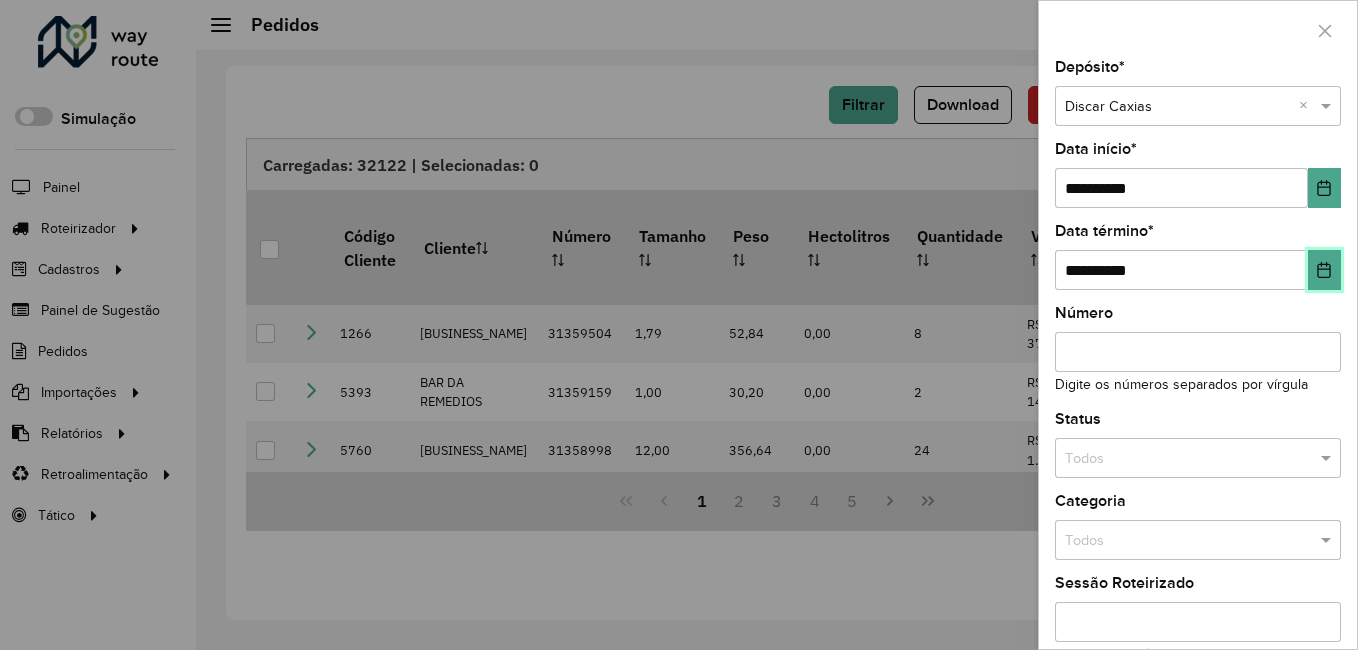 click 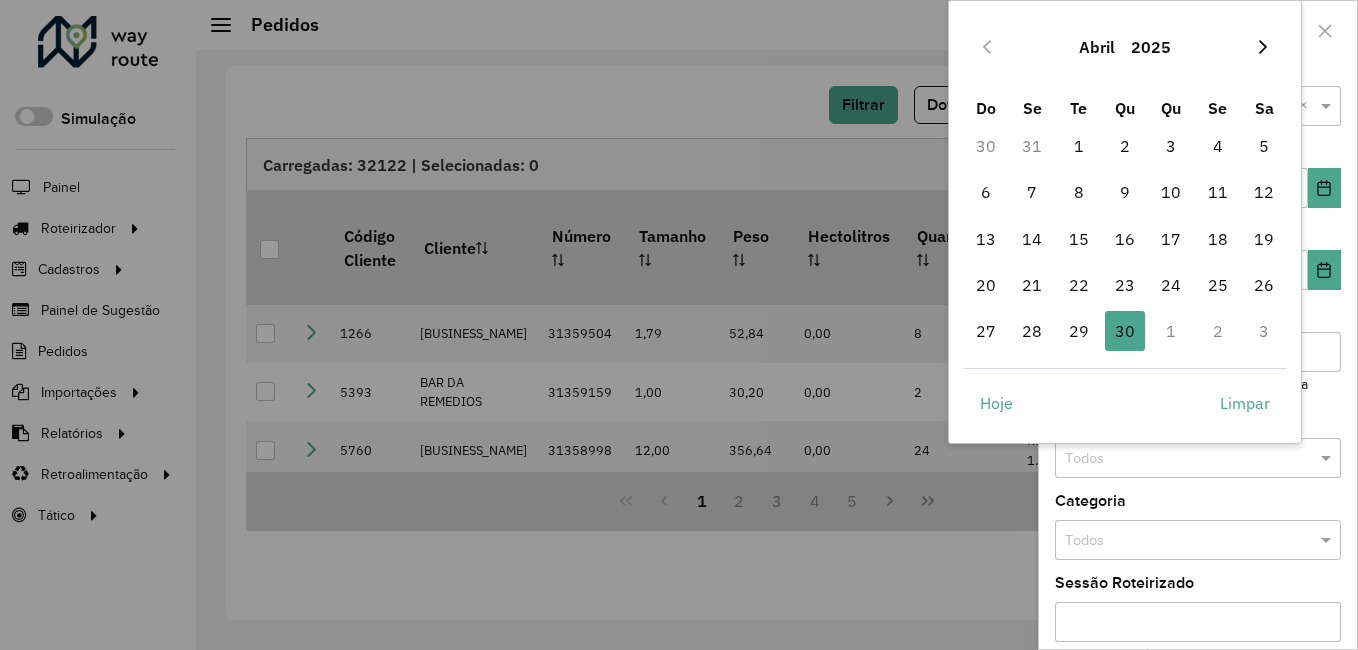 click 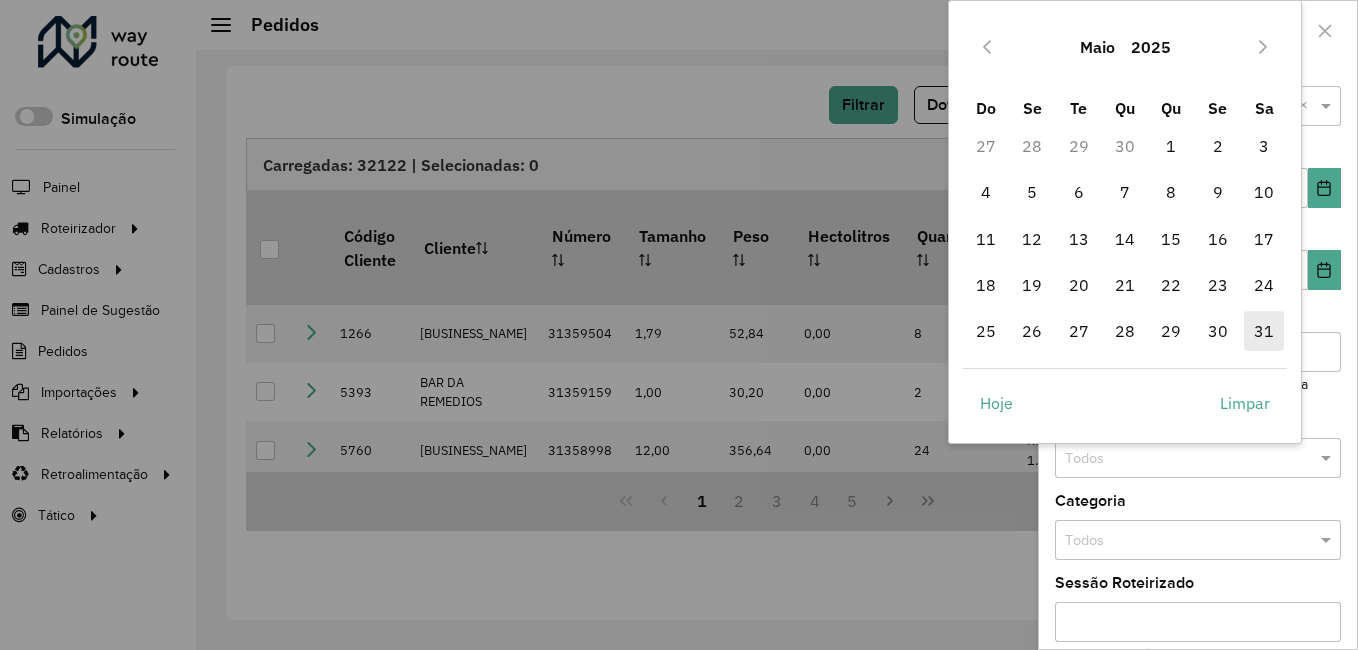 click on "31" at bounding box center (1264, 331) 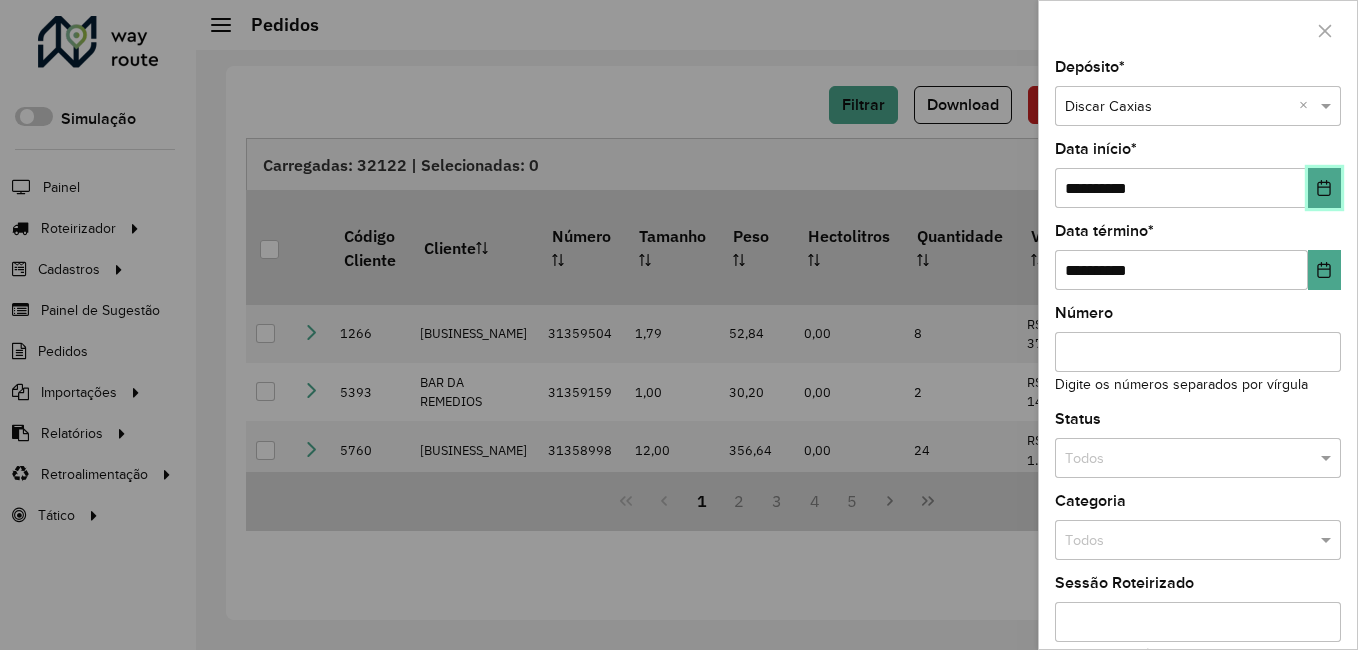 click 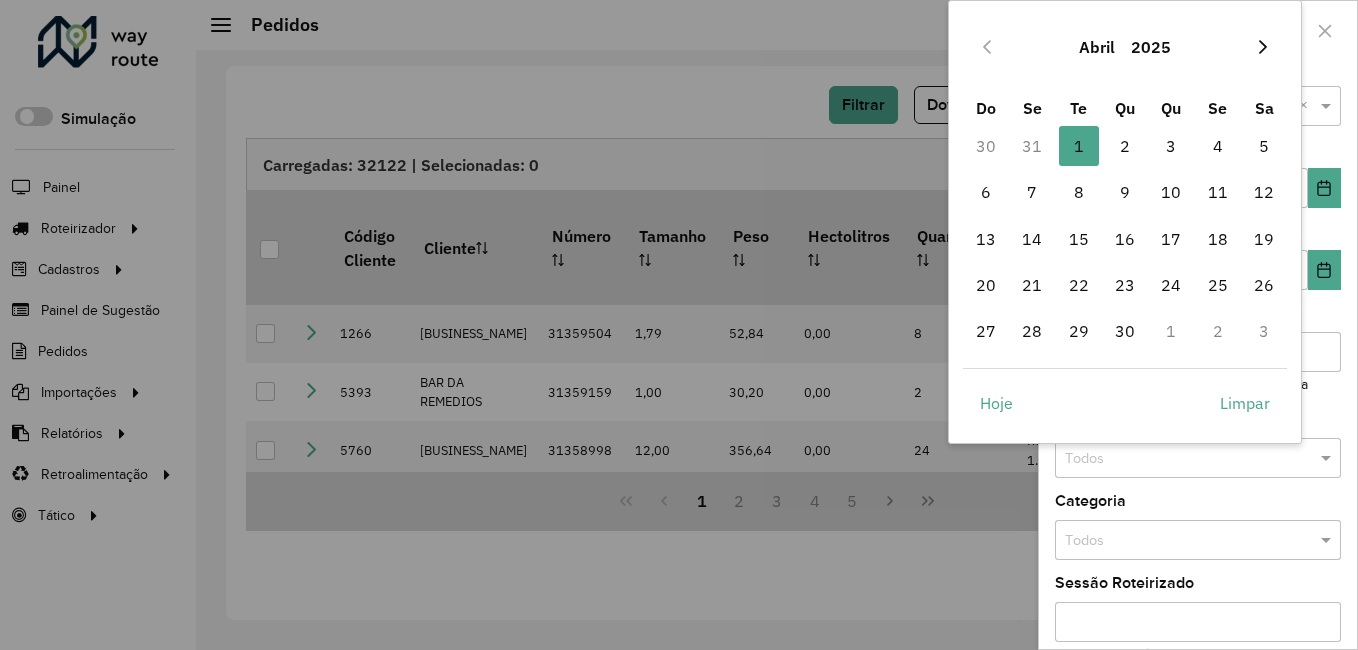 click 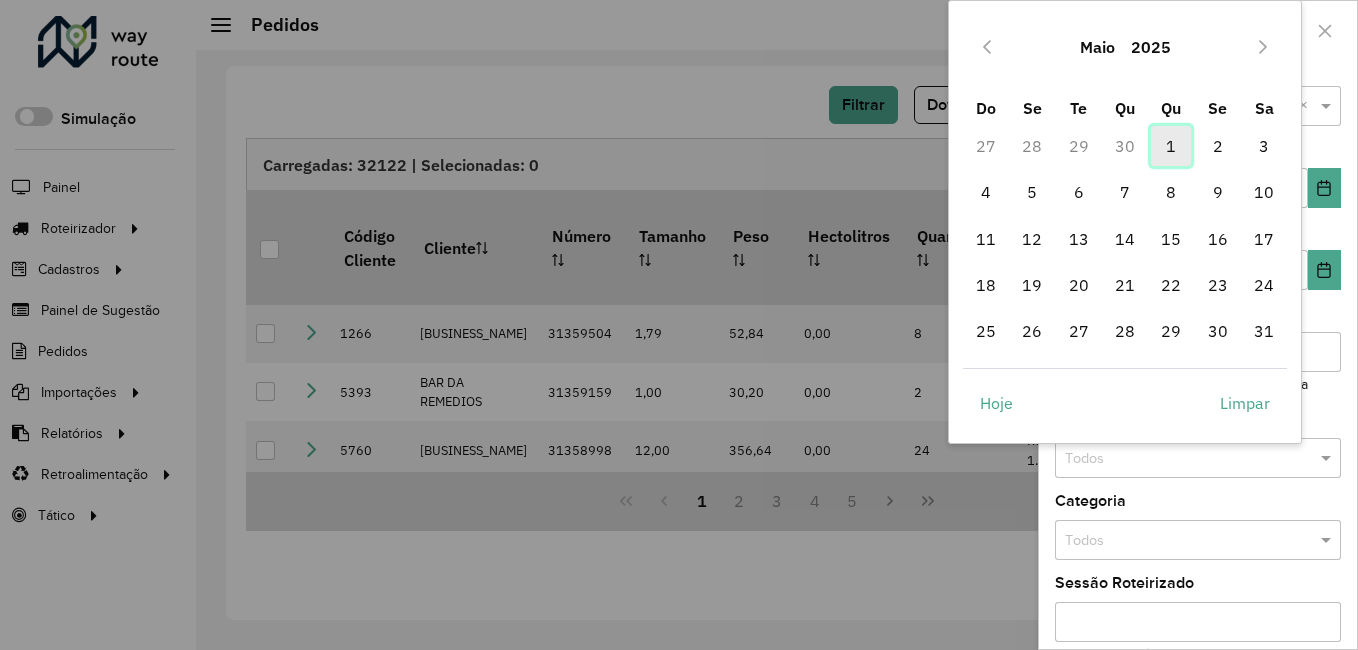click on "1" at bounding box center (1171, 146) 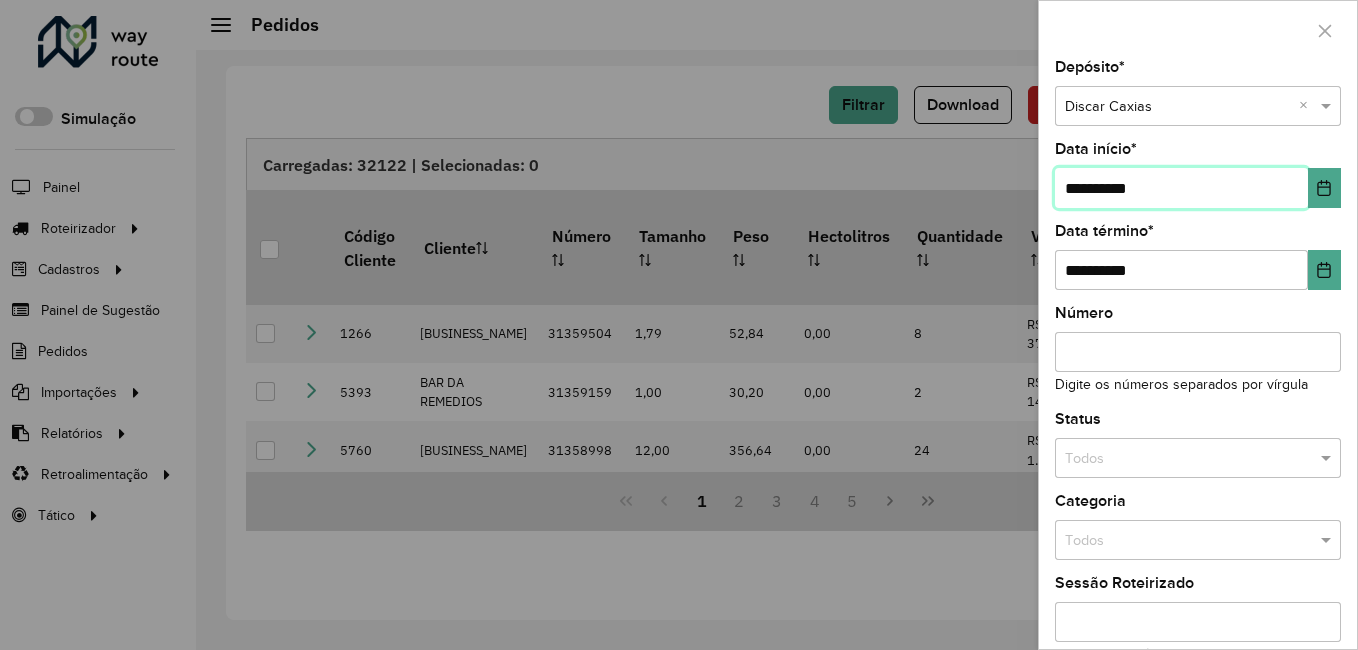 scroll, scrollTop: 192, scrollLeft: 0, axis: vertical 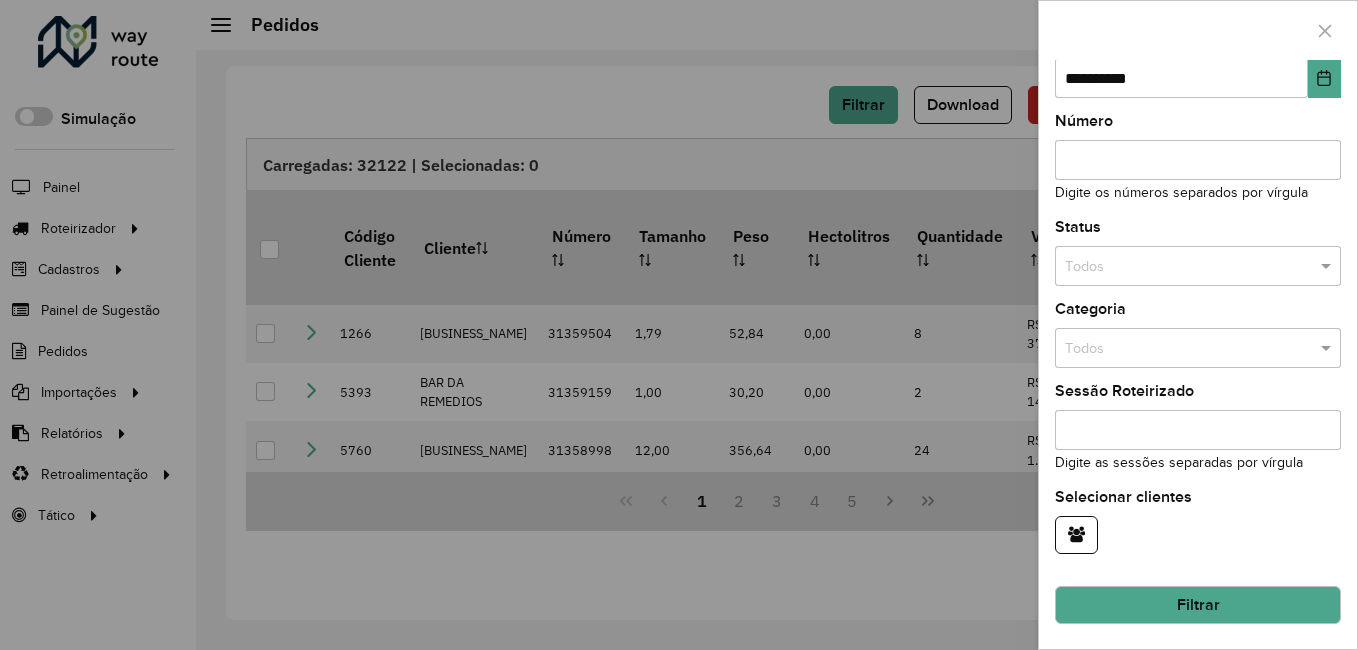 click on "Filtrar" 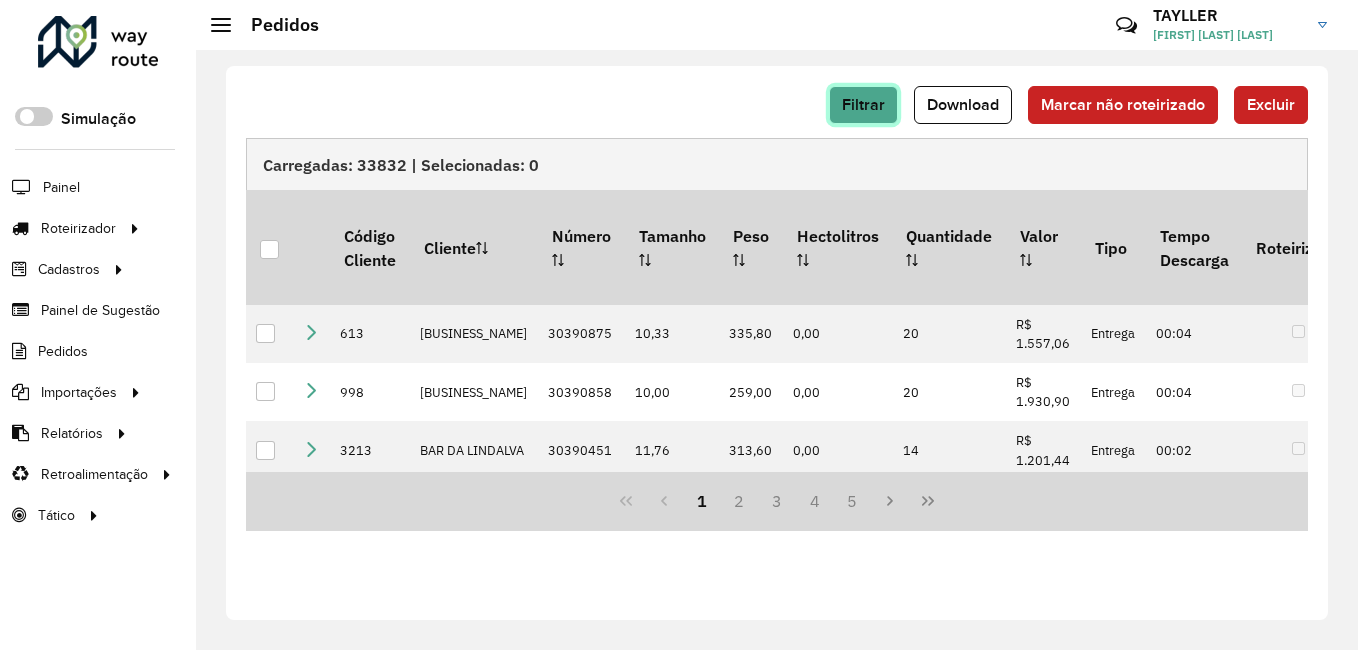 click on "Filtrar" 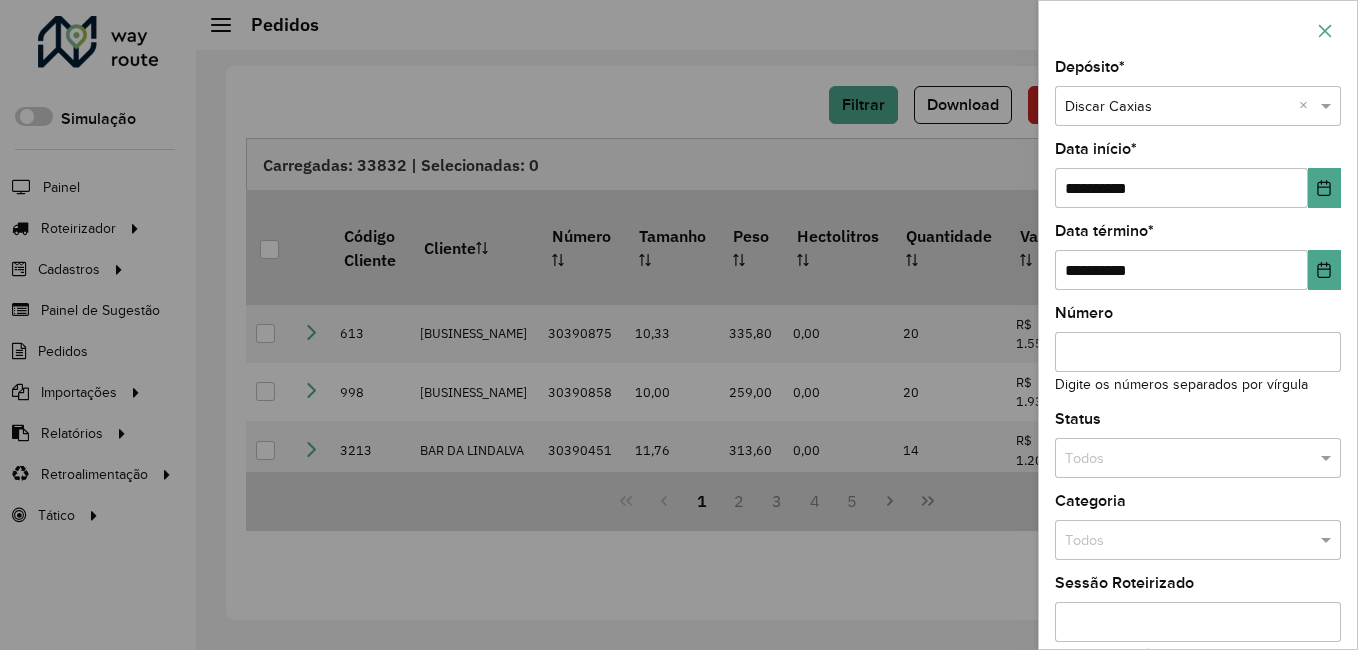 click 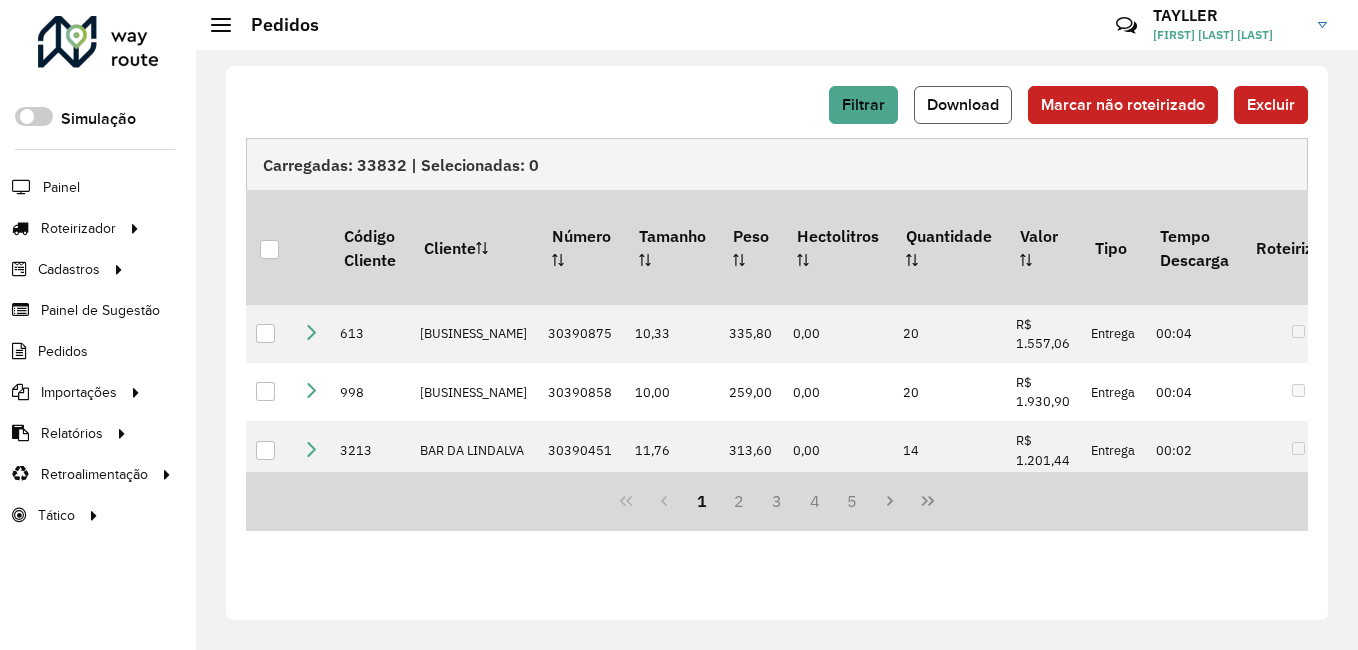 click on "Download" 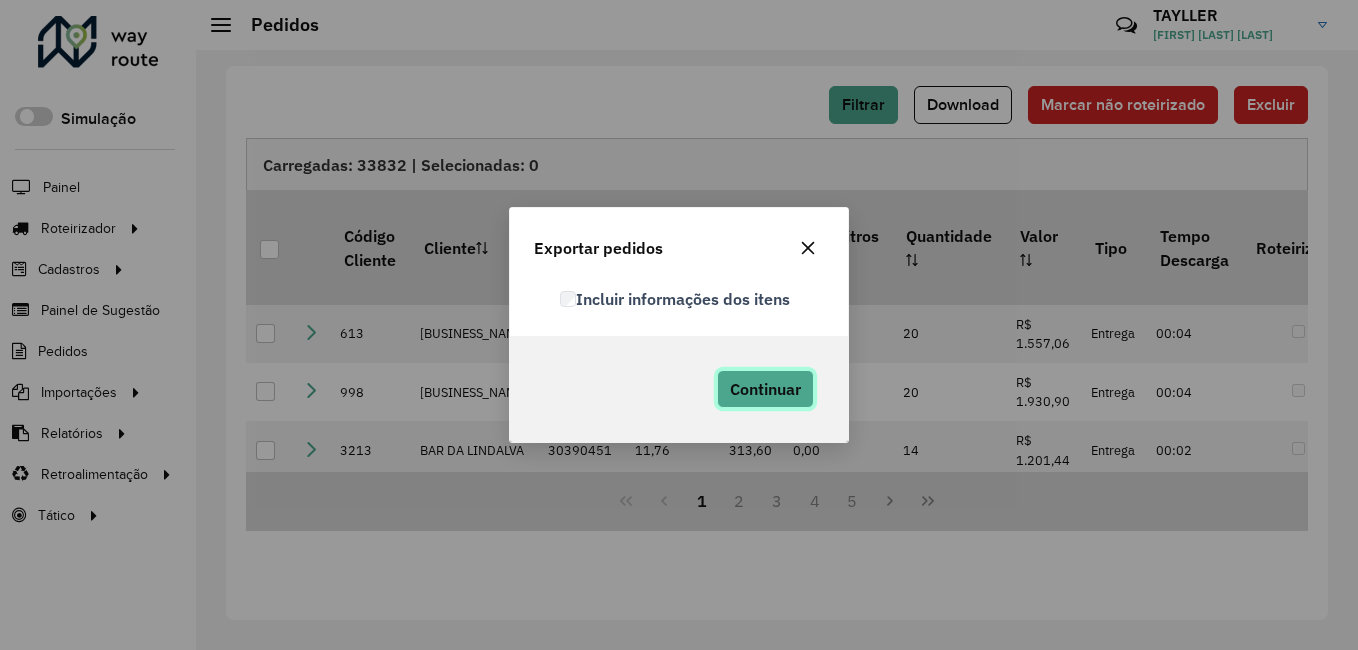 click on "Continuar" 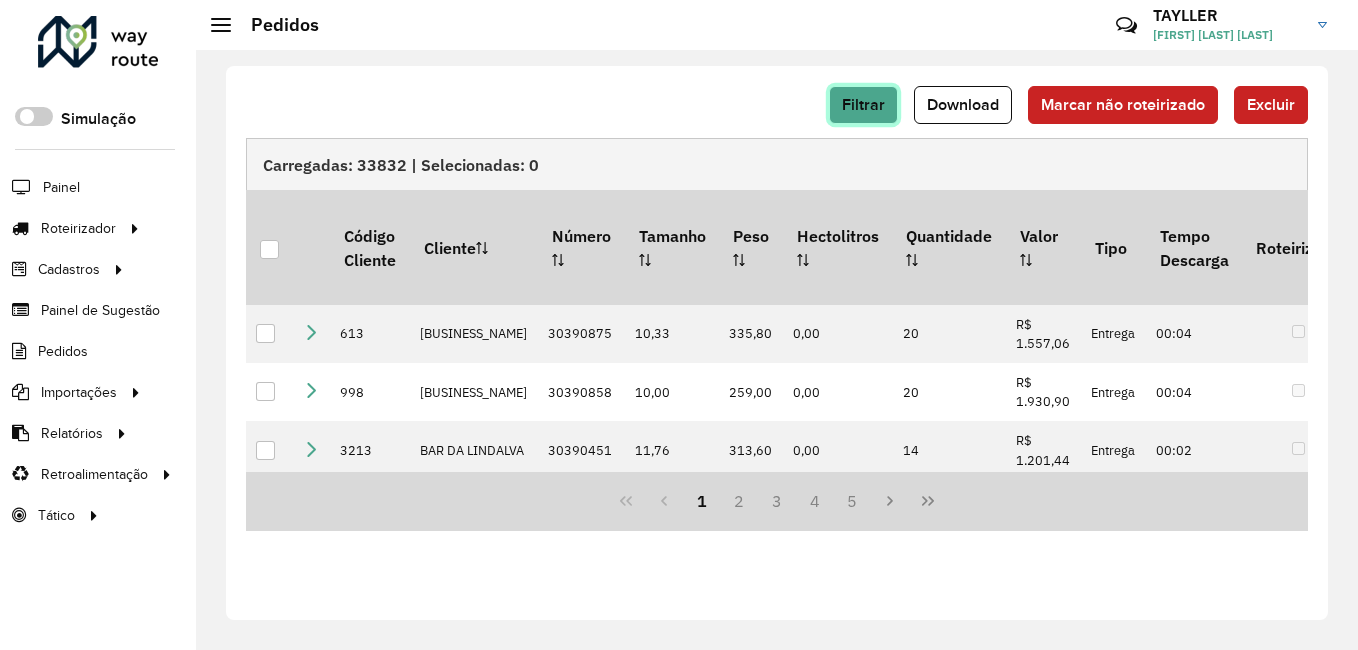 click on "Filtrar" 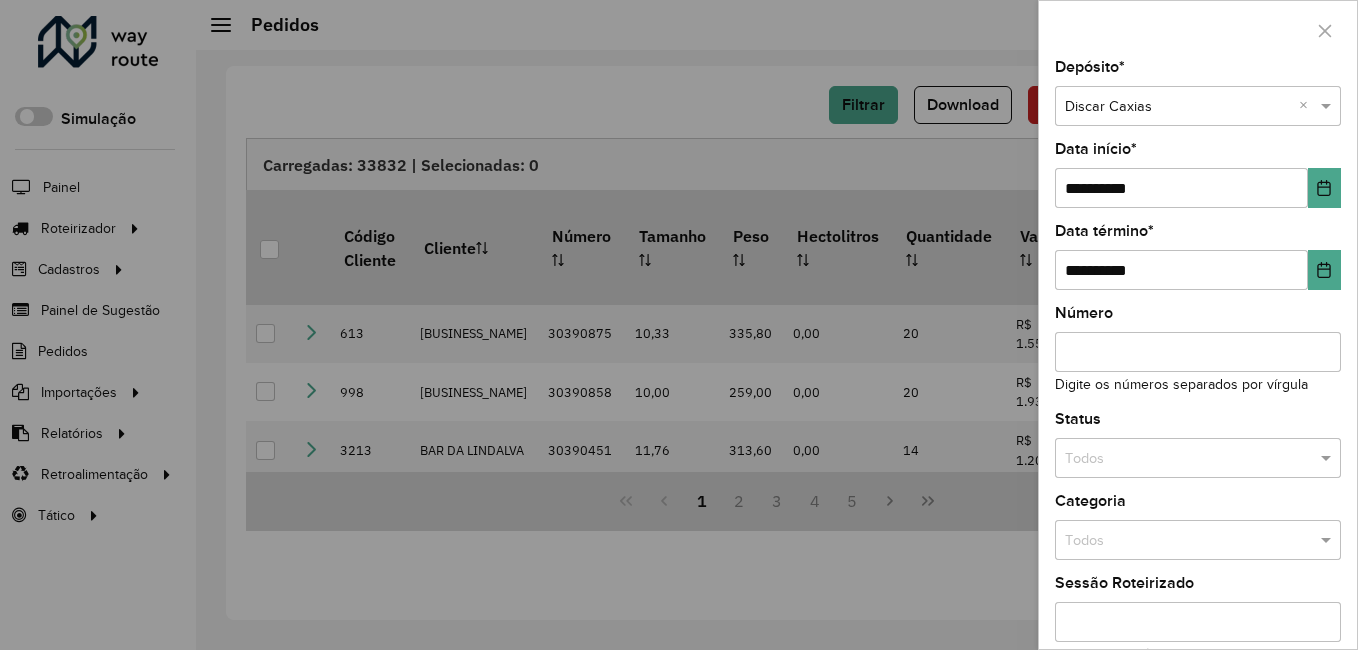 click at bounding box center (679, 325) 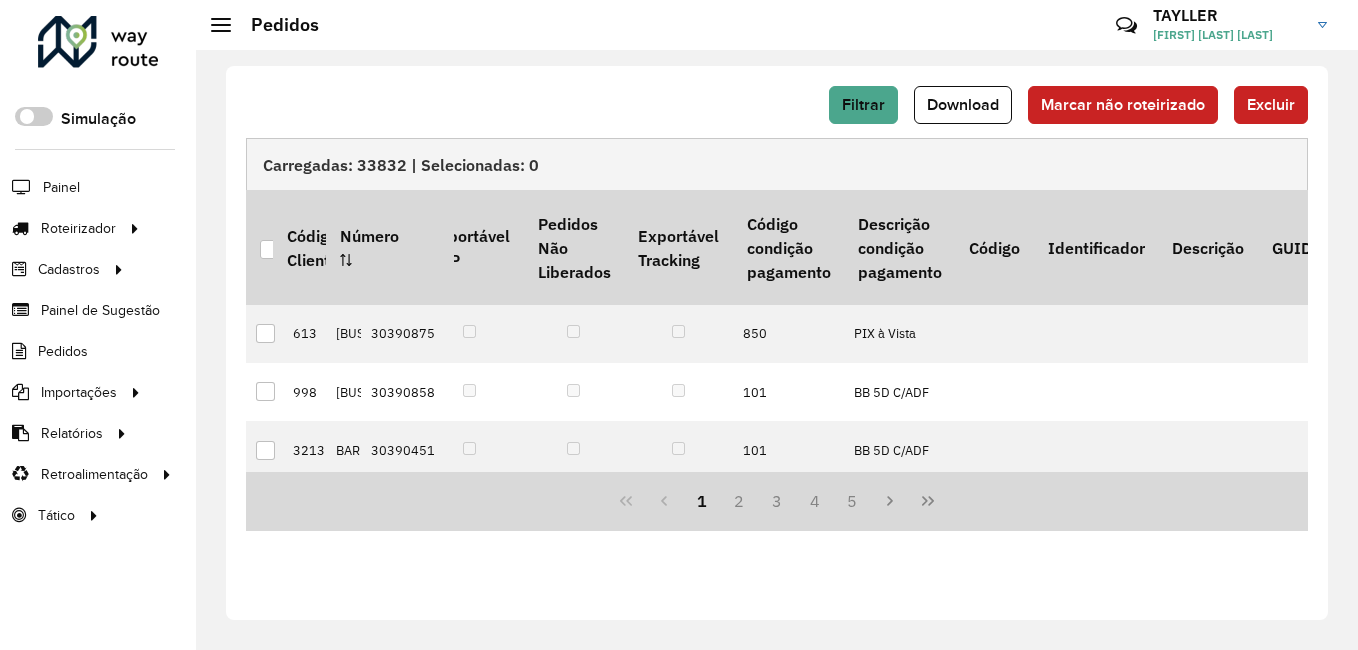 scroll, scrollTop: 0, scrollLeft: 1356, axis: horizontal 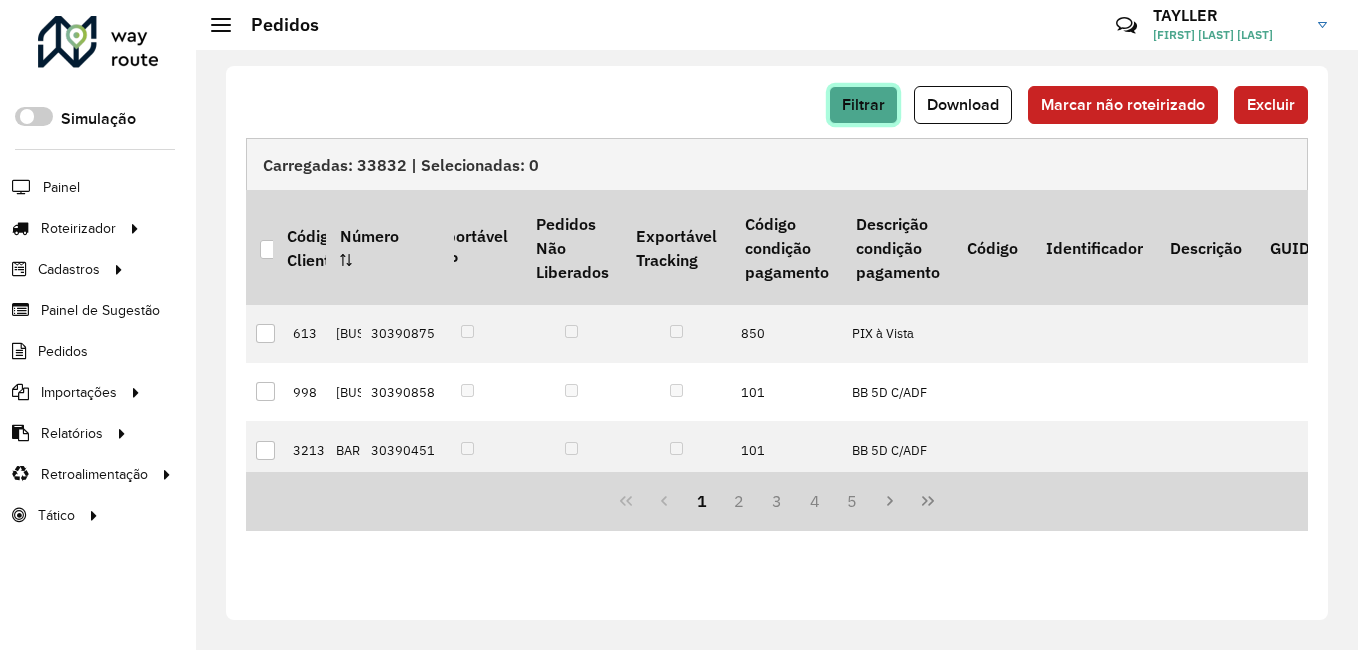 click on "Filtrar" 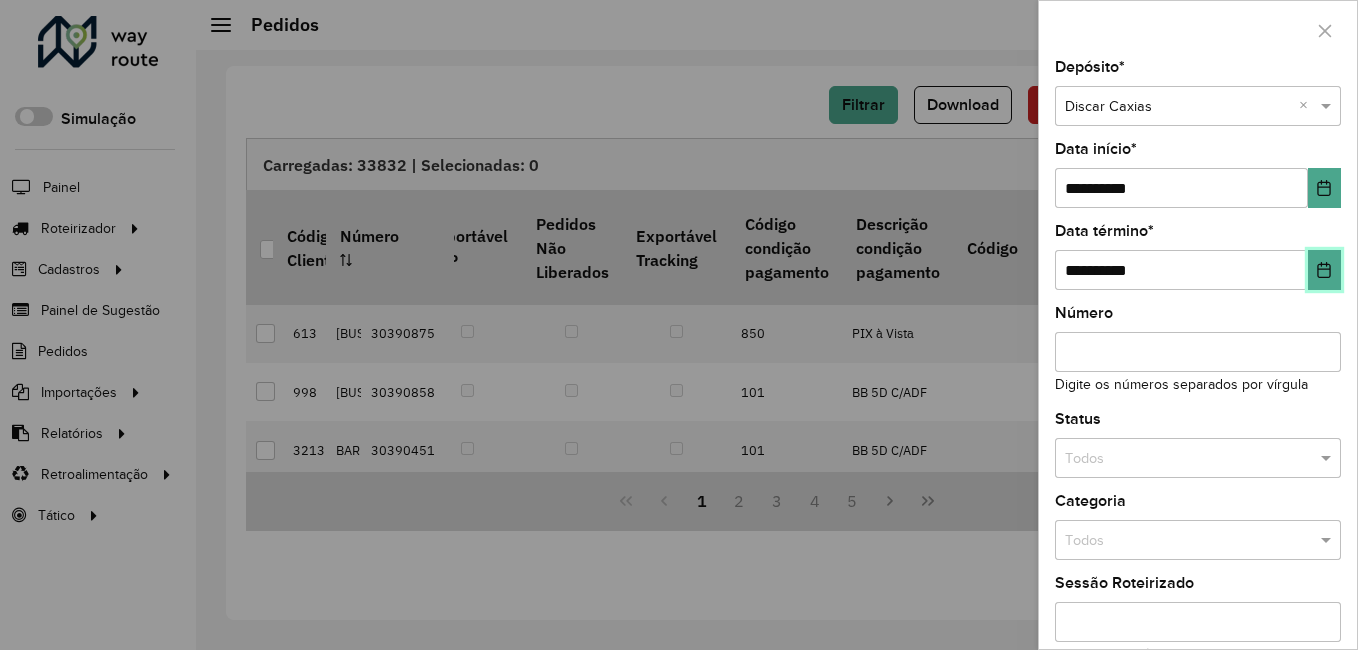 click at bounding box center (1324, 270) 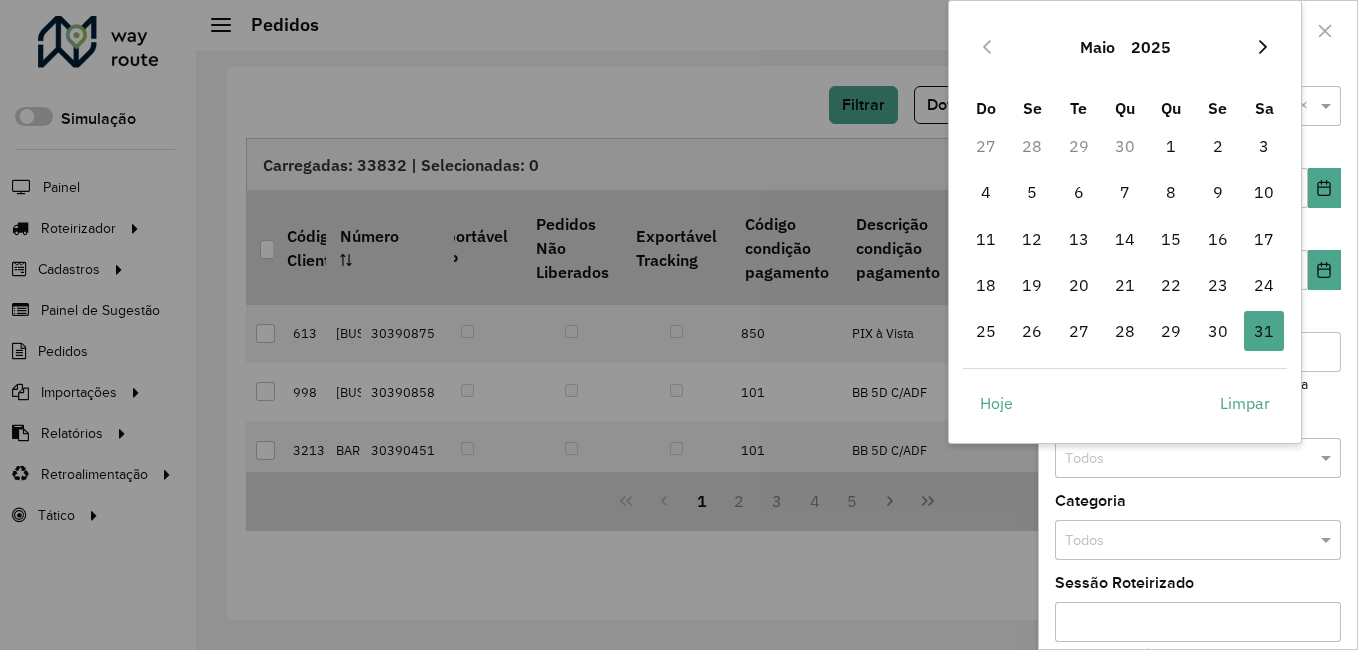 click 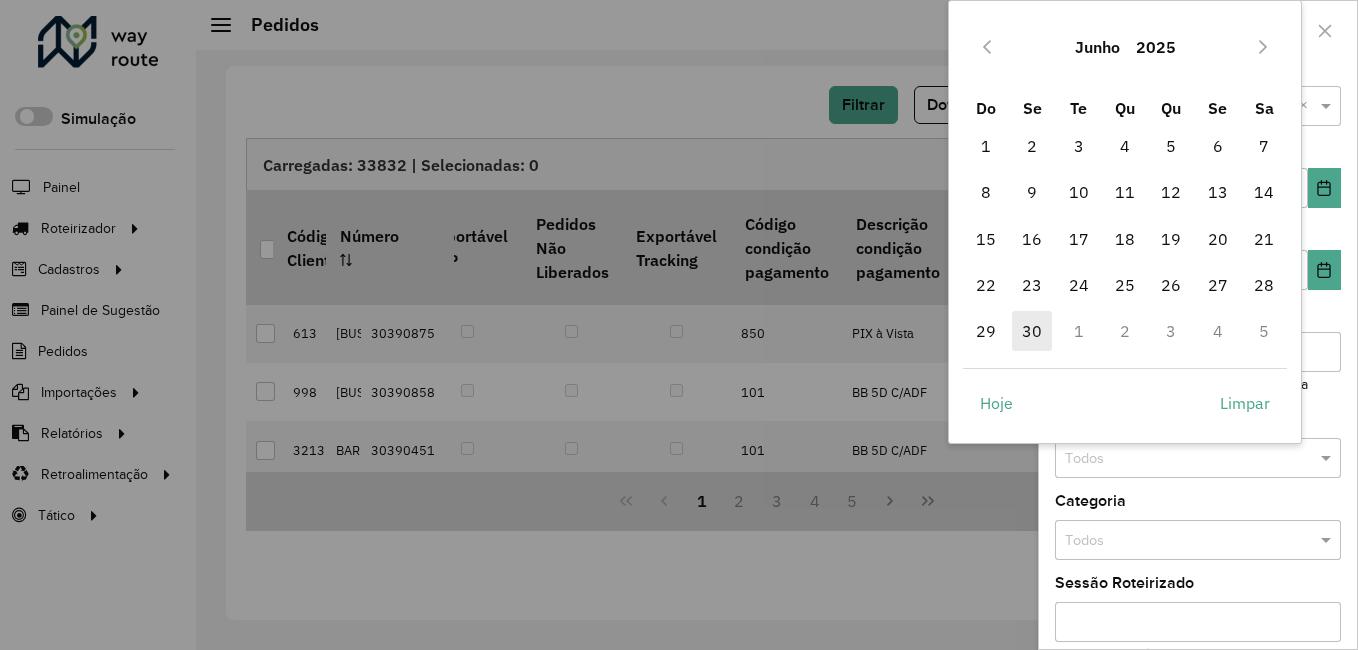 click on "30" at bounding box center [1032, 331] 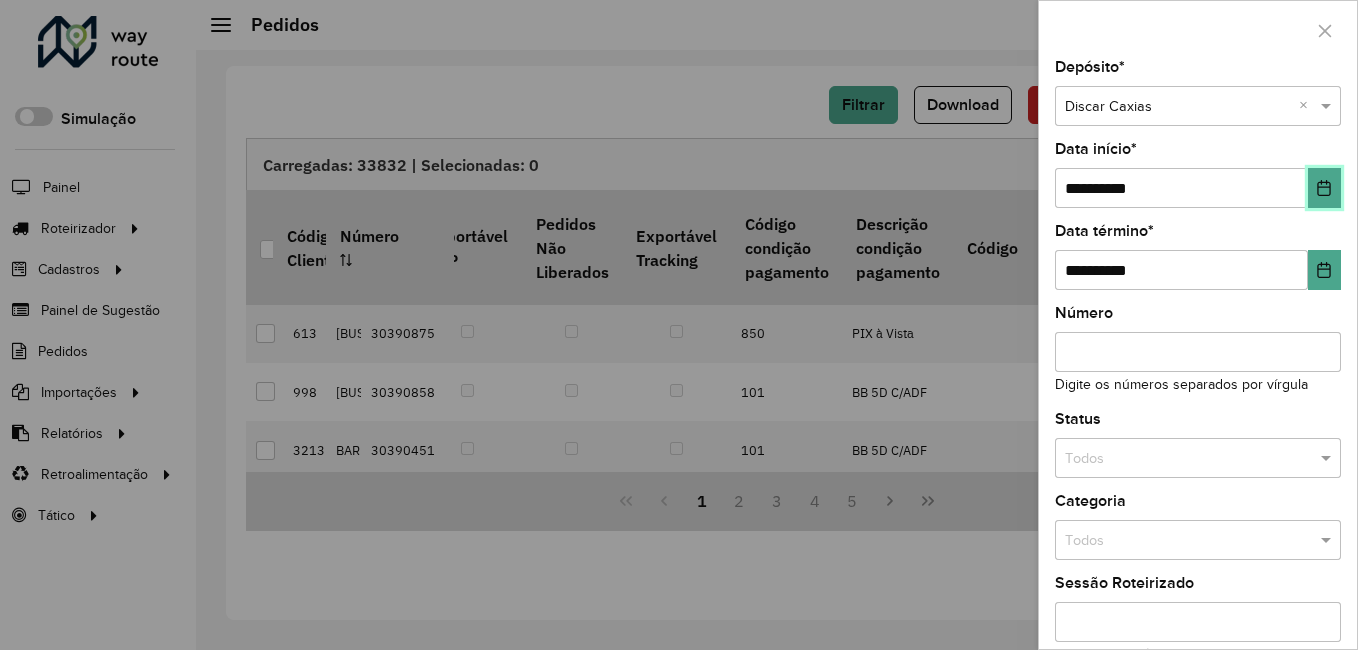 click 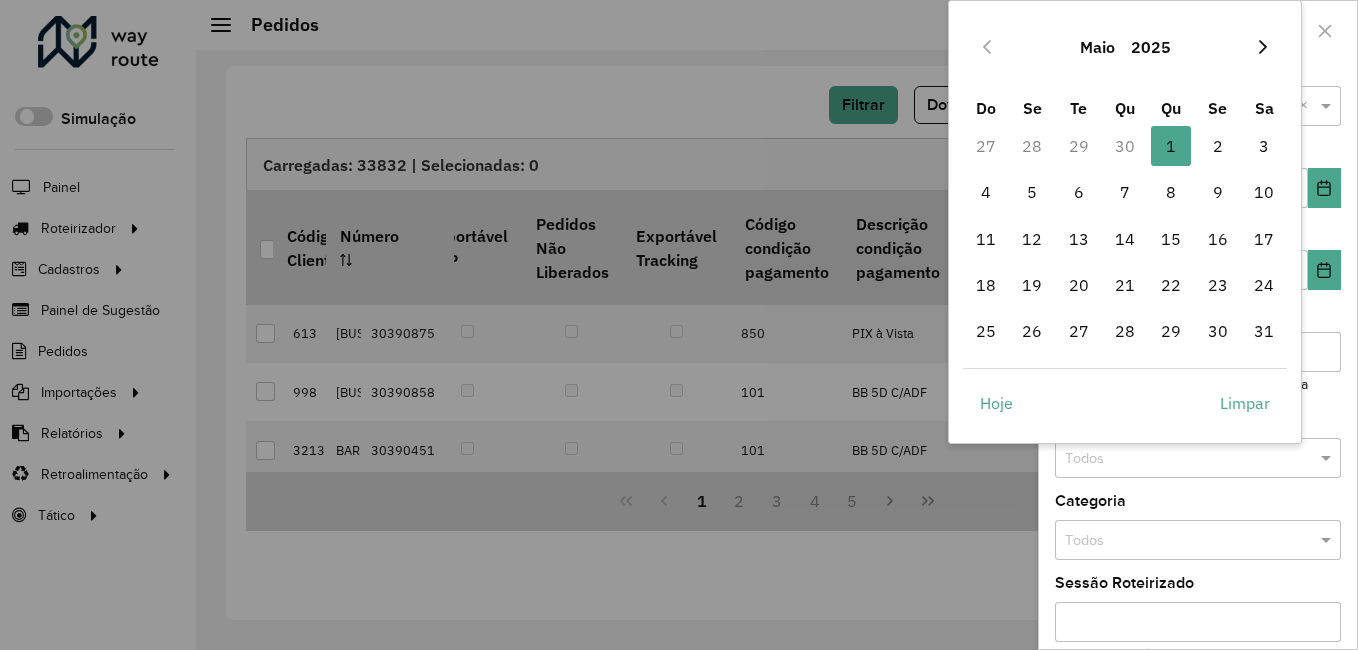 click at bounding box center (1263, 47) 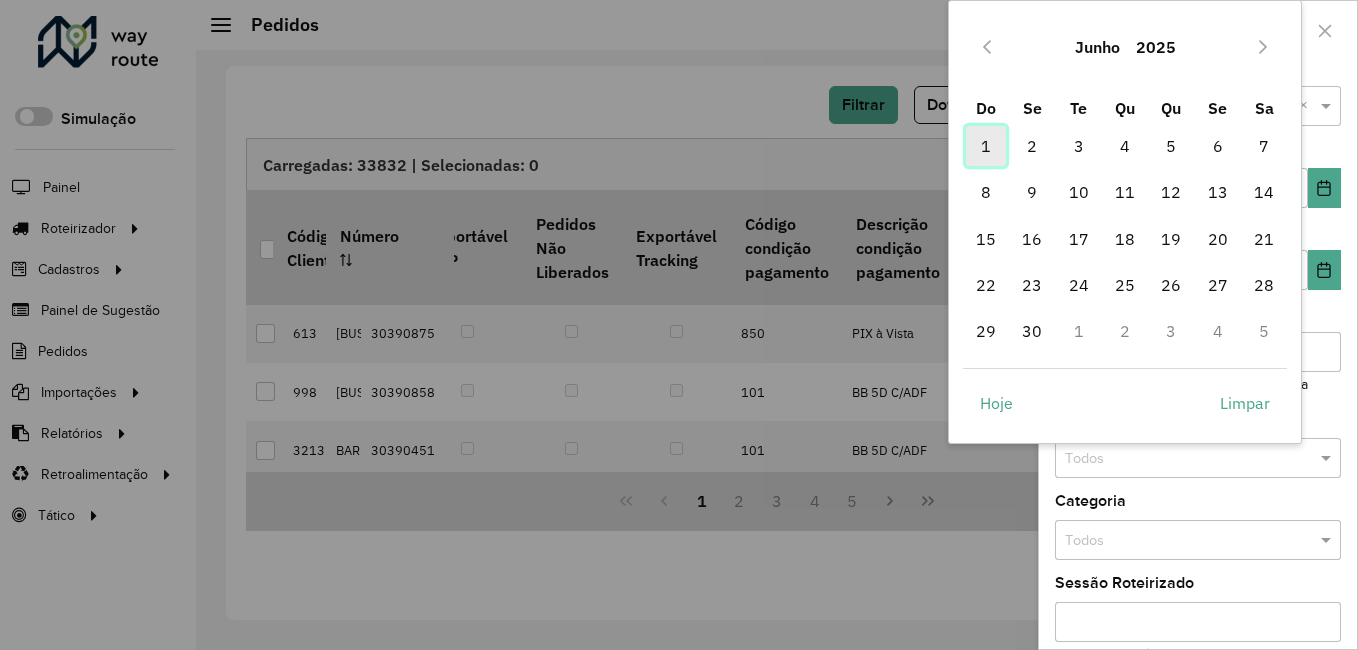 click on "1" at bounding box center [986, 146] 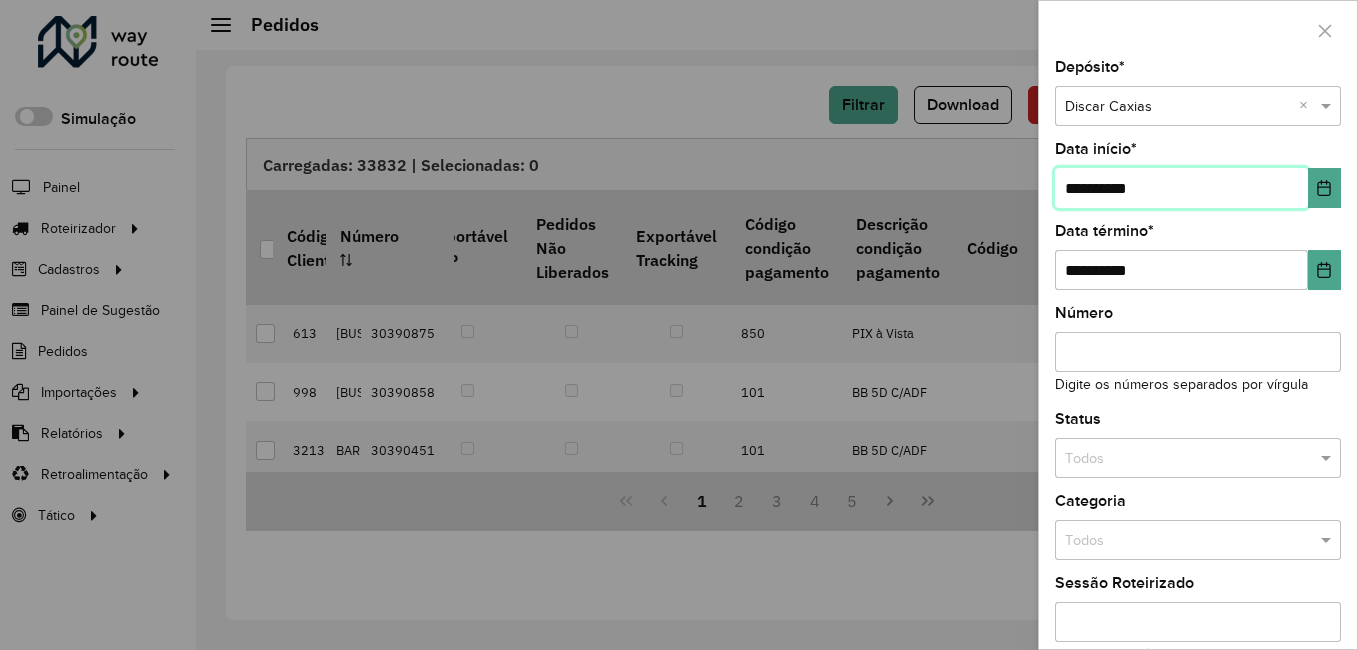 scroll, scrollTop: 192, scrollLeft: 0, axis: vertical 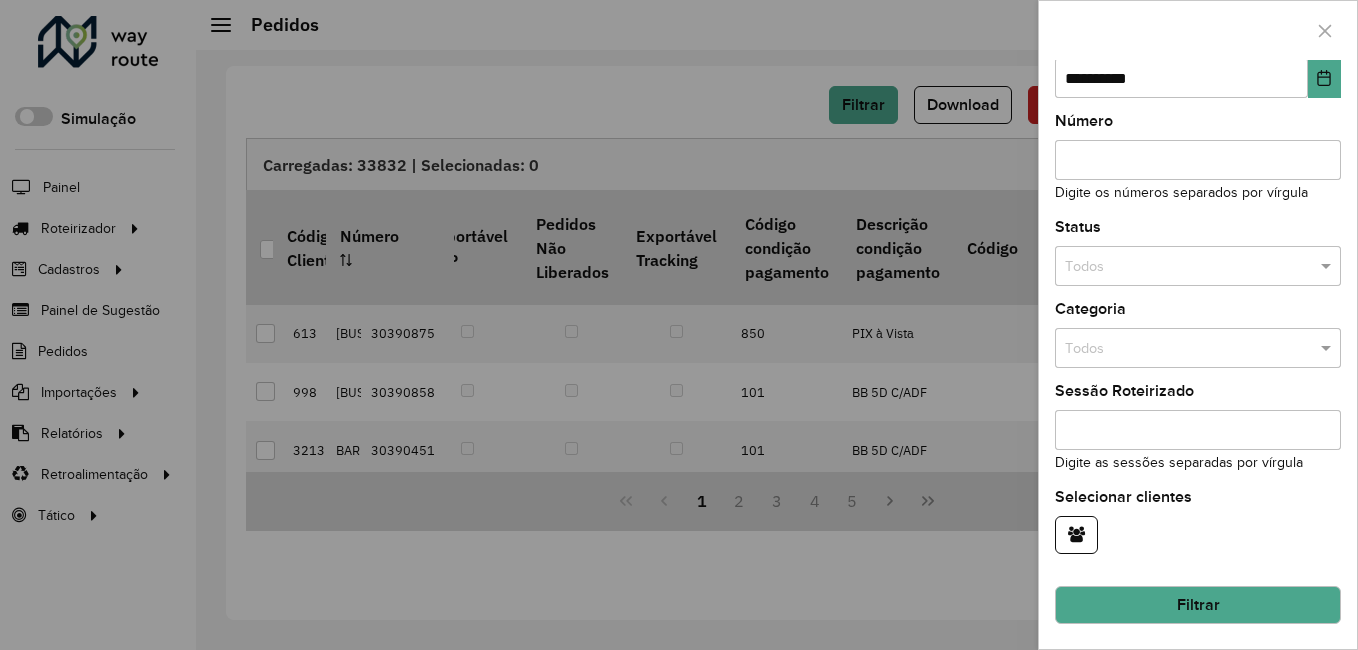 click on "Filtrar" 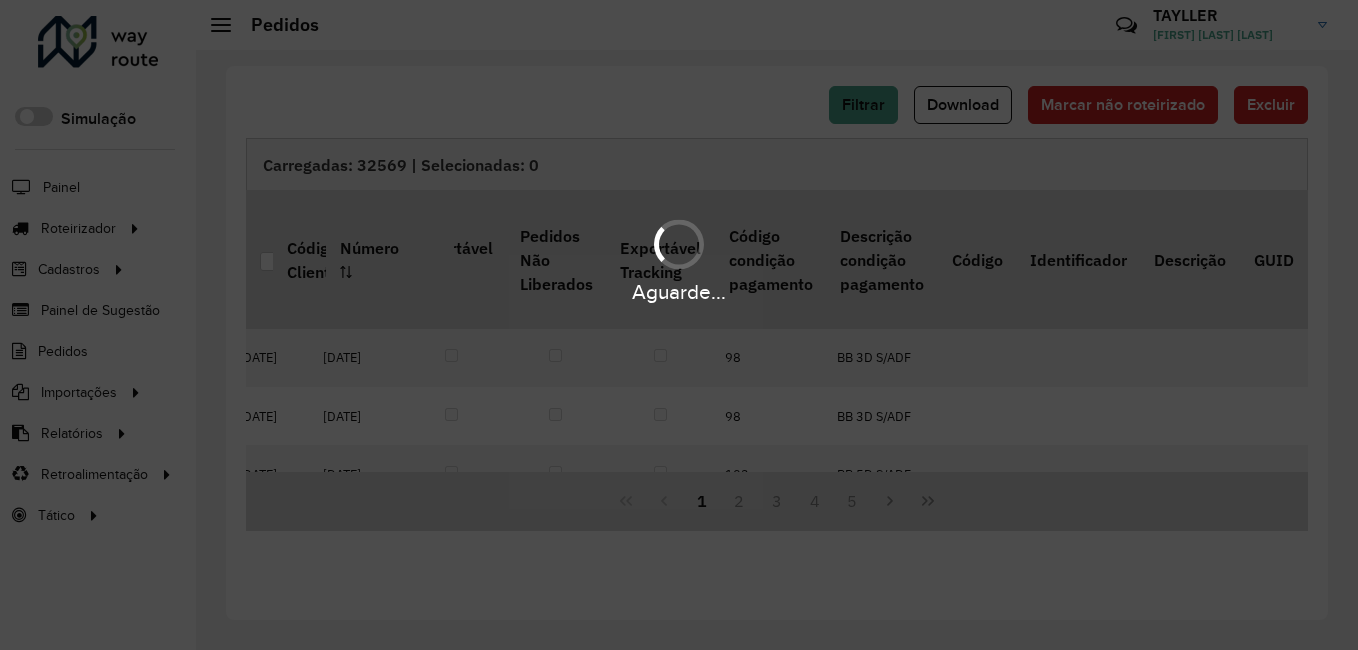 scroll, scrollTop: 0, scrollLeft: 1335, axis: horizontal 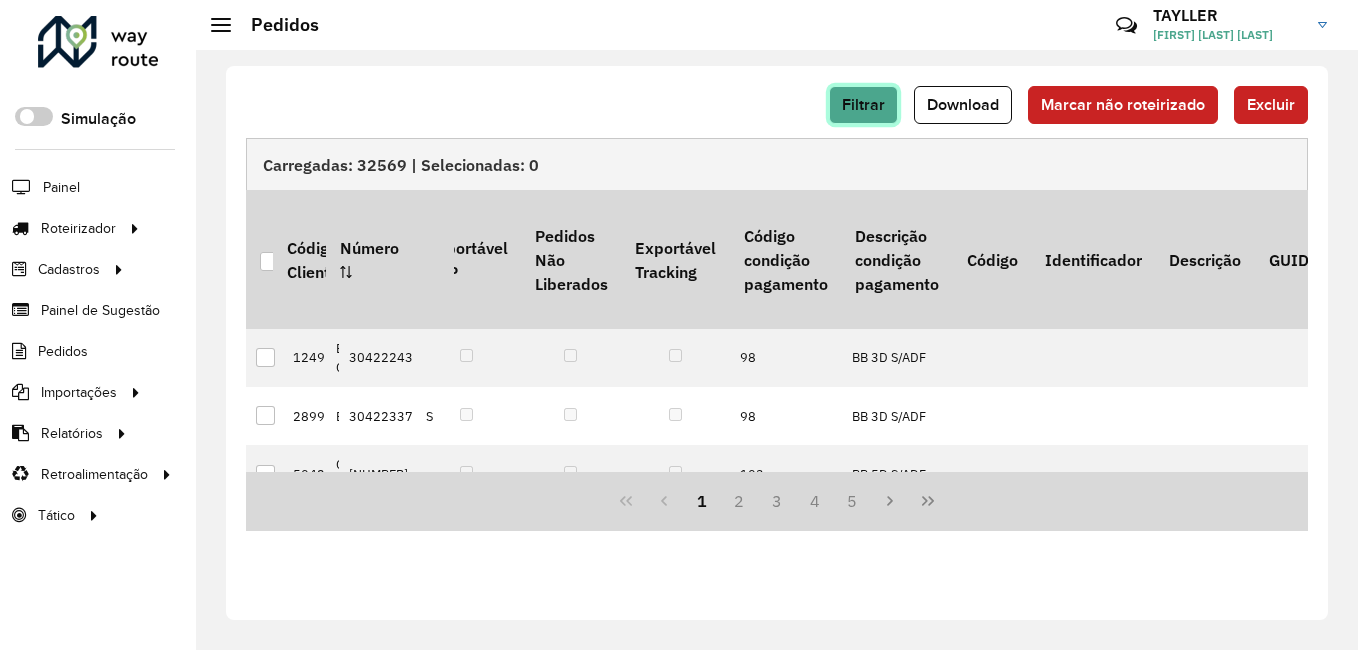 click on "Filtrar" 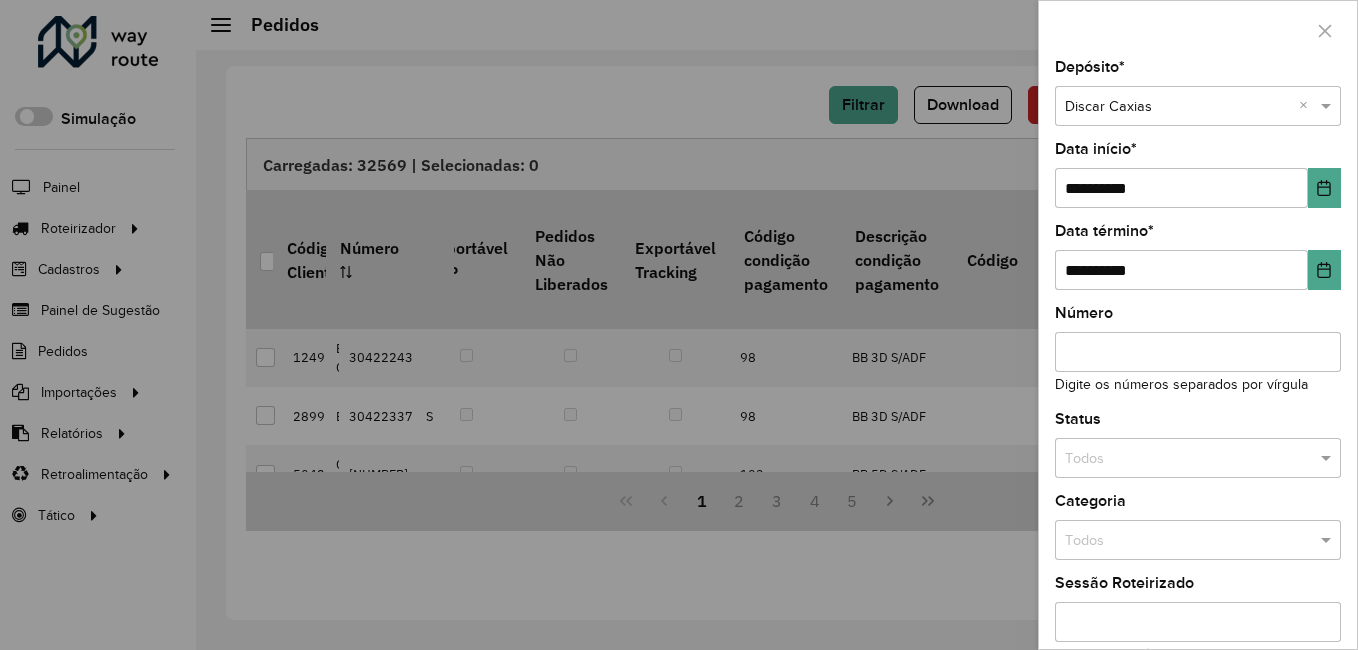 click at bounding box center (679, 325) 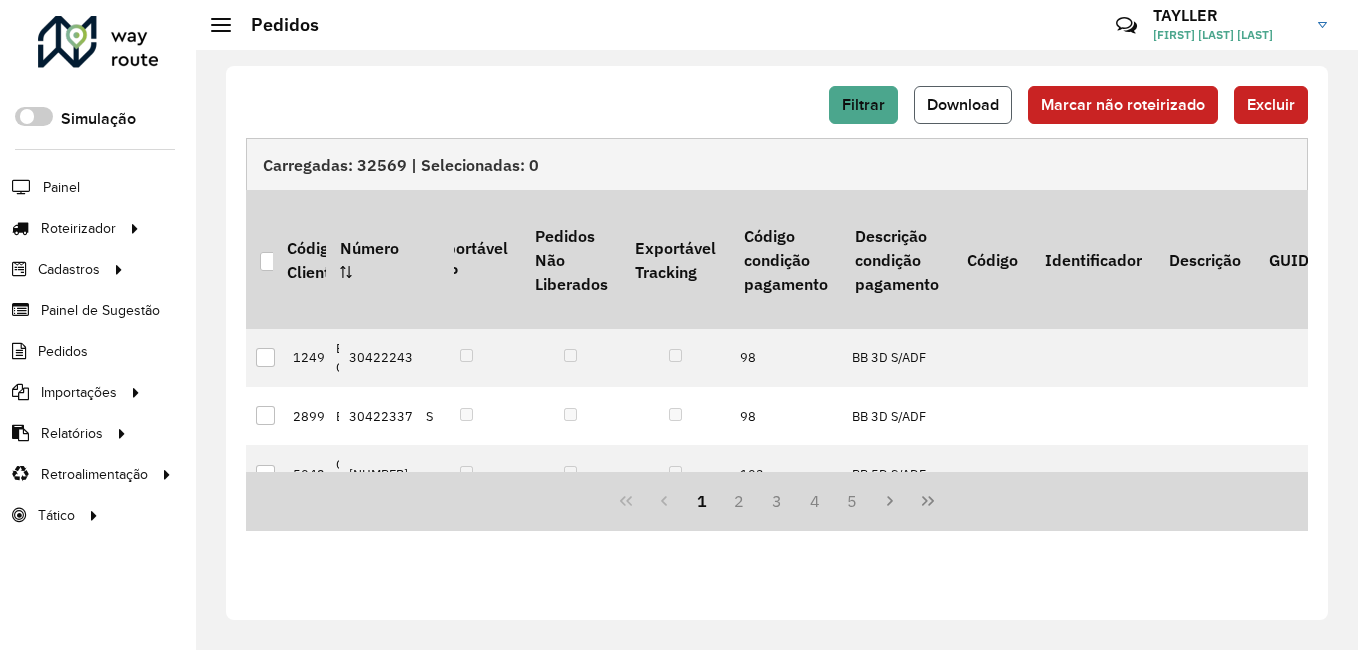 click on "Download" 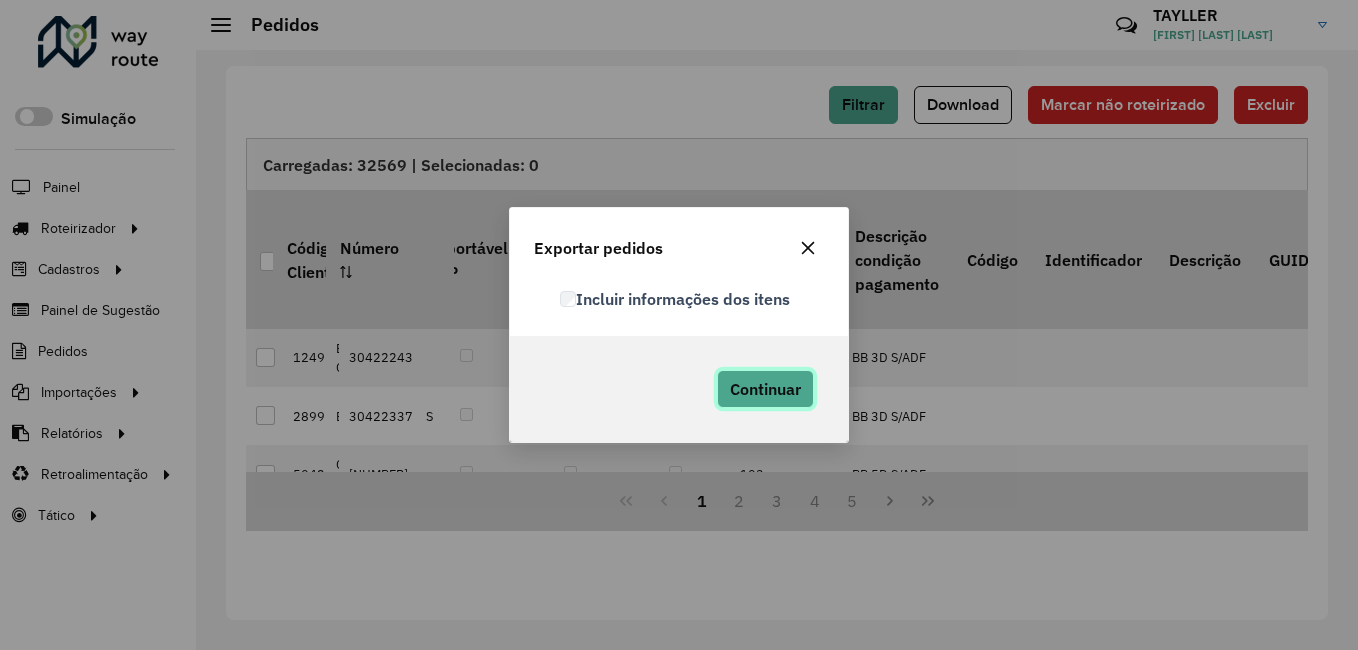 click on "Continuar" 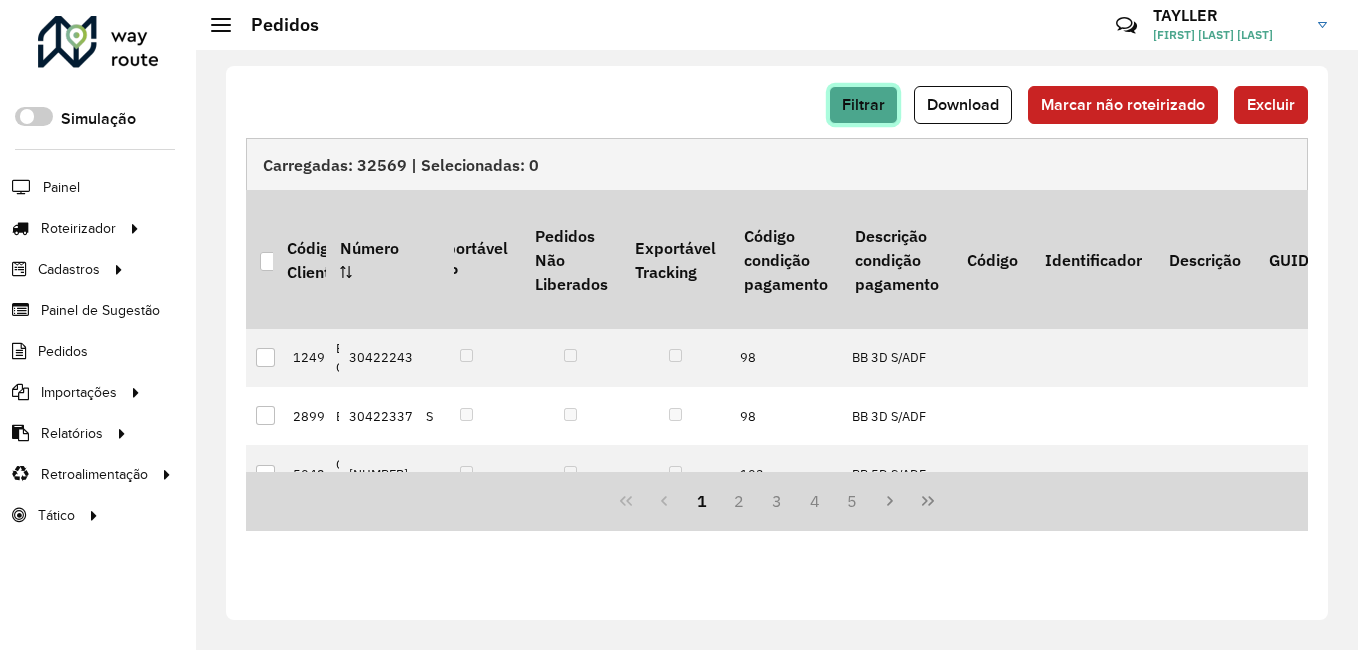 click on "Filtrar" 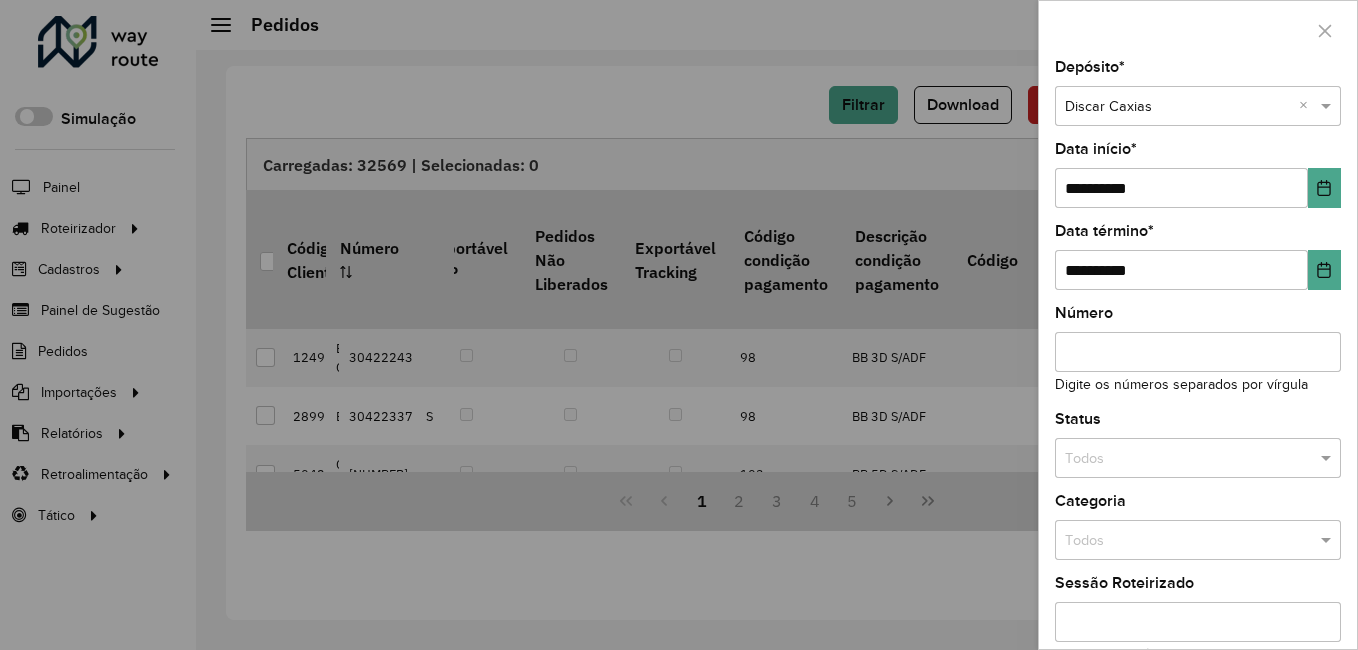 click at bounding box center [679, 325] 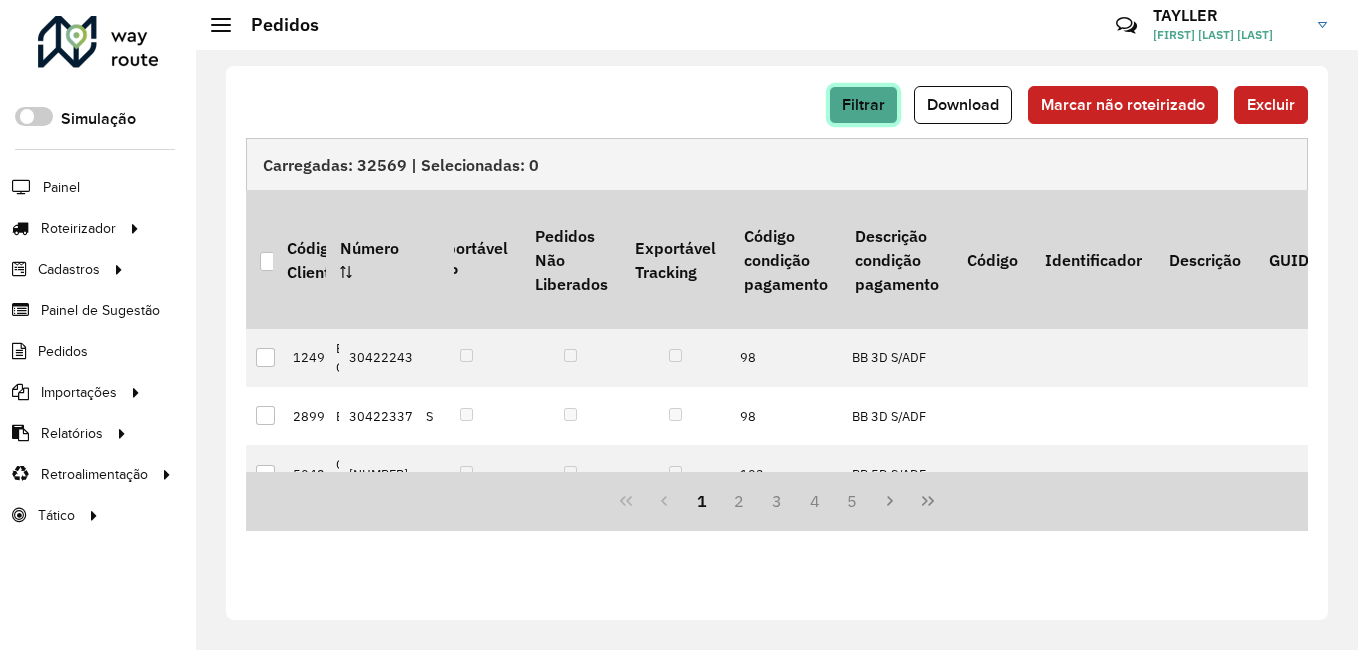 click on "Filtrar" 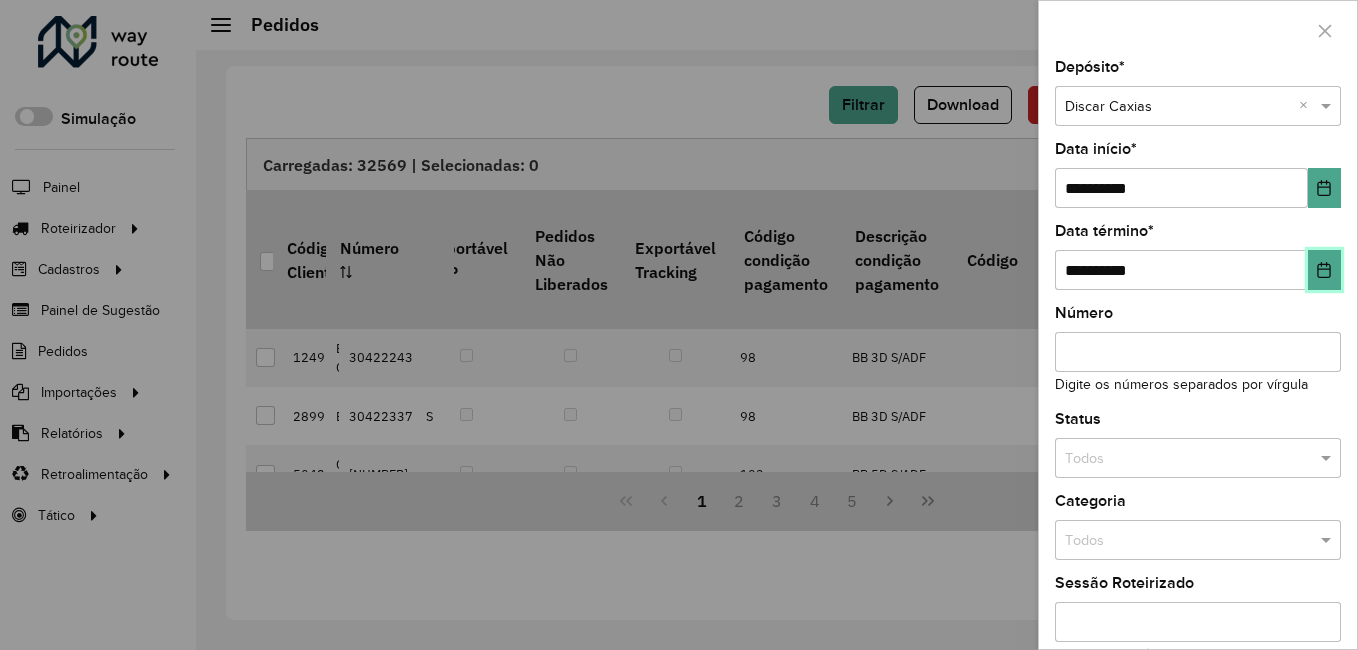 click at bounding box center [1324, 270] 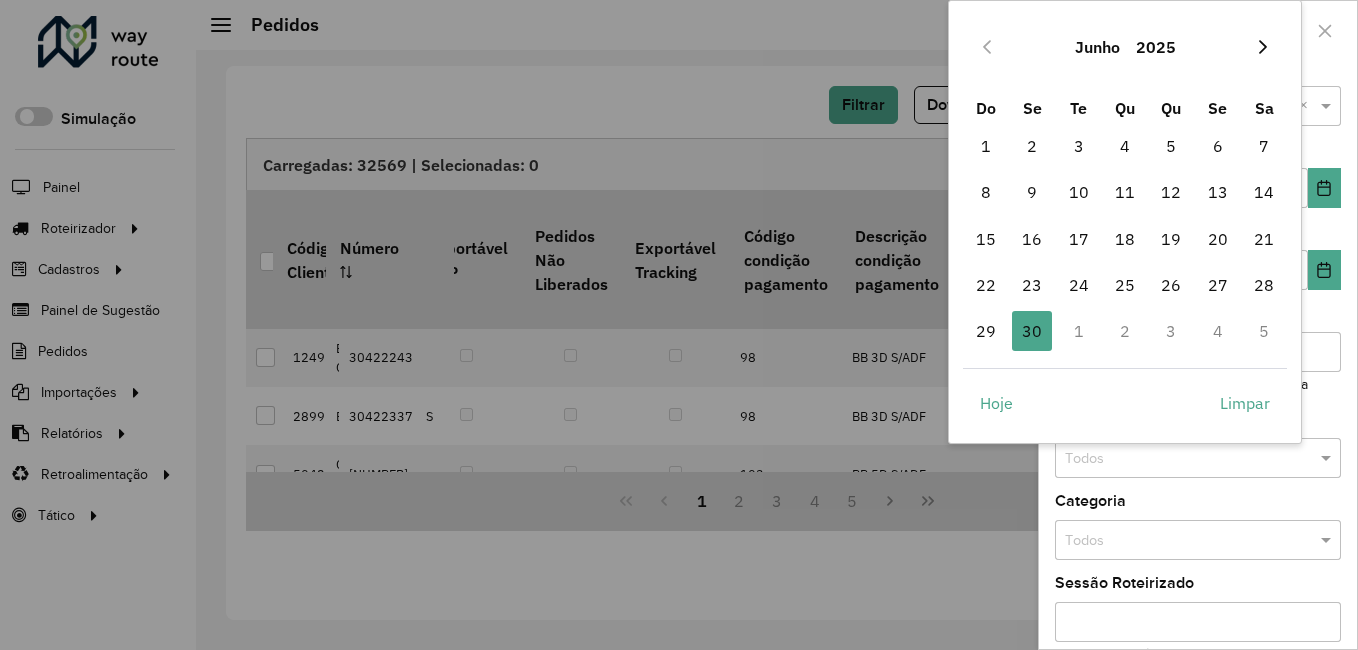 click at bounding box center [1263, 47] 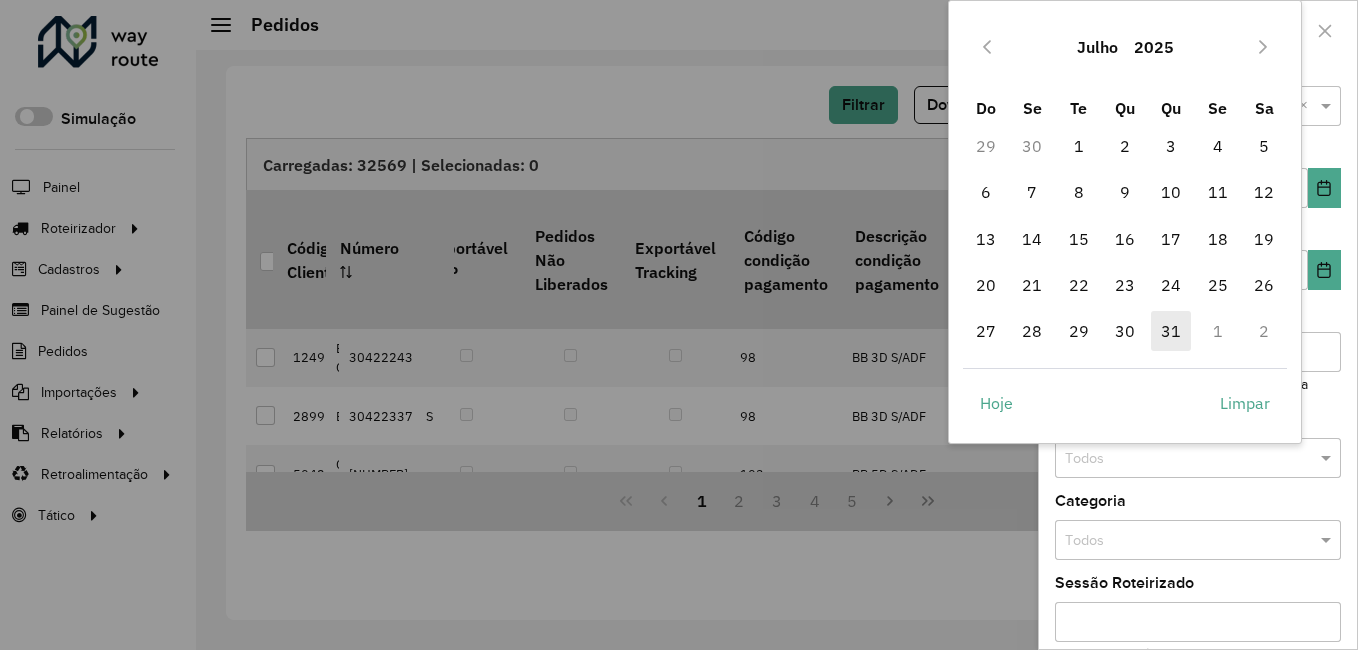 click on "31" at bounding box center [1171, 331] 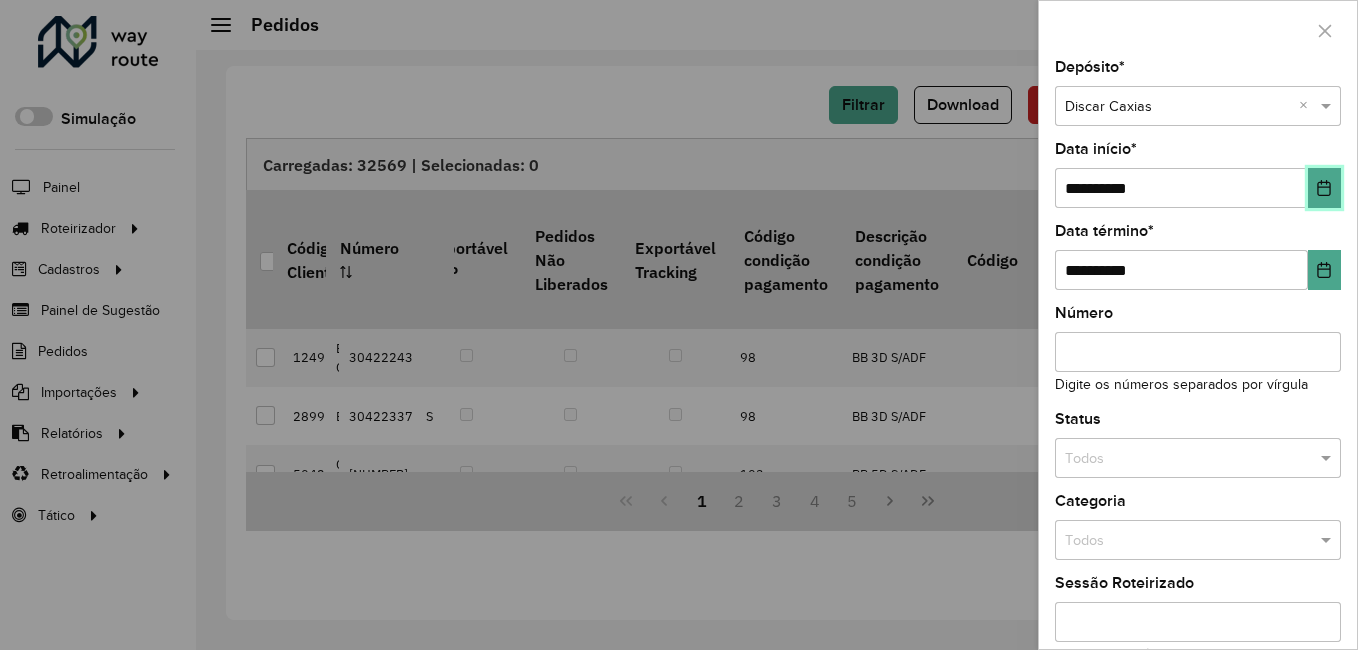 click 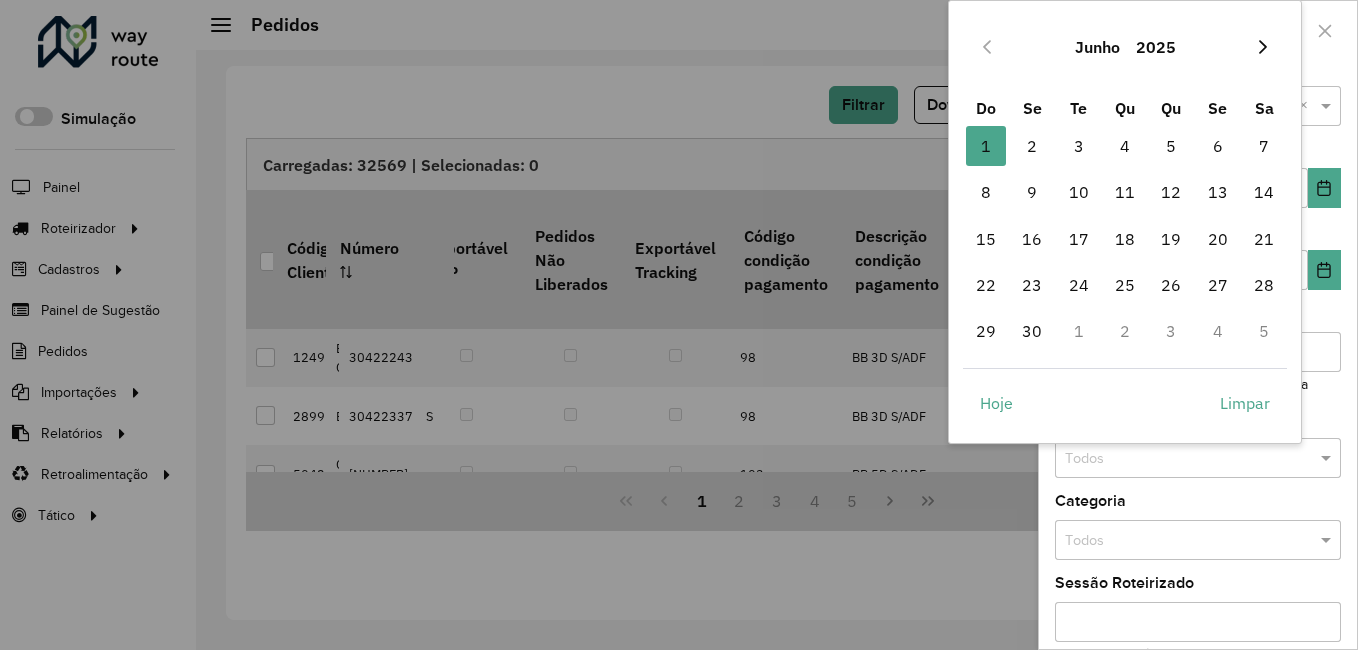 click 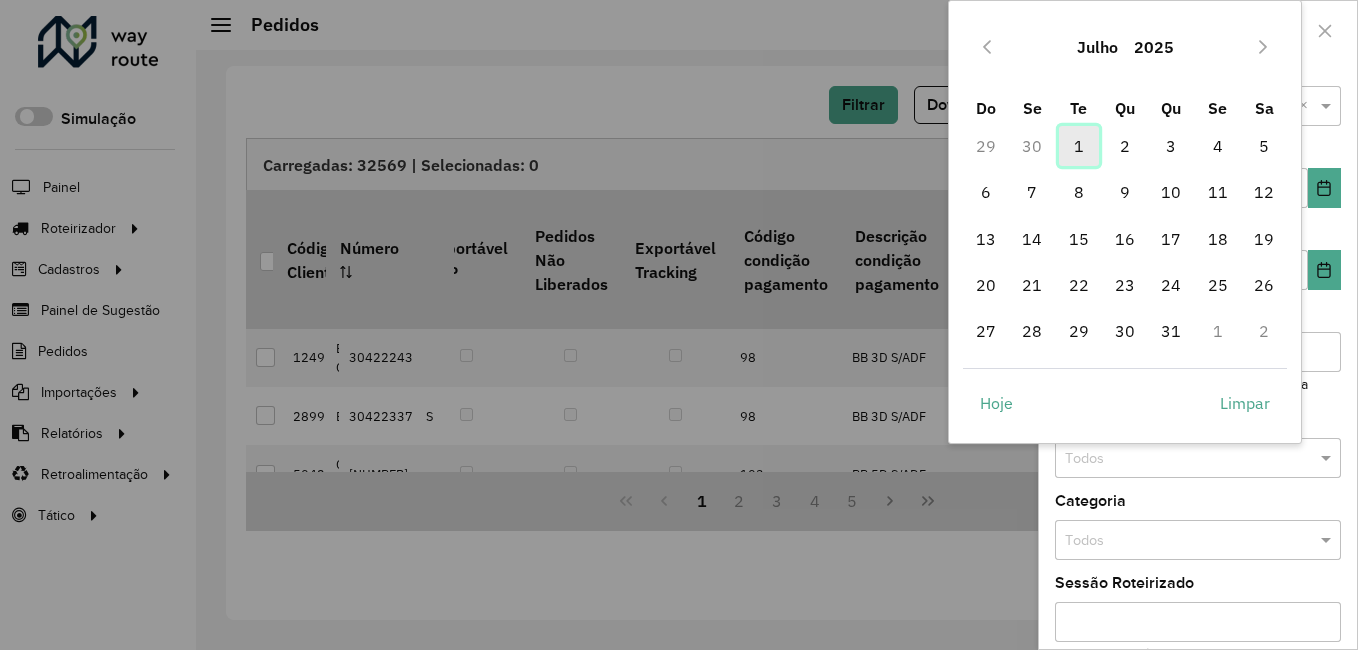 click on "1" at bounding box center (1079, 146) 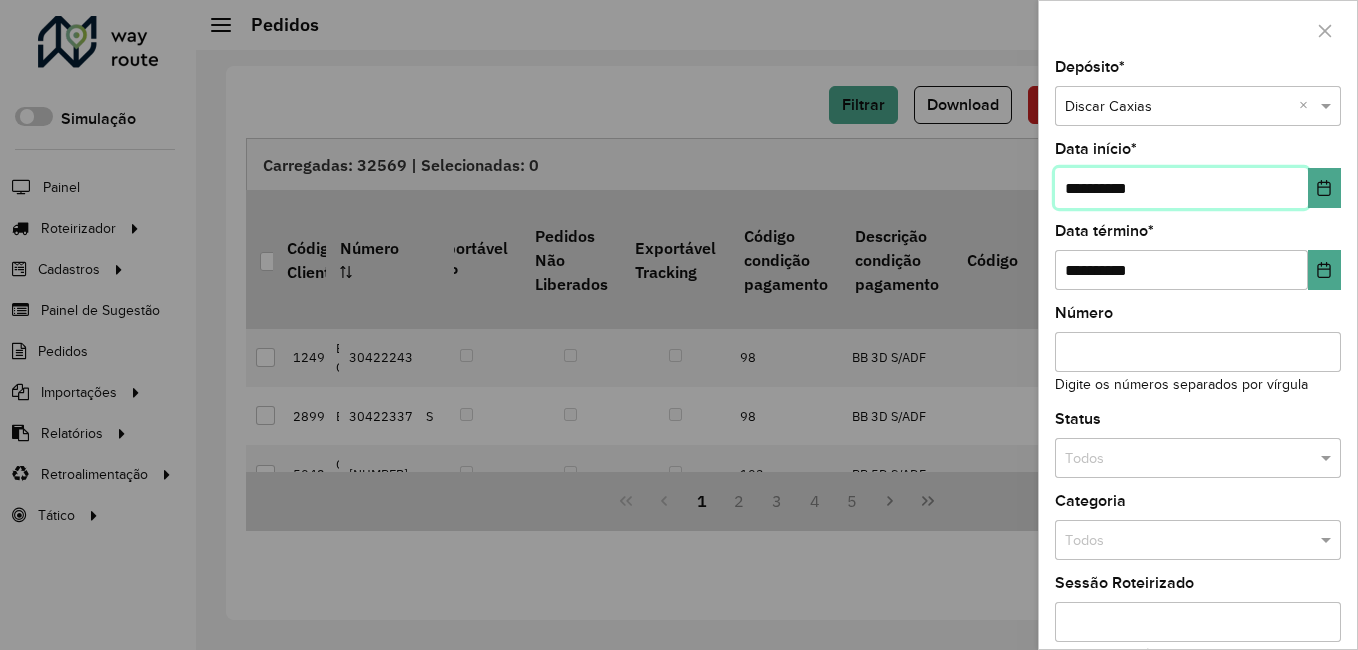 scroll, scrollTop: 192, scrollLeft: 0, axis: vertical 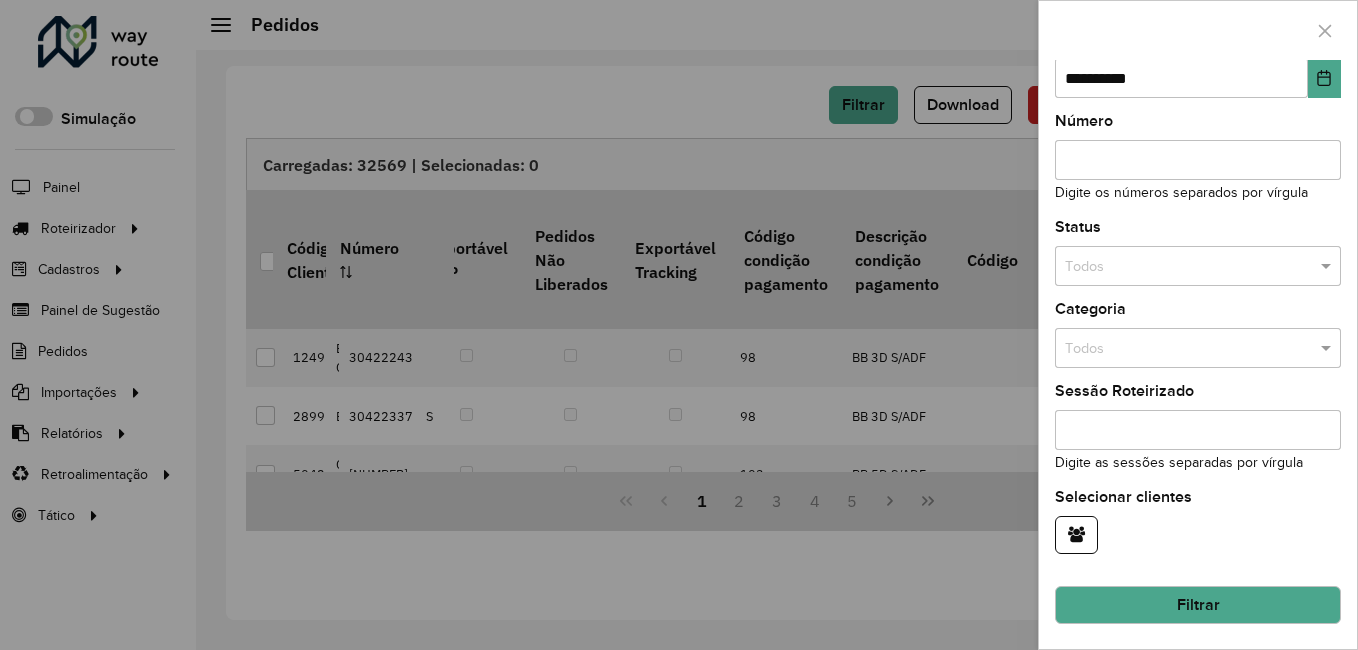 click on "Filtrar" 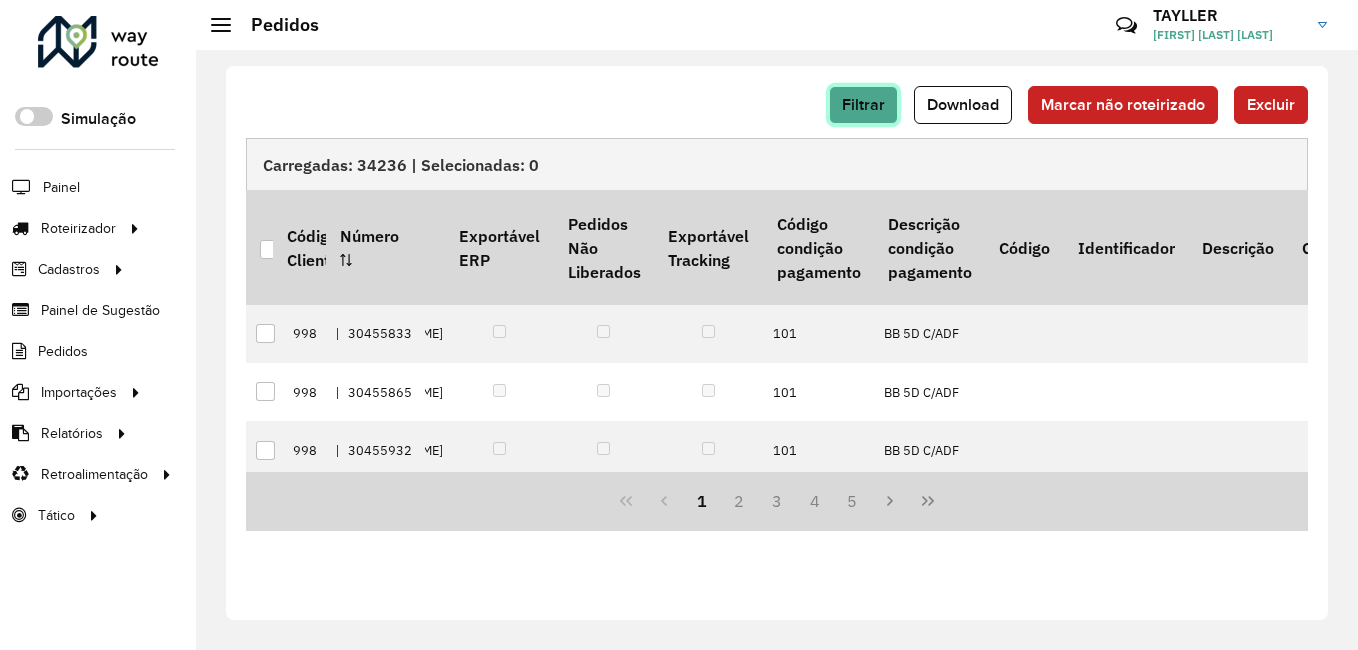 click on "Filtrar" 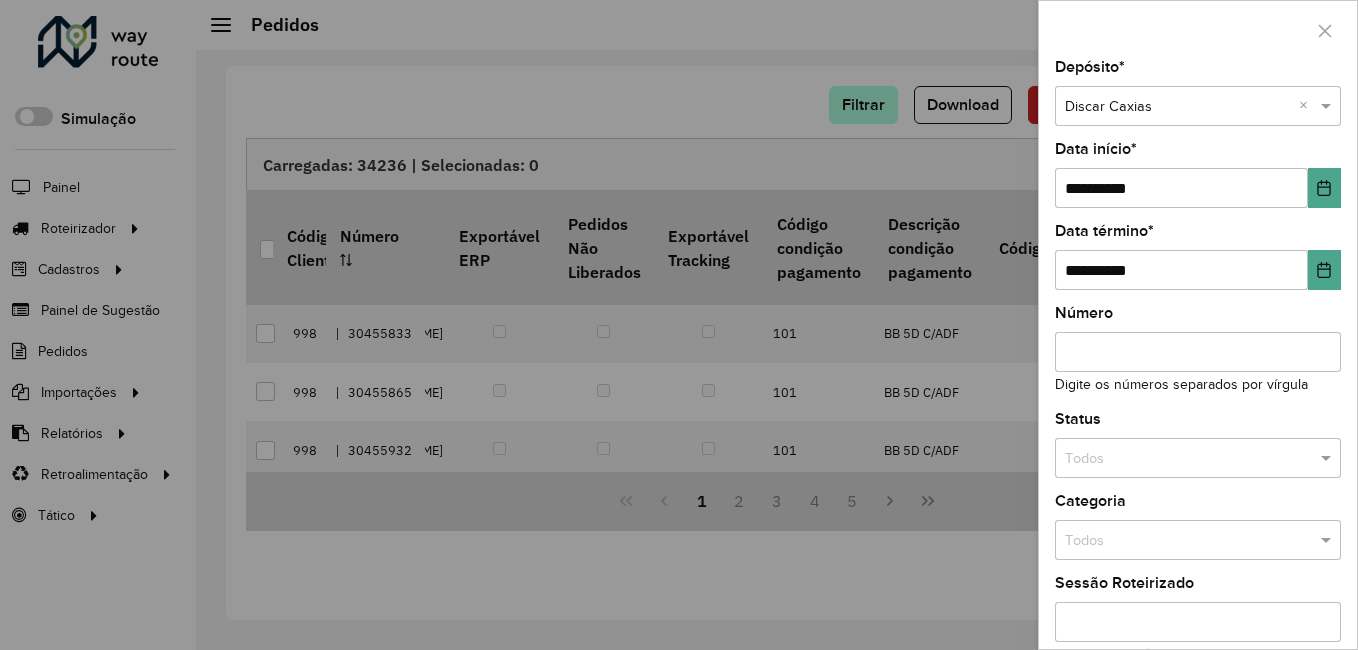 click at bounding box center [679, 325] 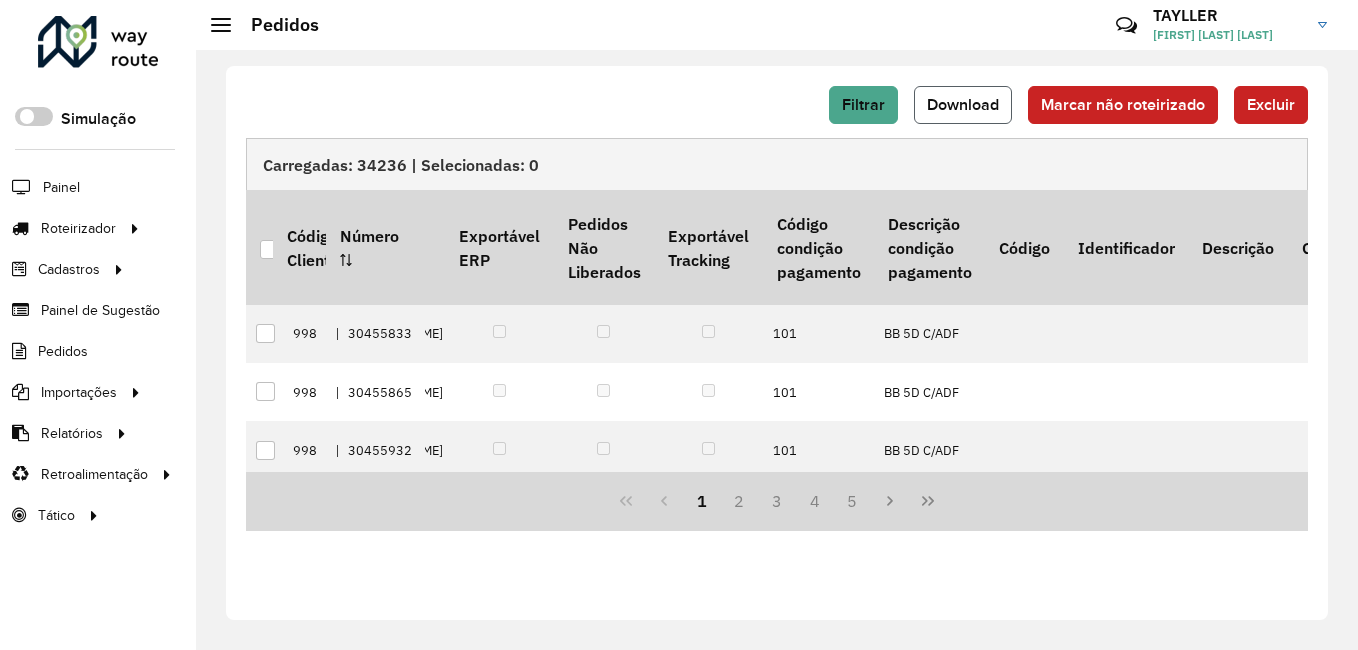 click on "Download" 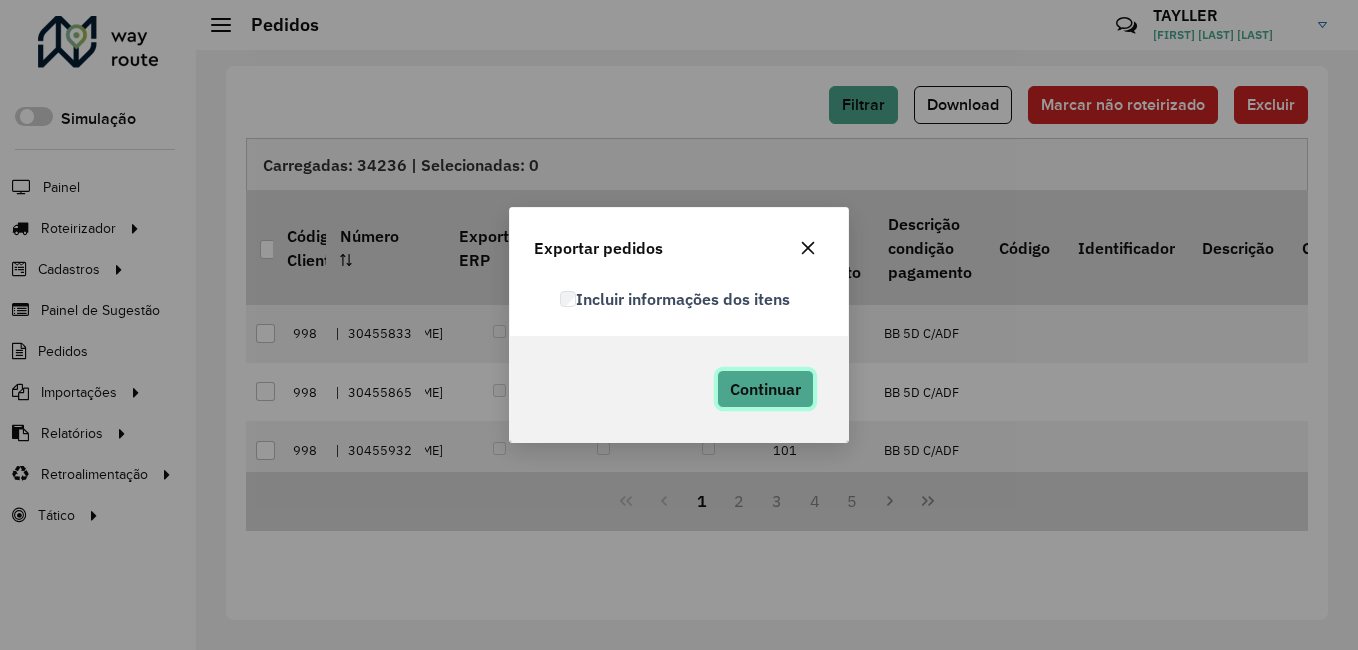 click on "Continuar" 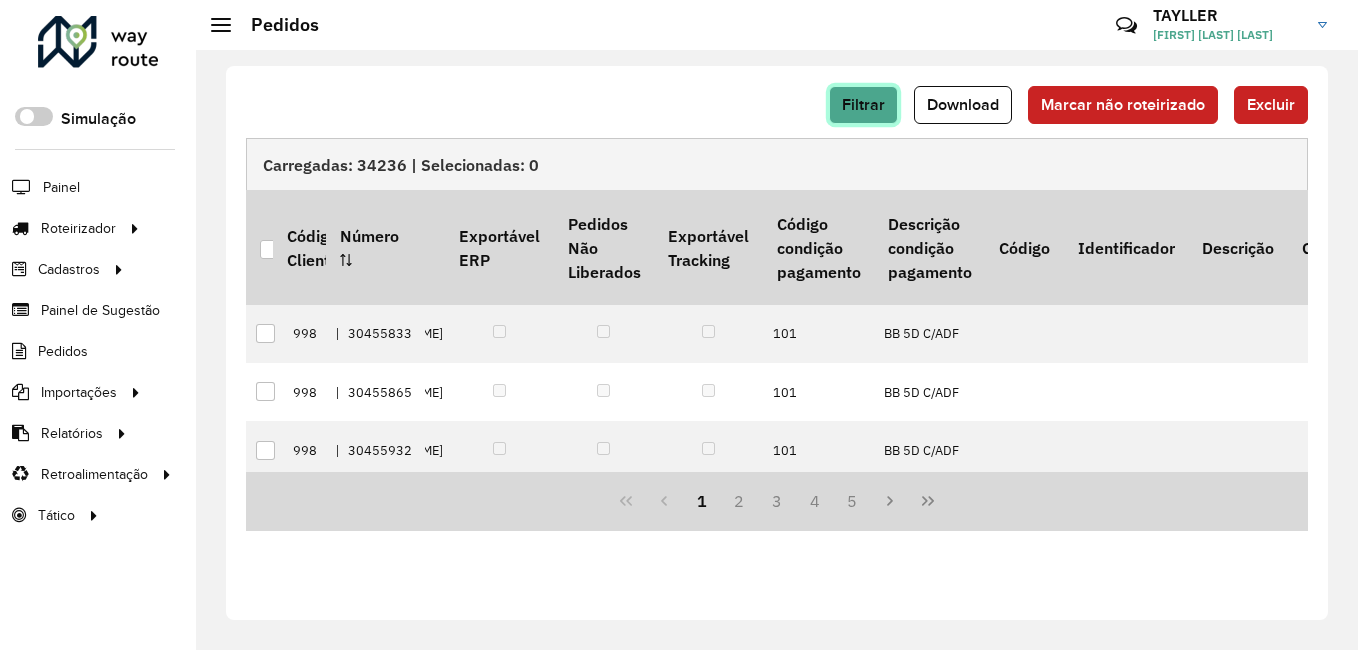 click on "Filtrar" 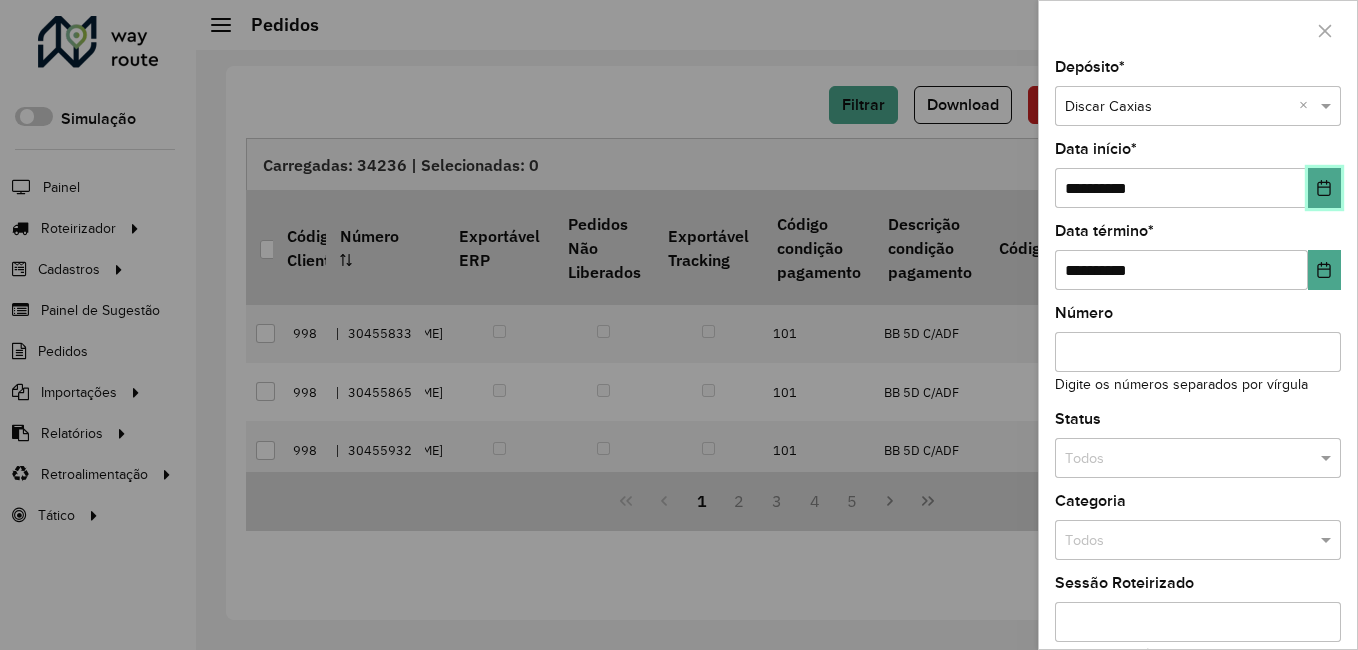 click 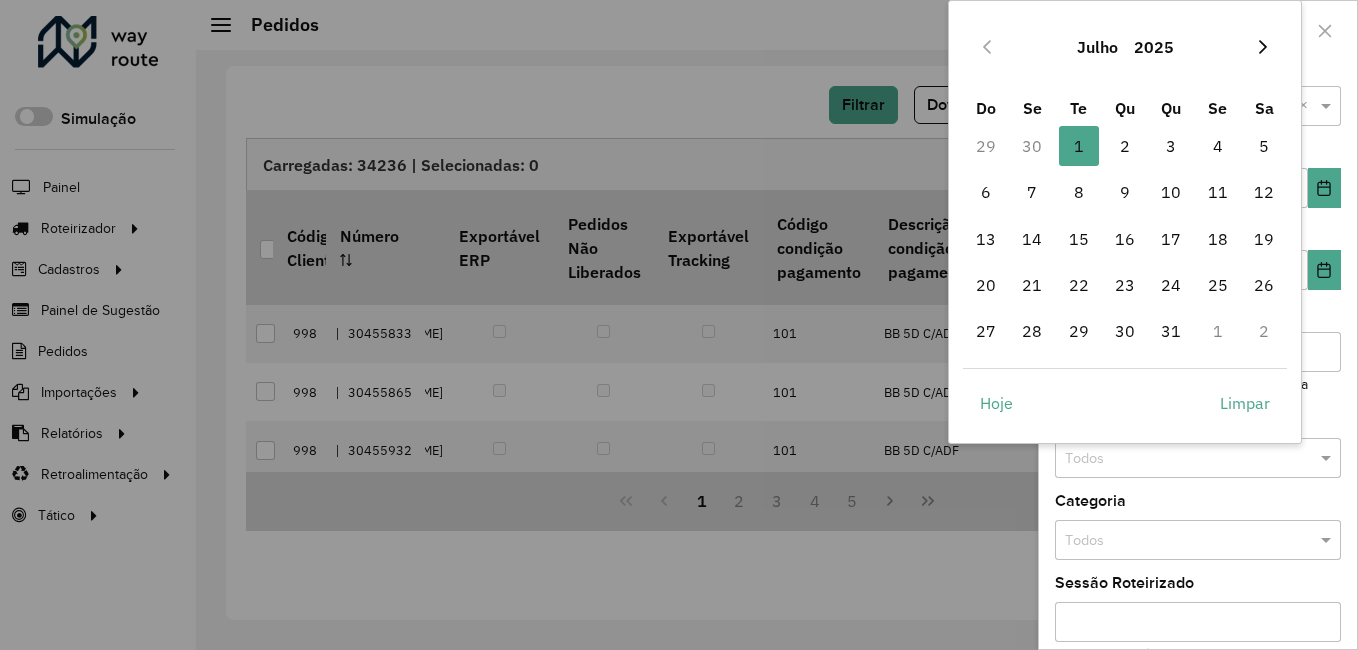 click at bounding box center (1263, 47) 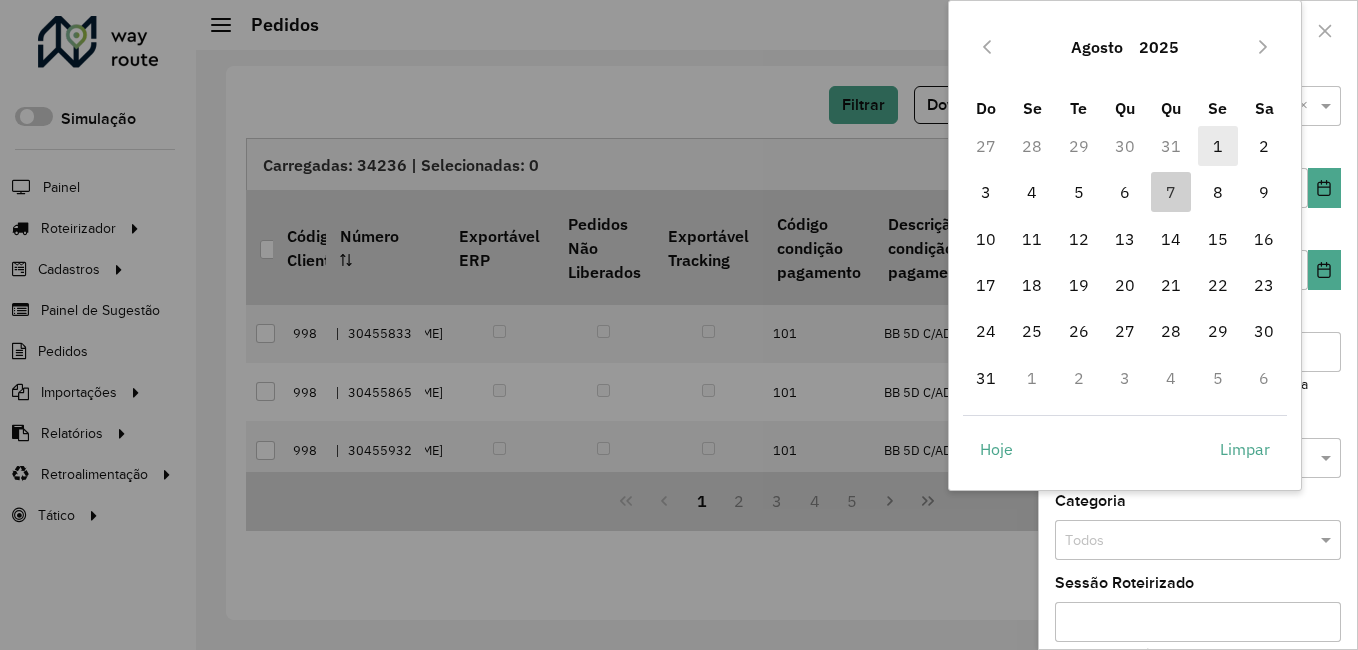 click on "1" at bounding box center (1218, 146) 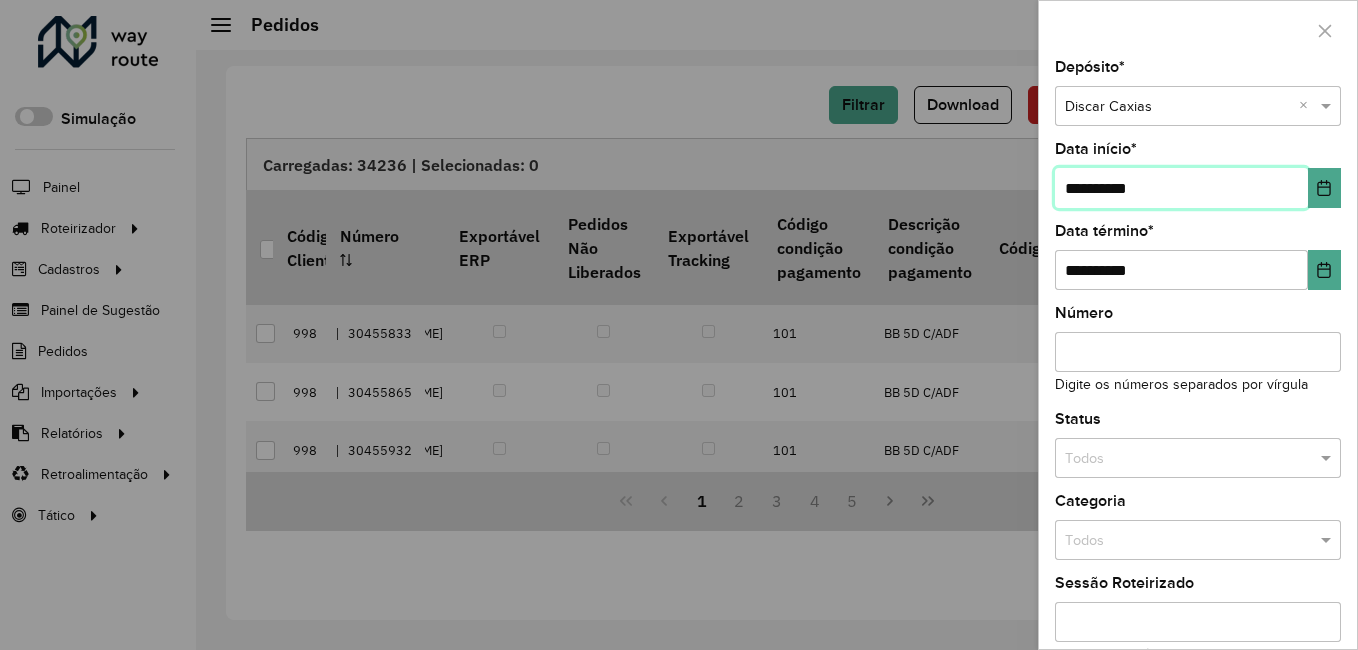 scroll, scrollTop: 192, scrollLeft: 0, axis: vertical 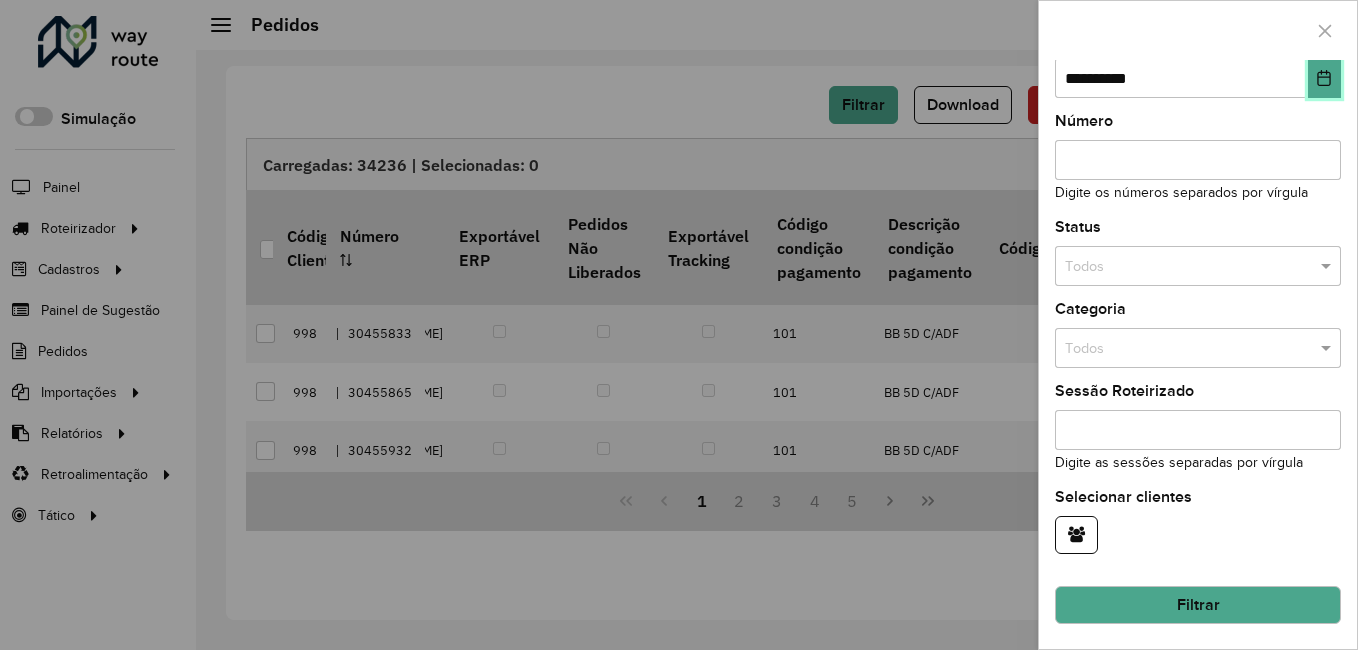click 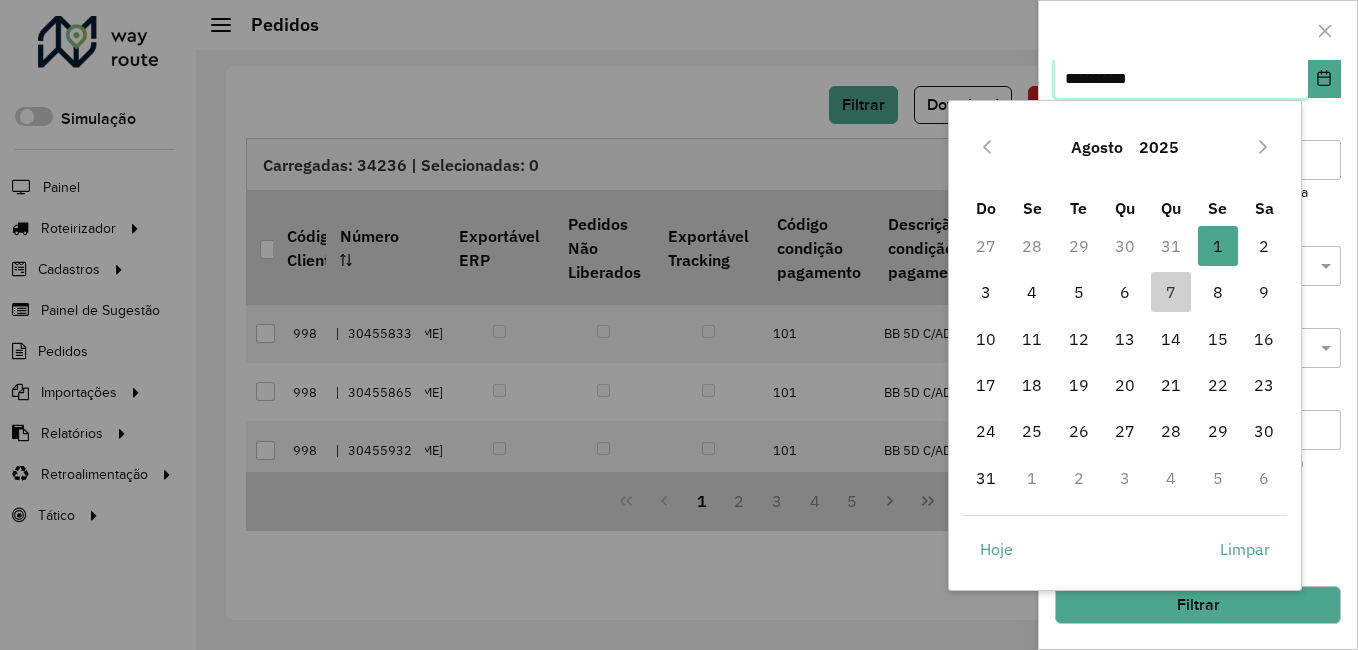 scroll, scrollTop: 190, scrollLeft: 0, axis: vertical 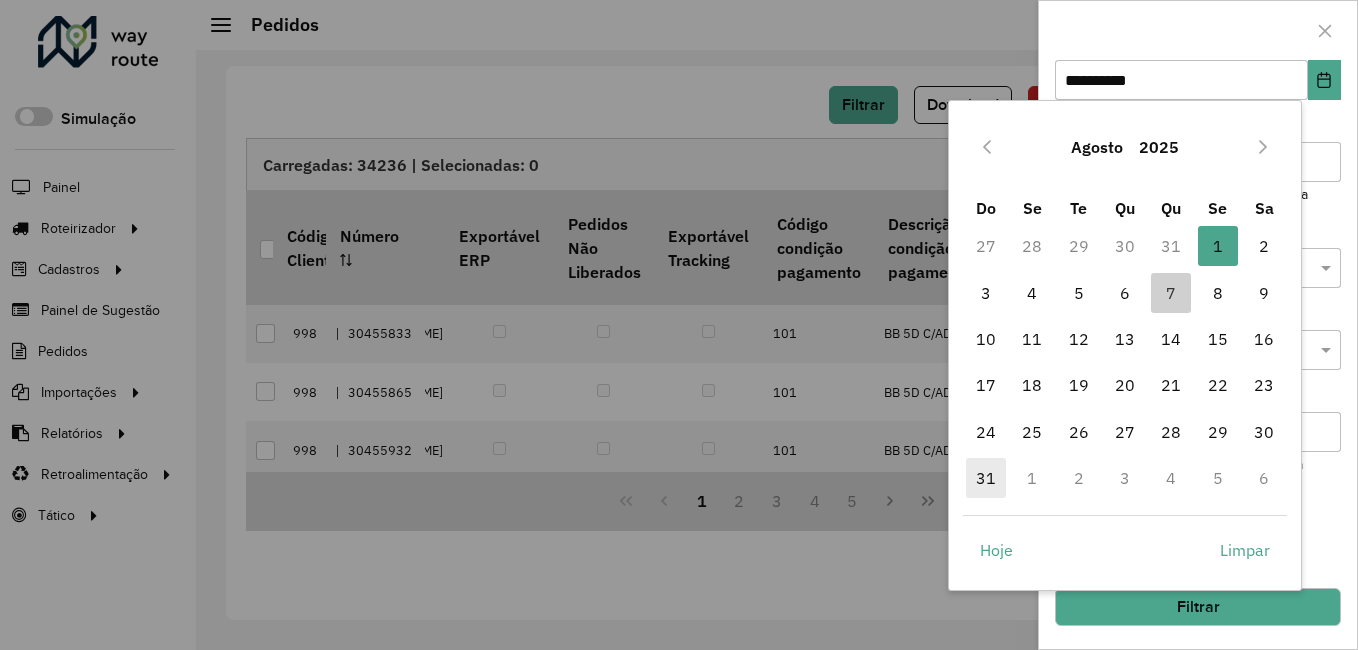 click on "31" at bounding box center [986, 478] 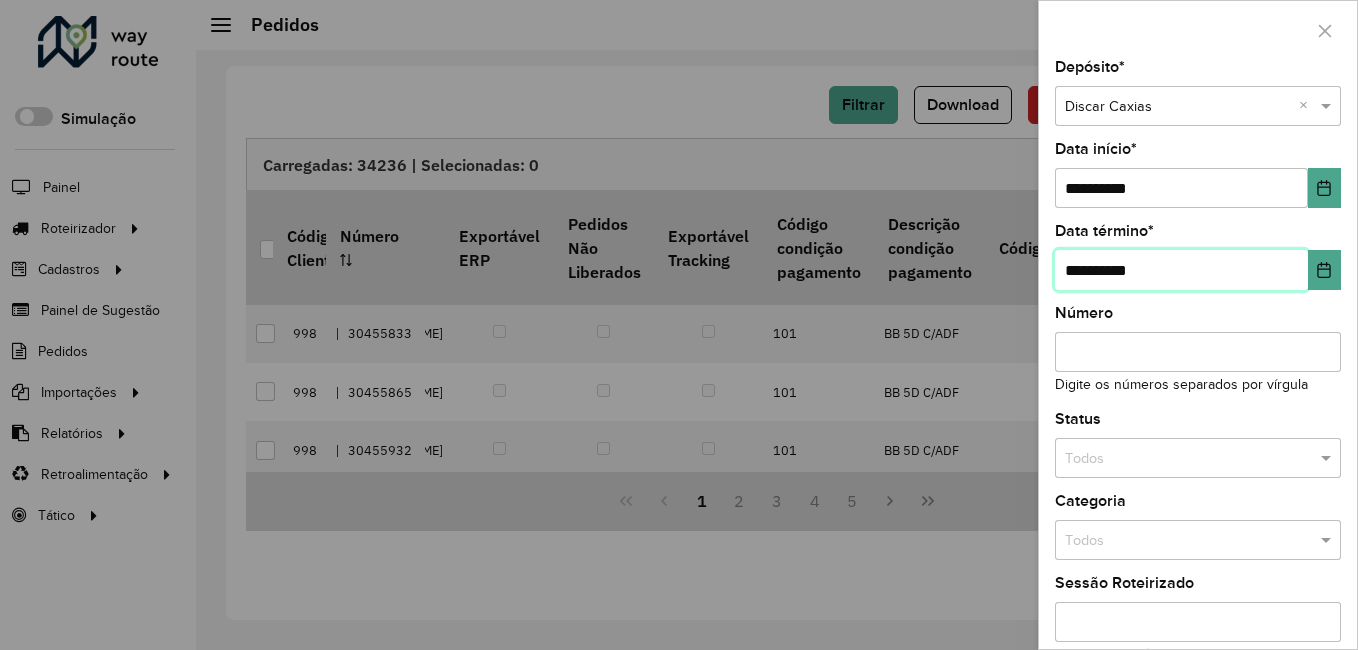 scroll, scrollTop: 192, scrollLeft: 0, axis: vertical 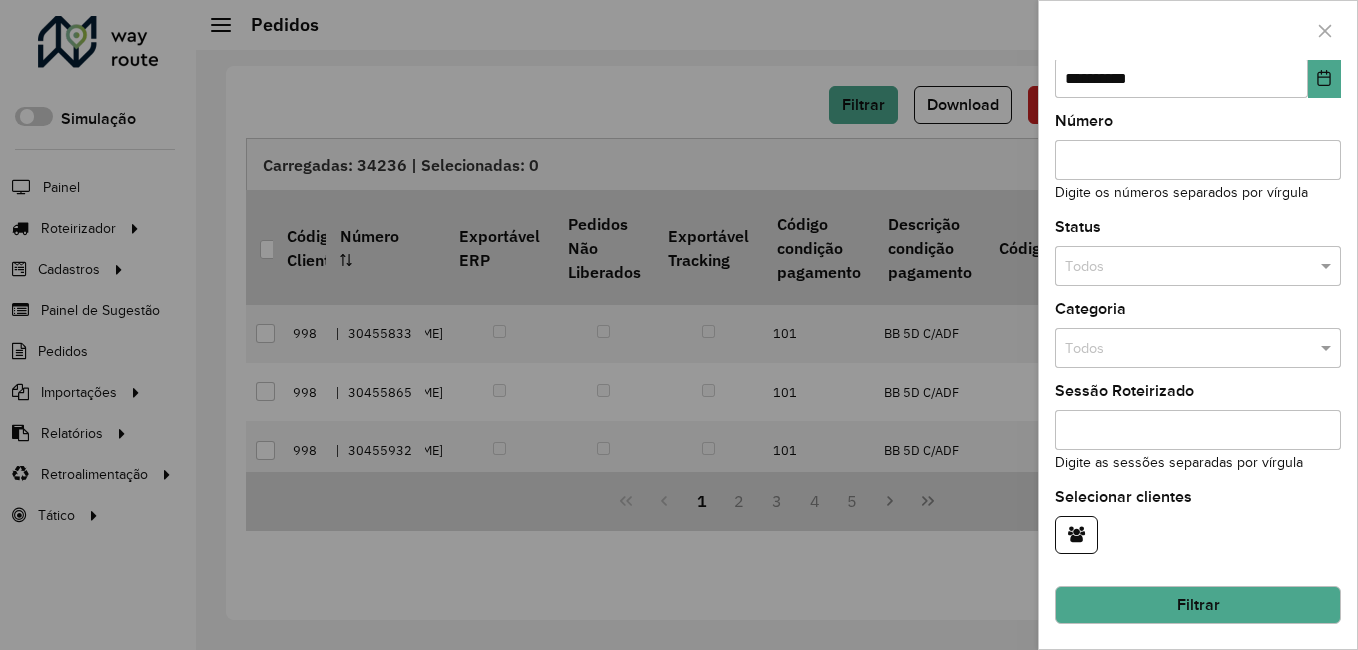 click on "Filtrar" 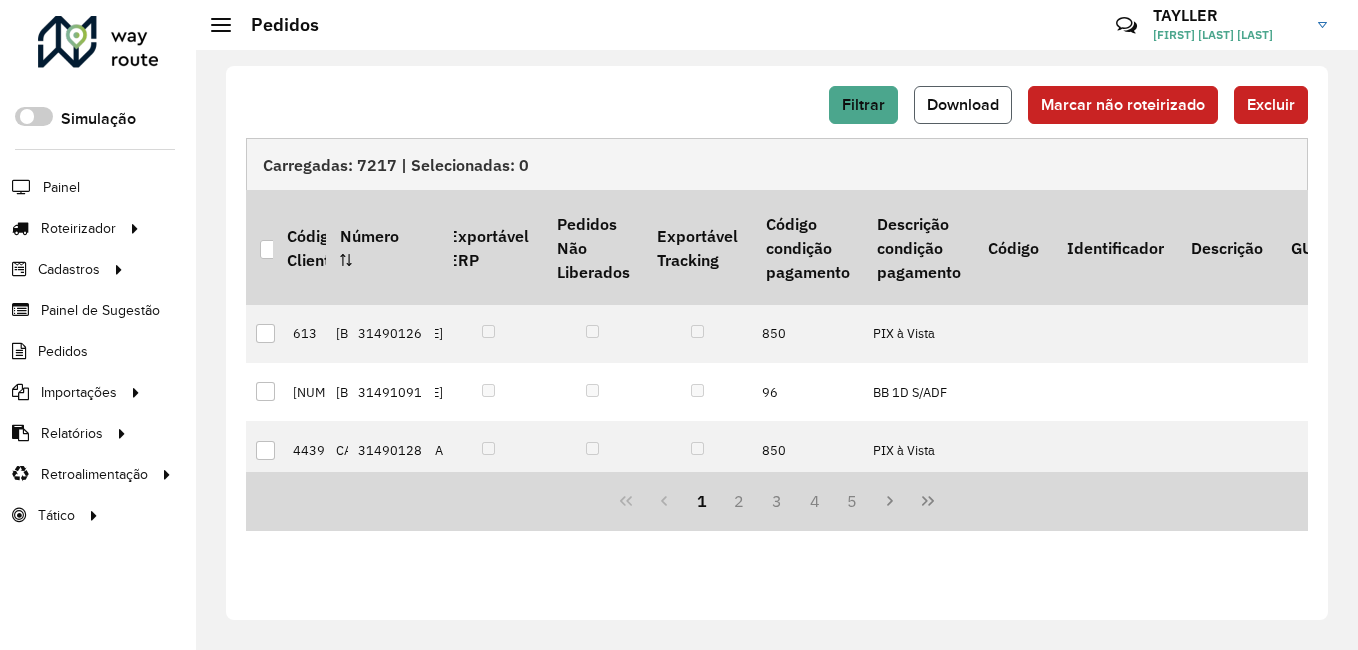 click on "Download" 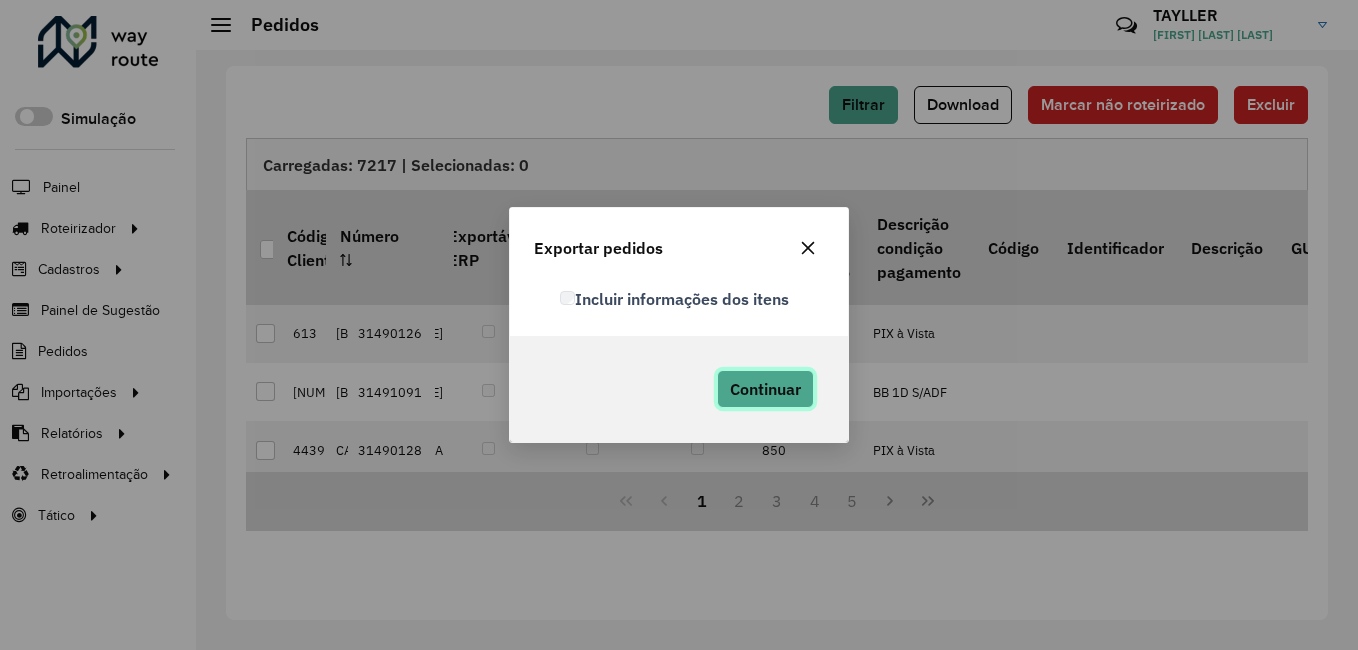 click on "Continuar" 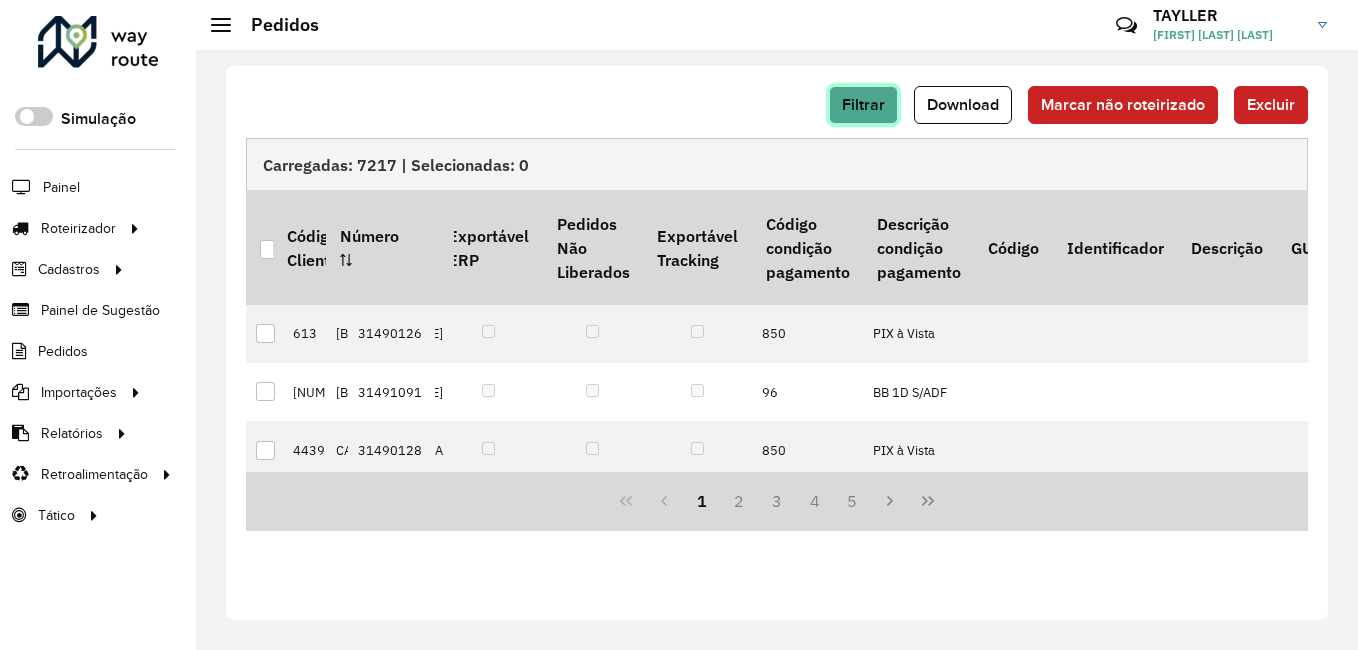 click on "Filtrar" 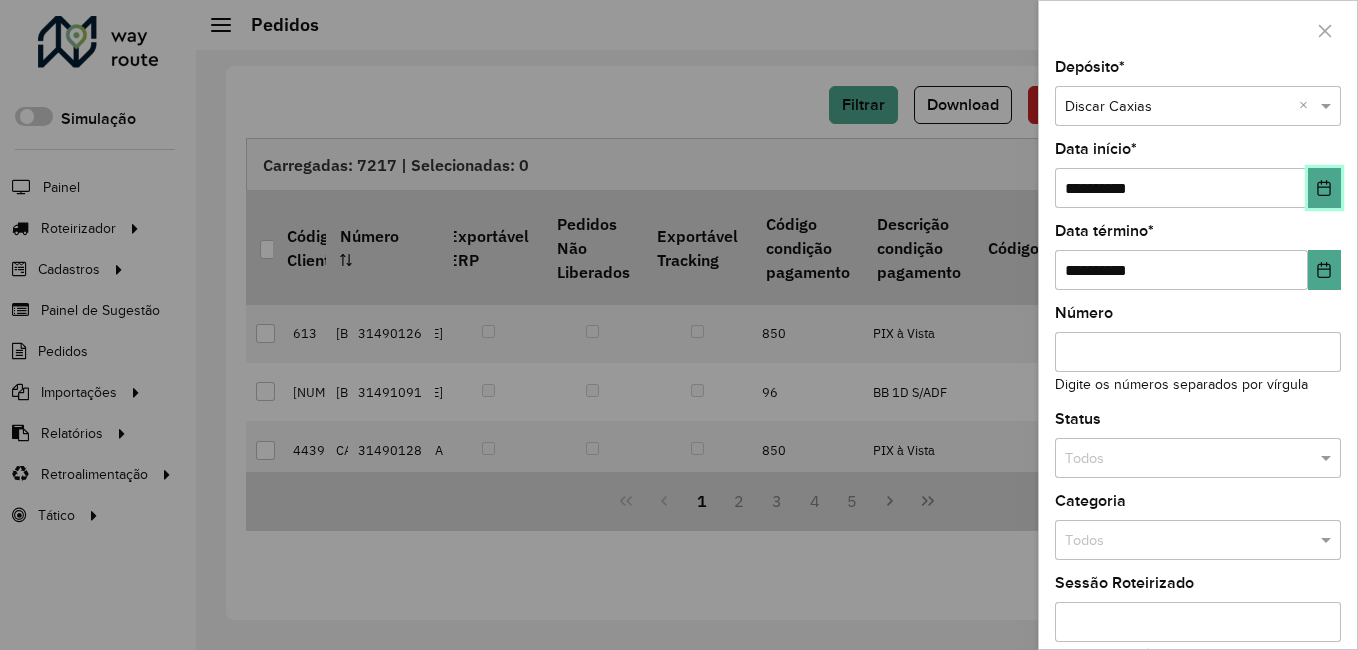 click 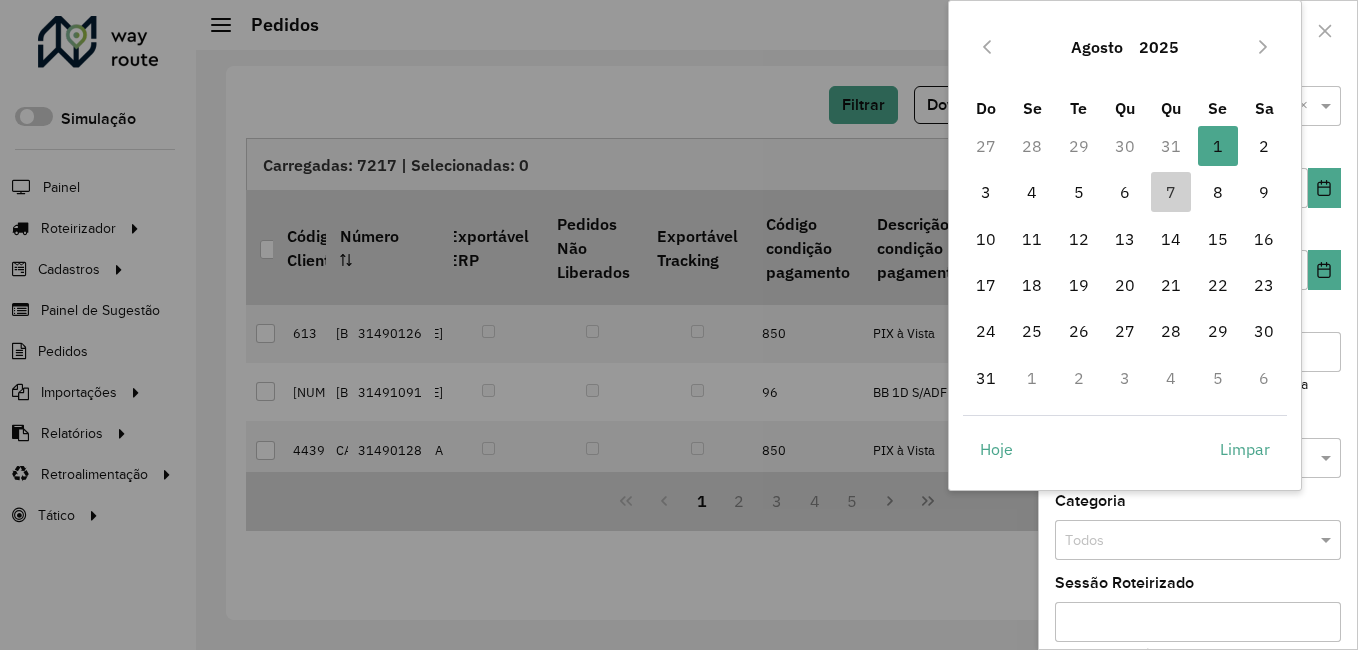 click on "Agosto   2025" at bounding box center [1125, 47] 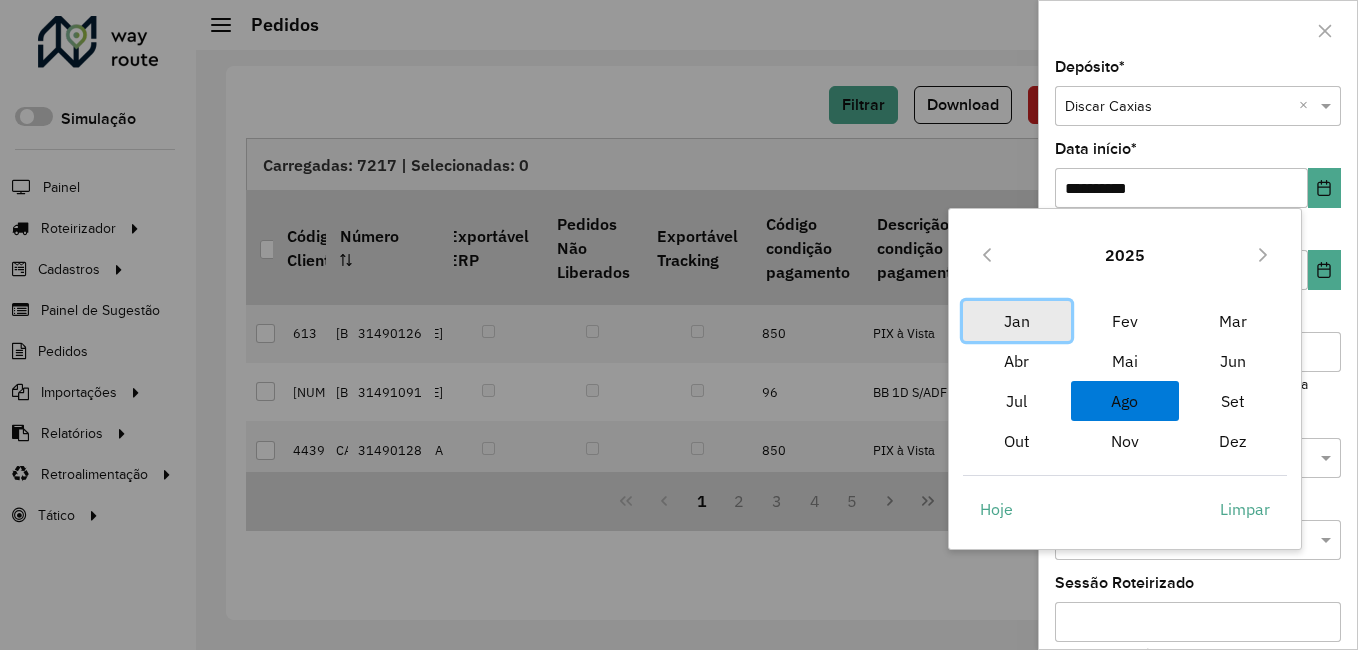 click on "Jan" at bounding box center (1017, 321) 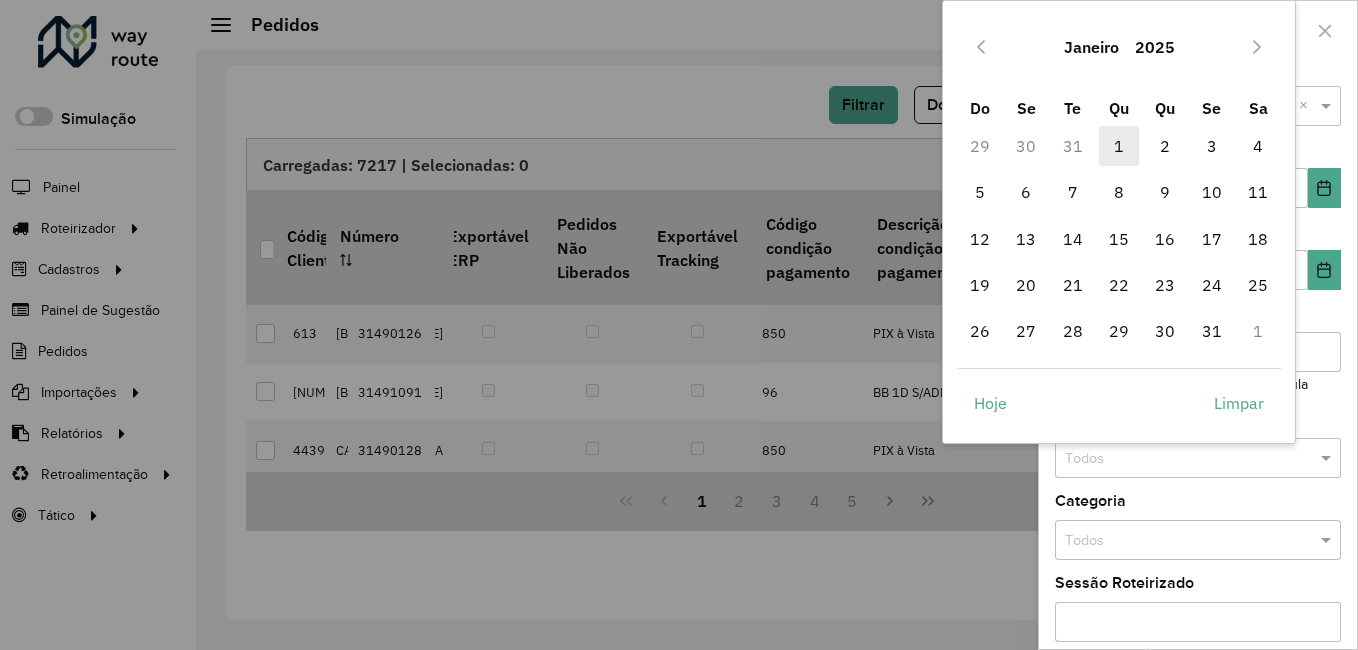 click on "1" at bounding box center [1119, 146] 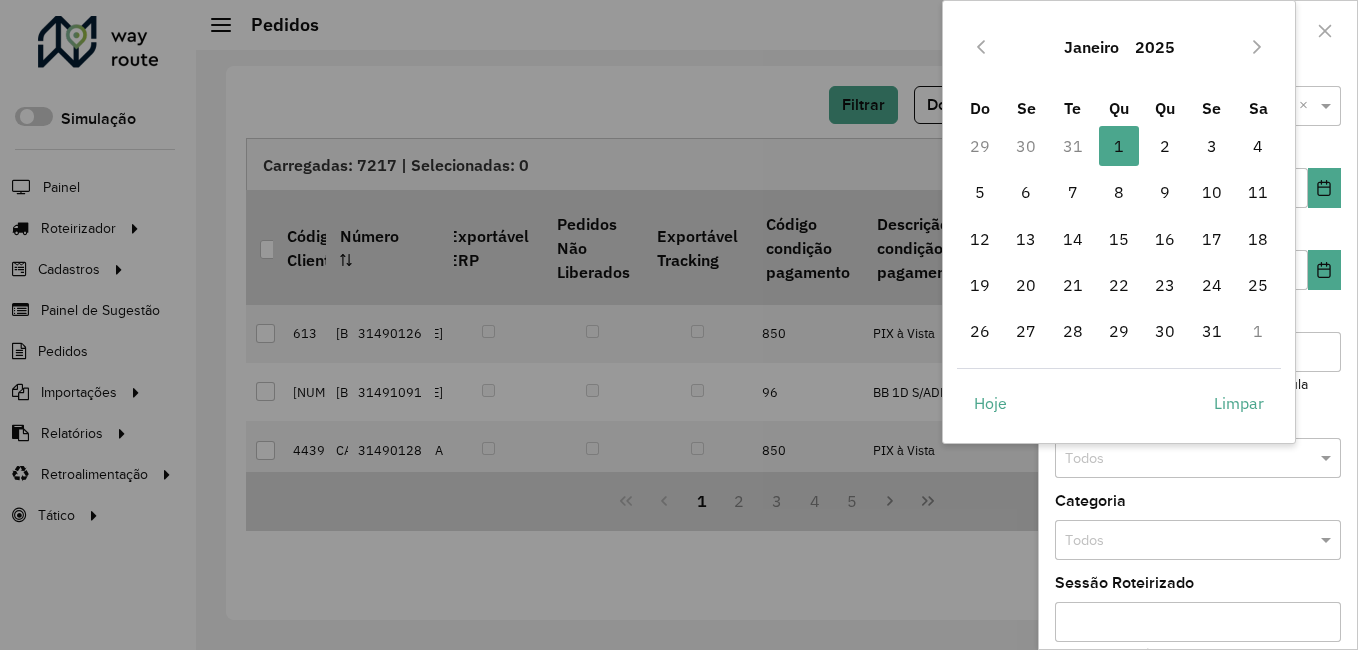 type on "**********" 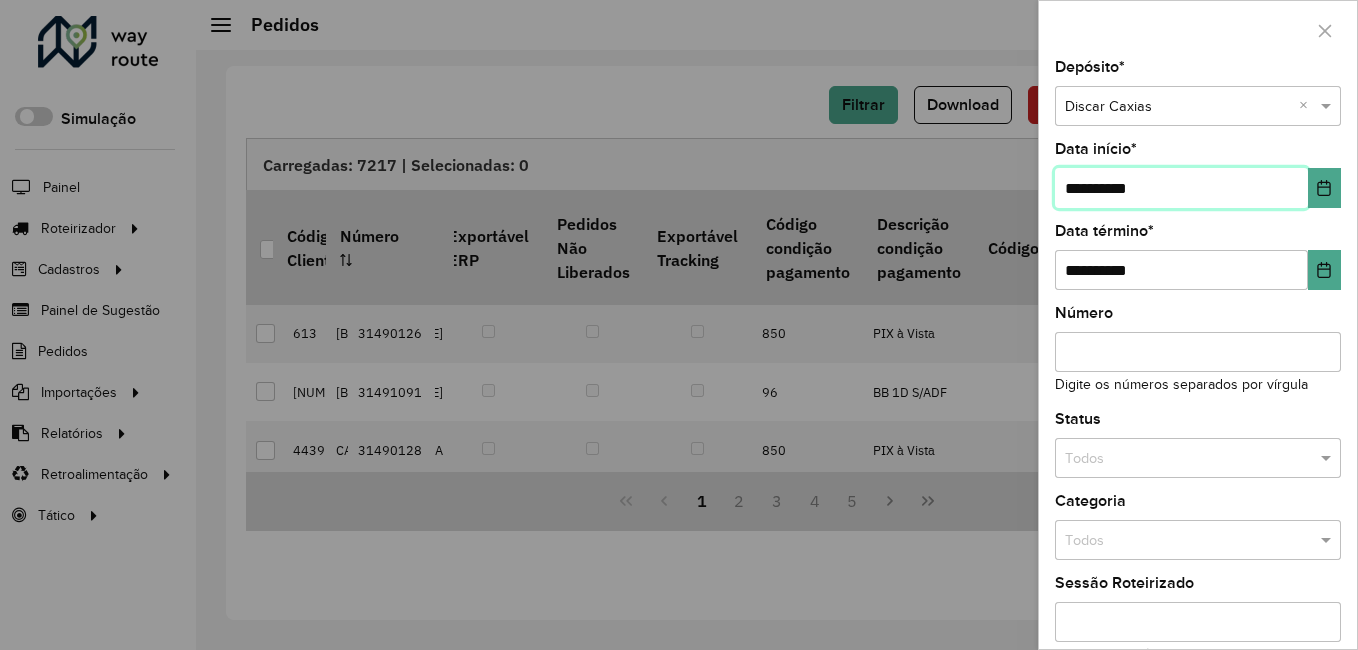scroll, scrollTop: 192, scrollLeft: 0, axis: vertical 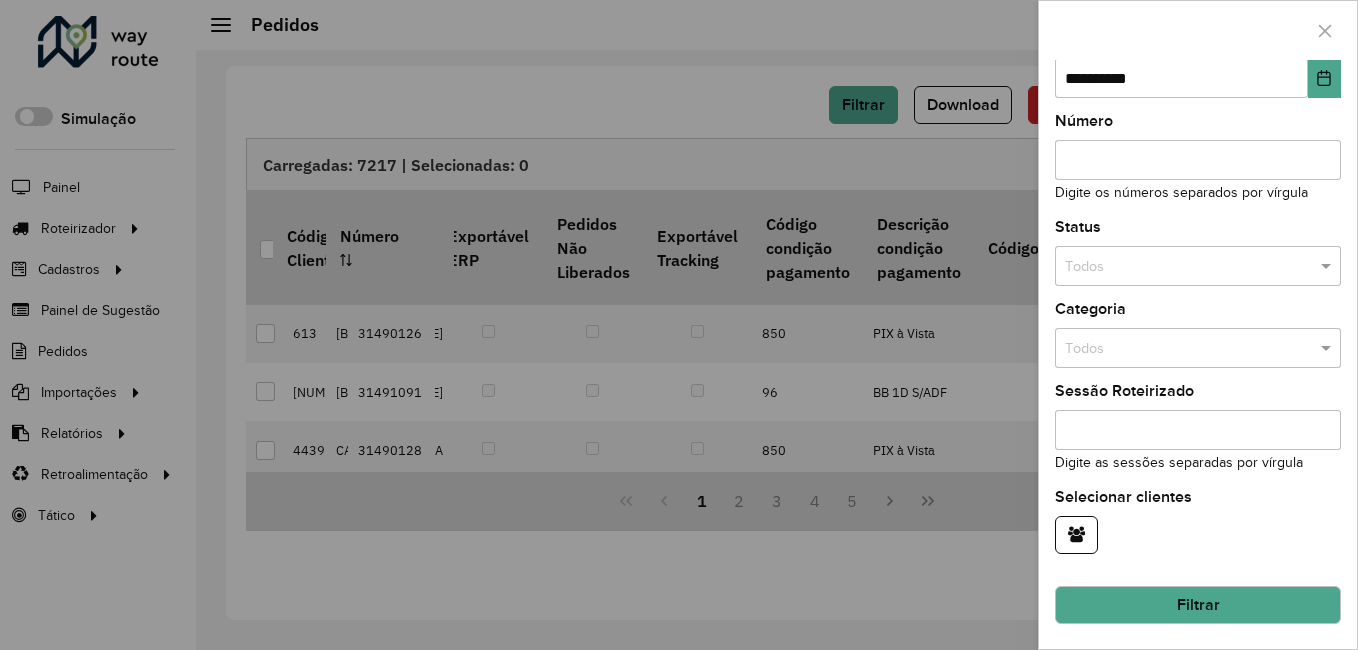 click on "Filtrar" 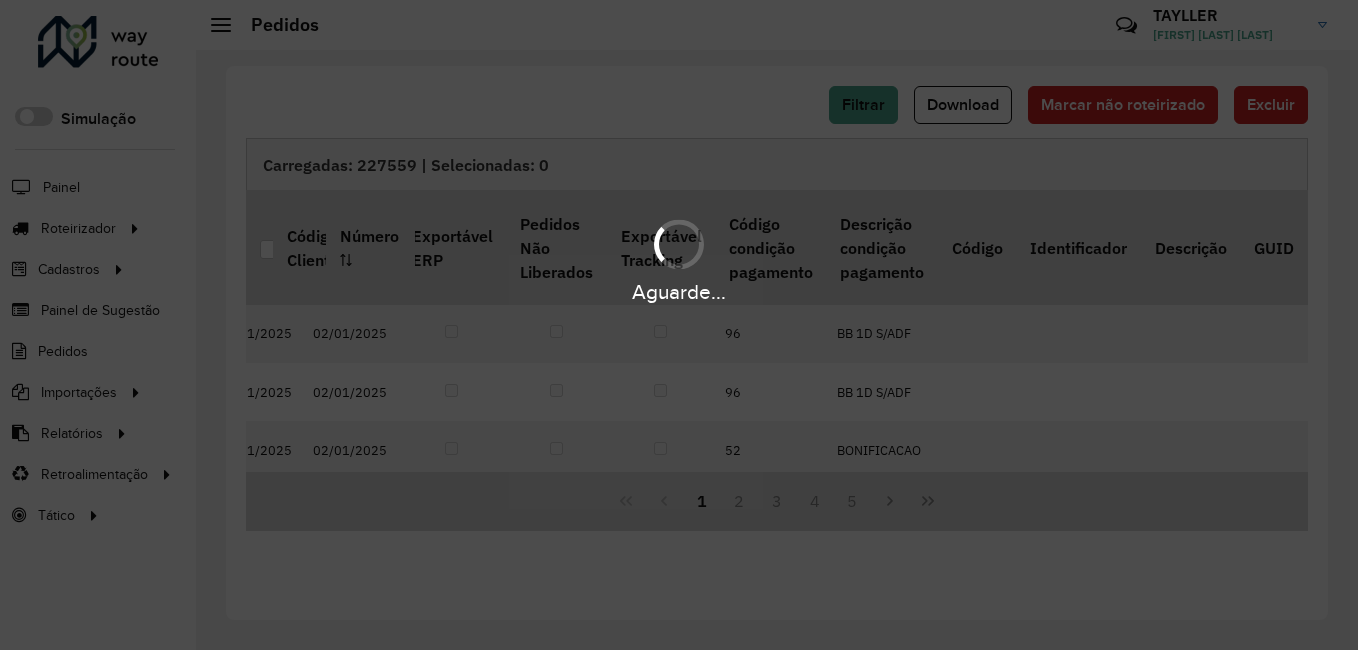 scroll, scrollTop: 0, scrollLeft: 1333, axis: horizontal 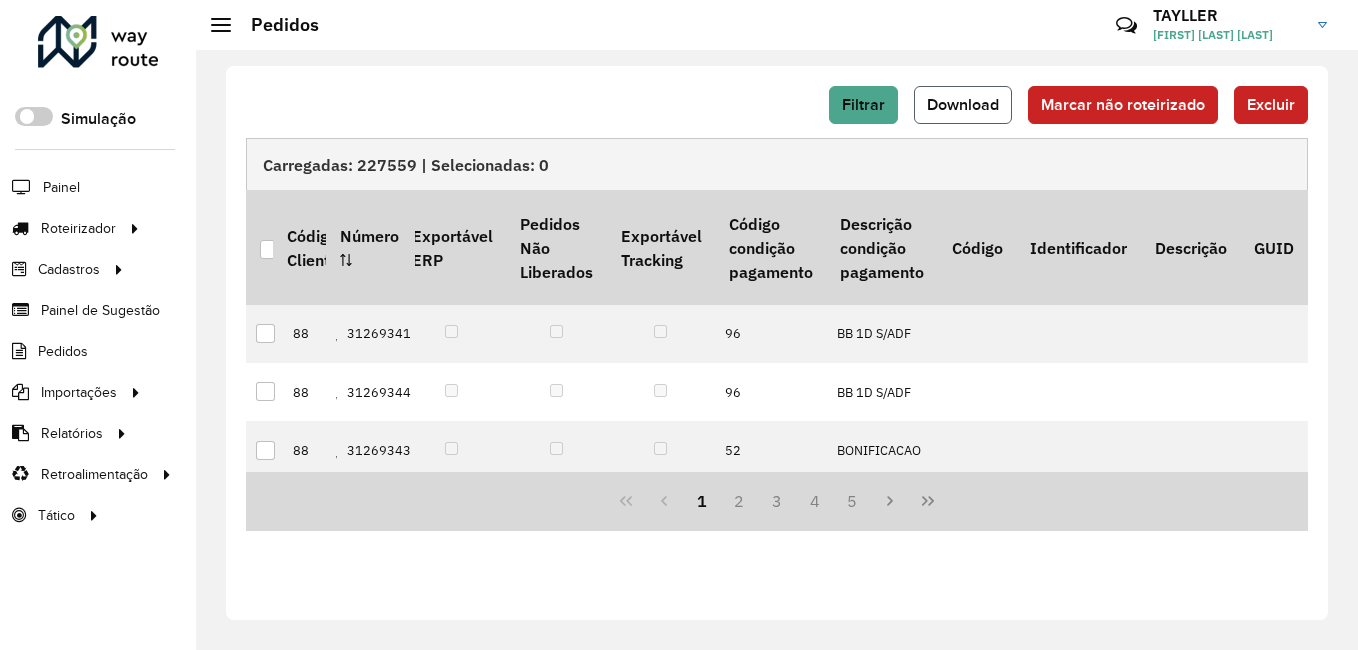 click on "Download" 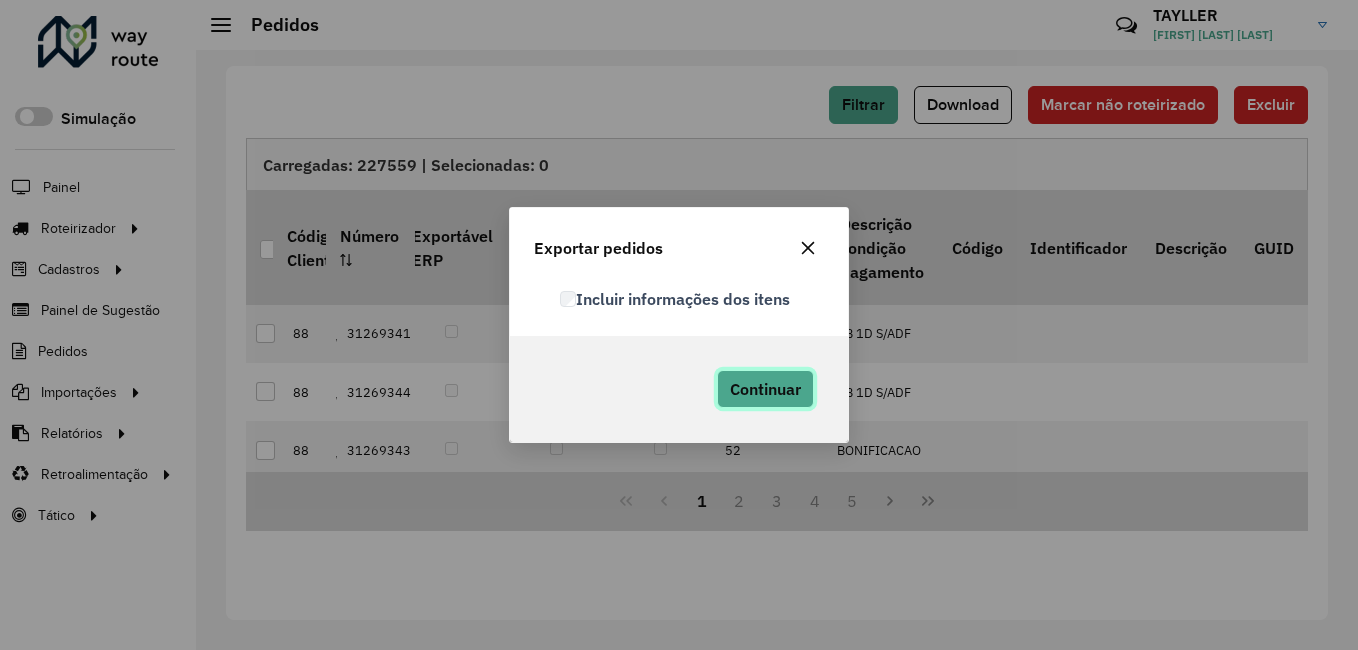 click on "Continuar" 